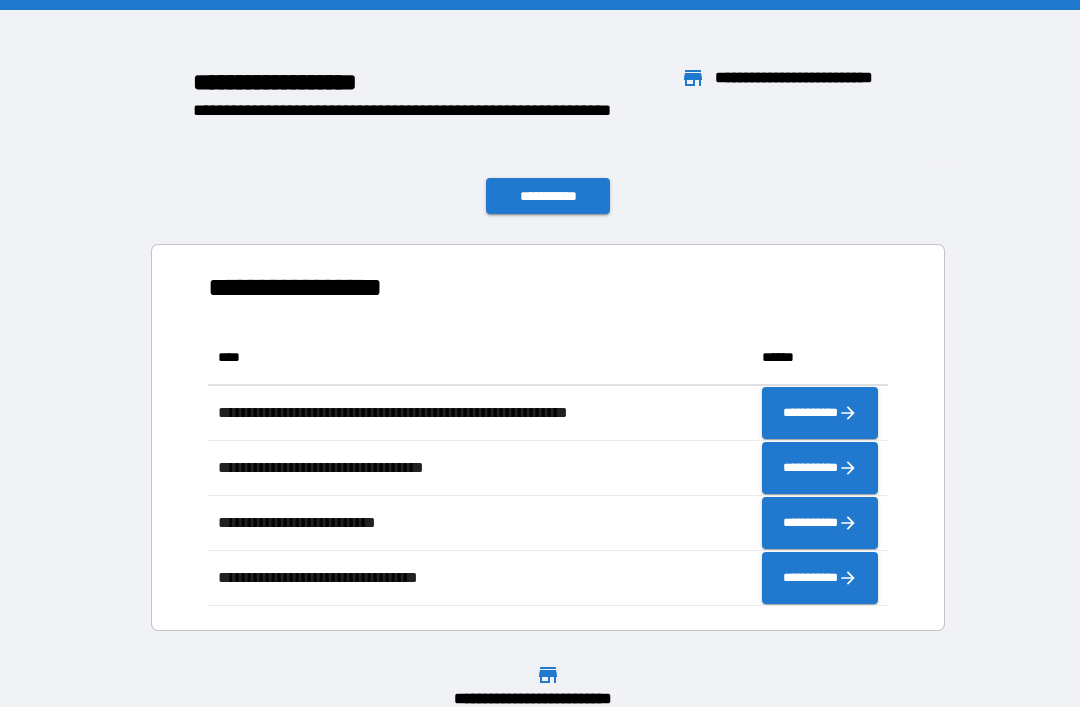 scroll, scrollTop: 0, scrollLeft: 0, axis: both 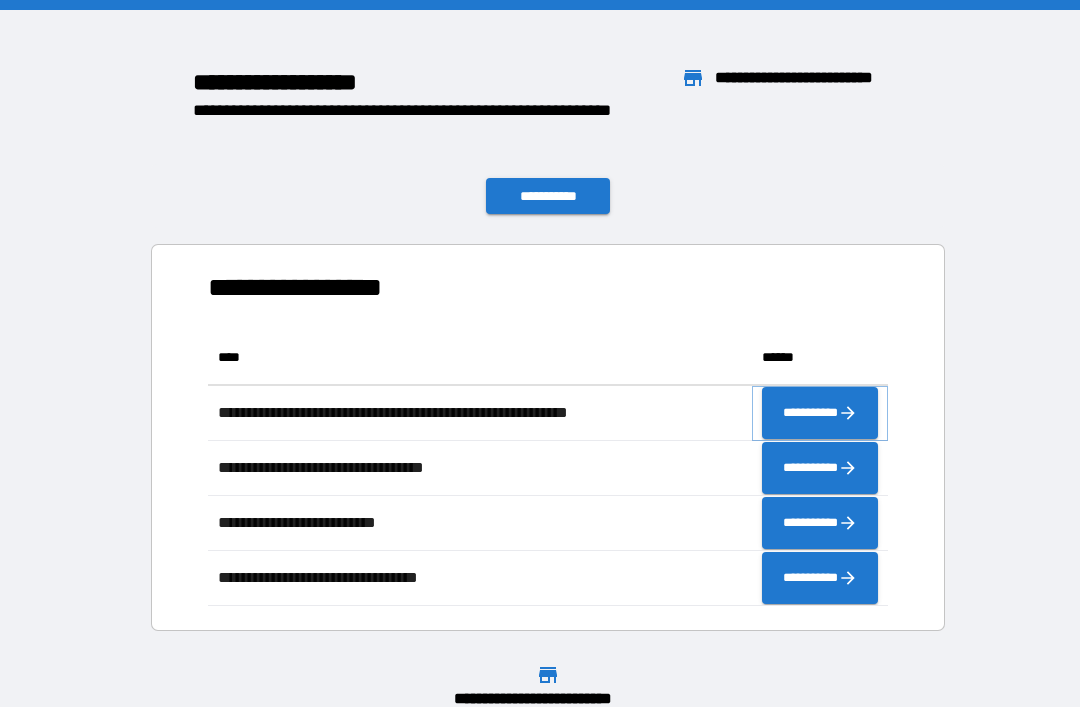 click on "**********" at bounding box center [820, 413] 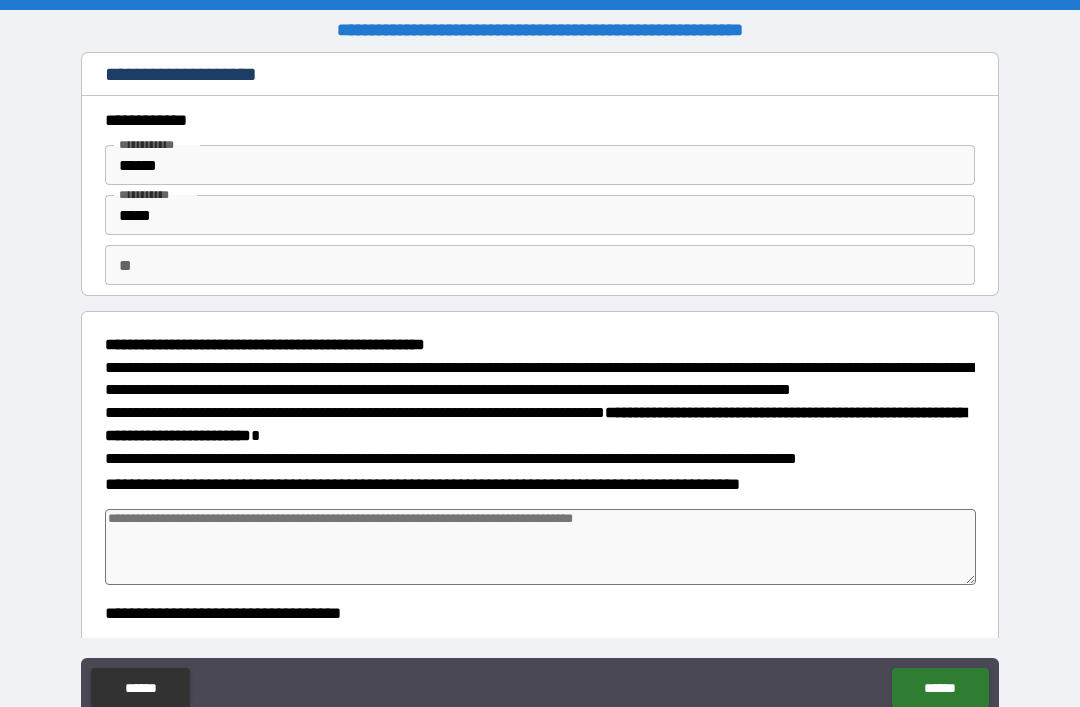 type on "*" 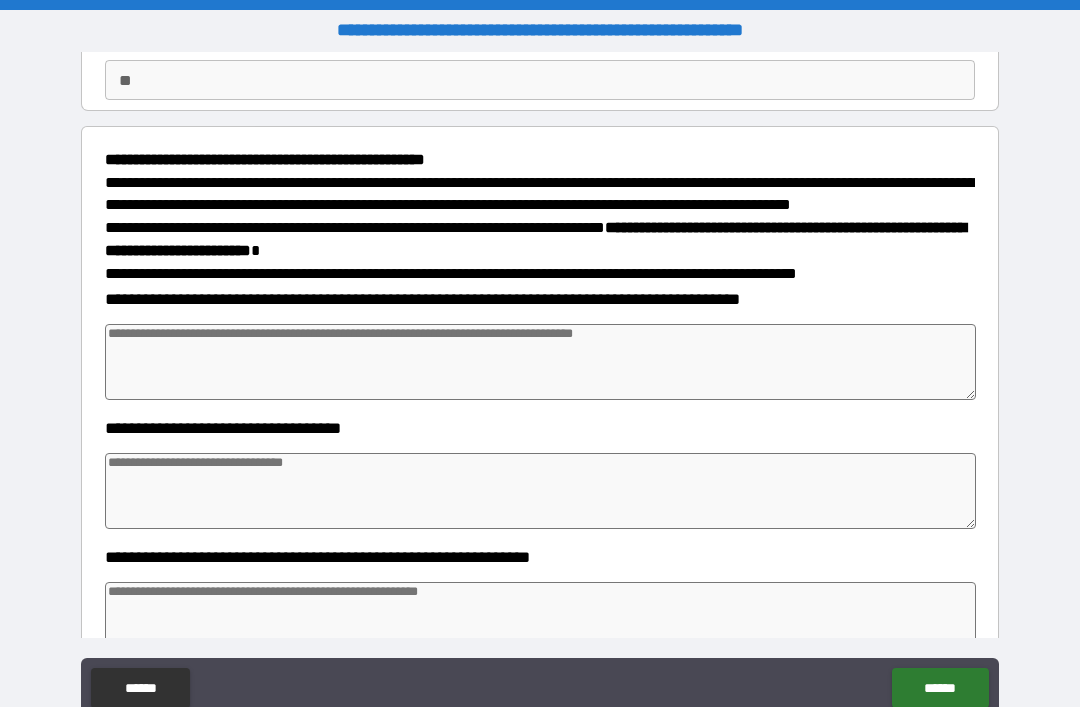 scroll, scrollTop: 171, scrollLeft: 0, axis: vertical 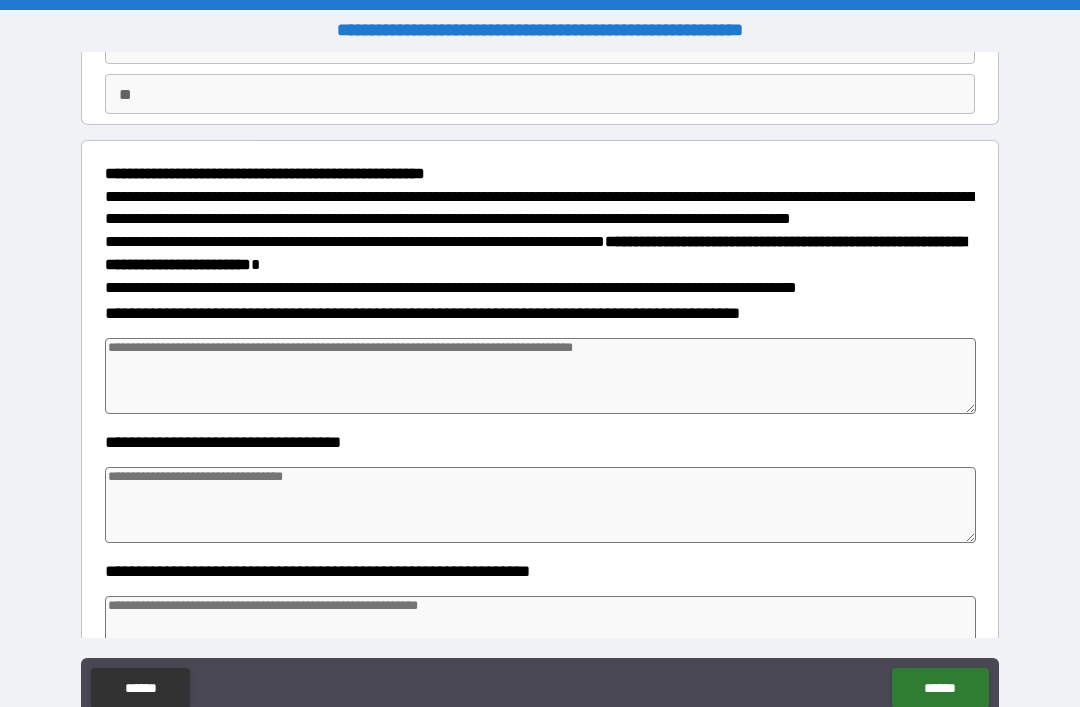 click at bounding box center [540, 376] 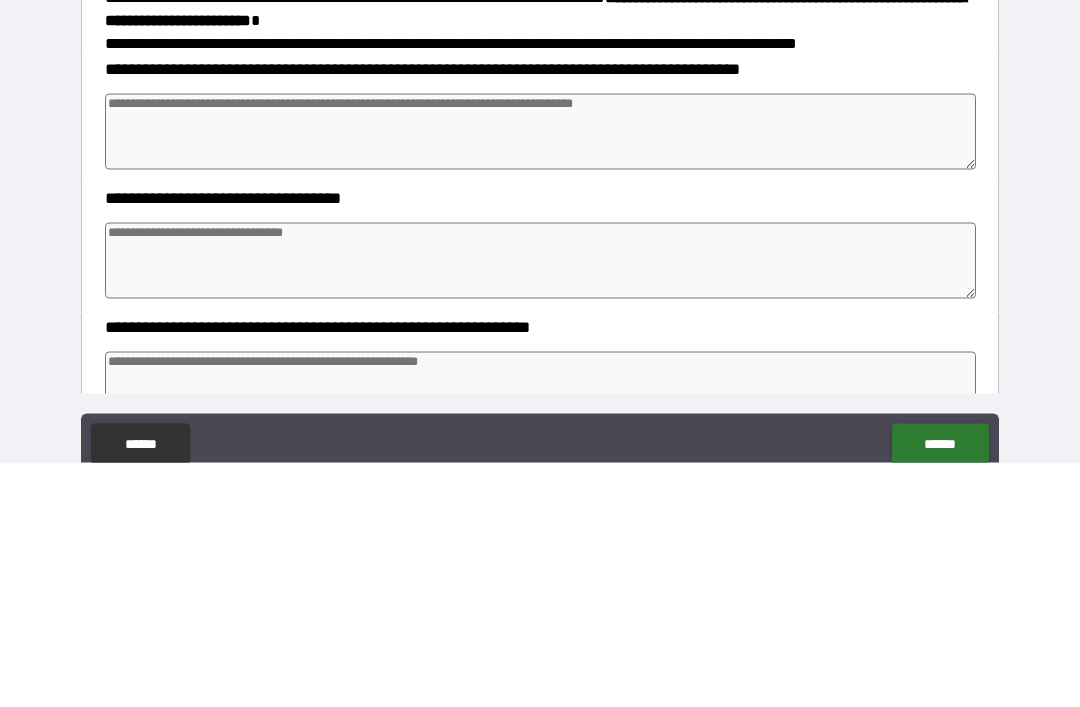 type on "*" 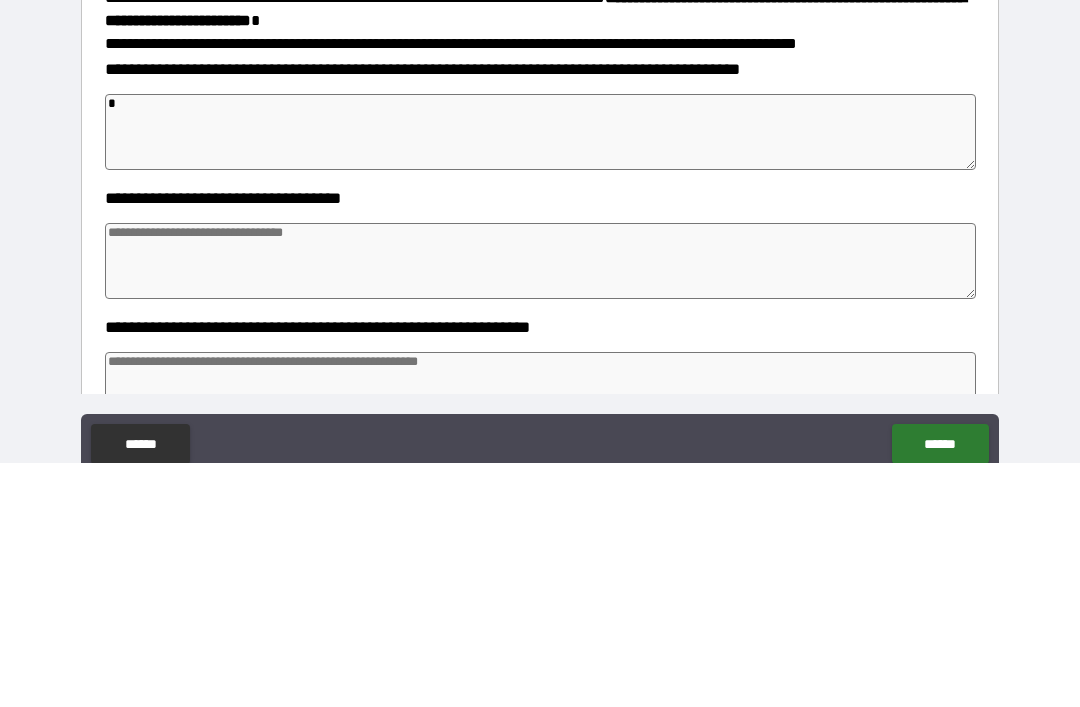 type on "*" 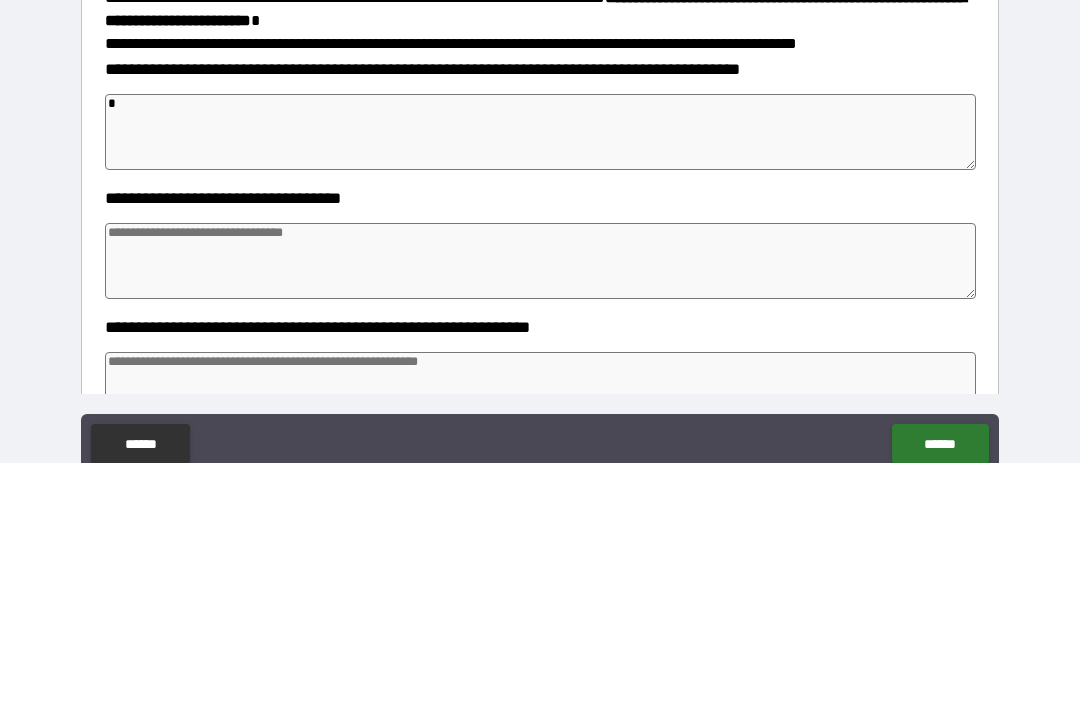 type on "*" 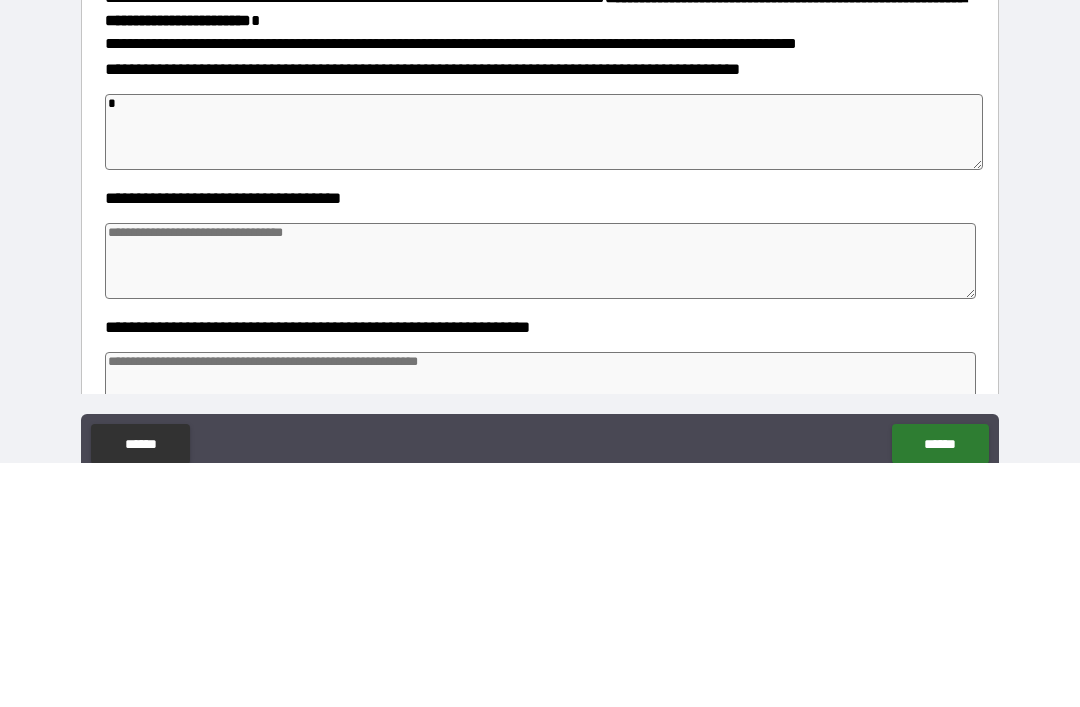 type on "**" 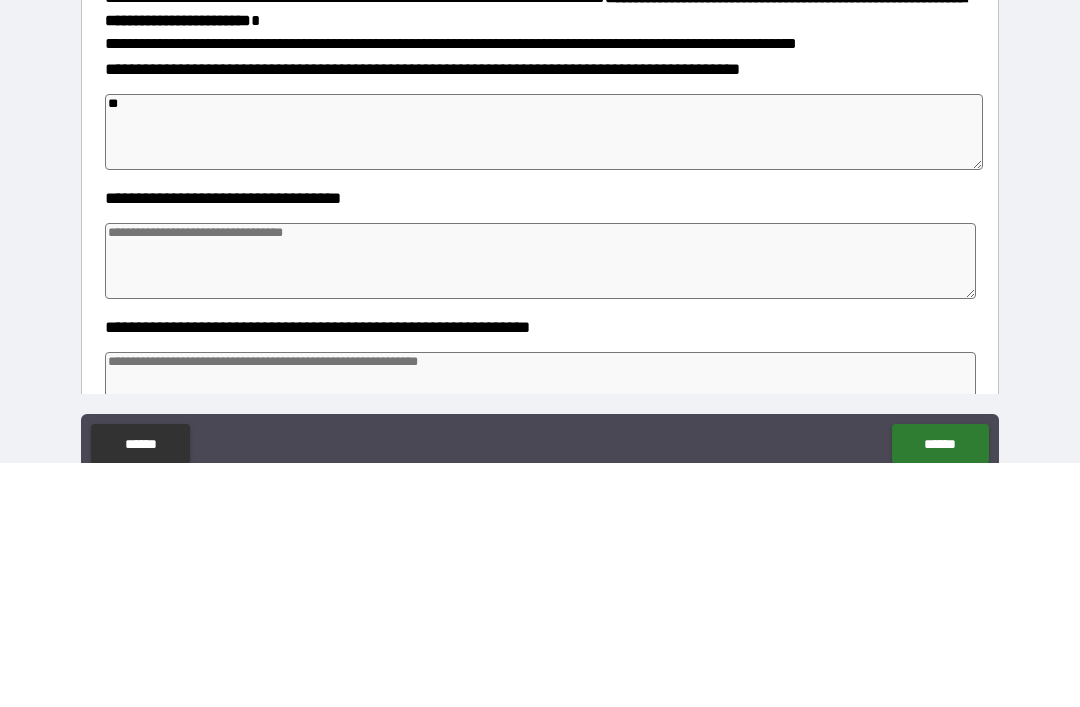 type on "*" 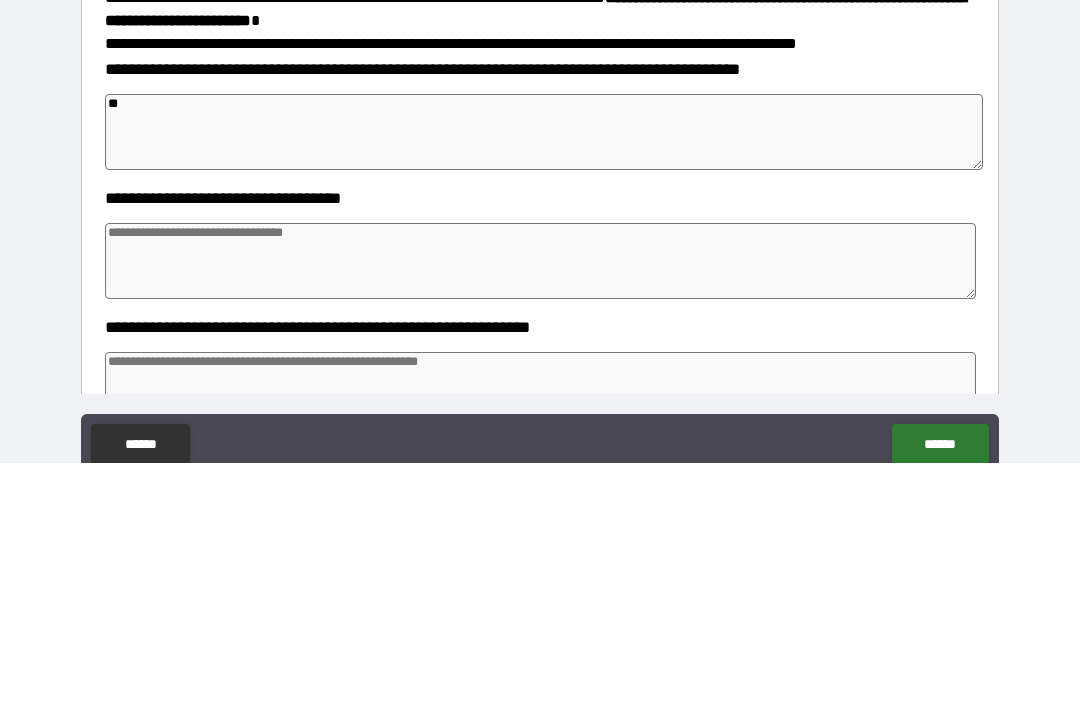 type on "*" 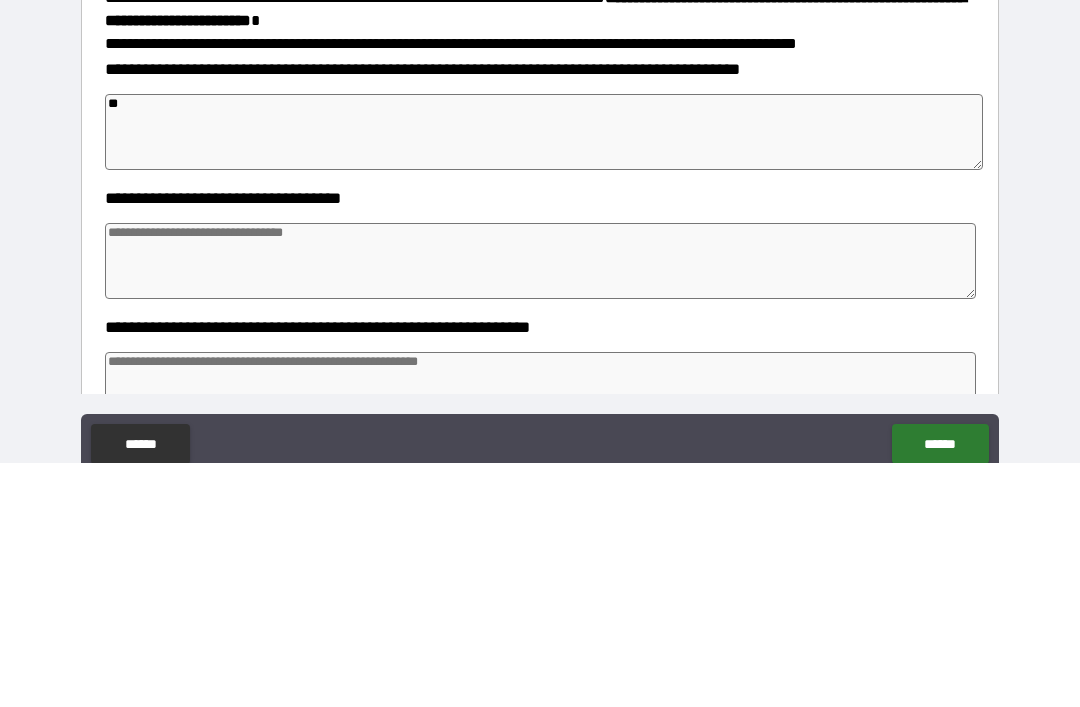 type on "*" 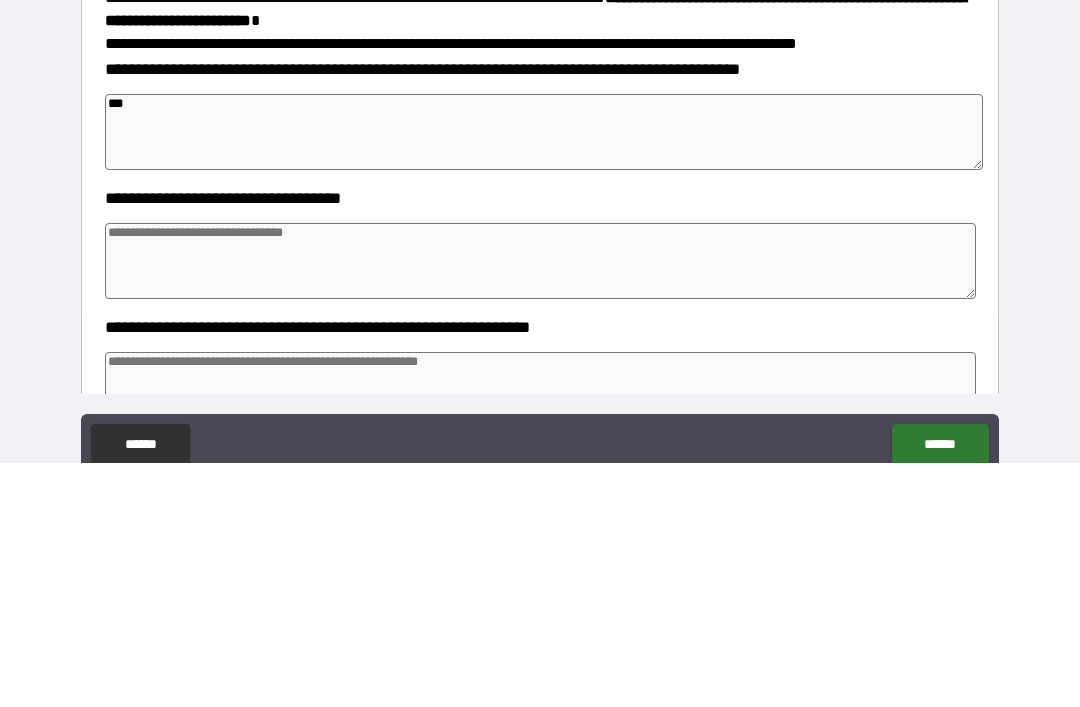 type on "*" 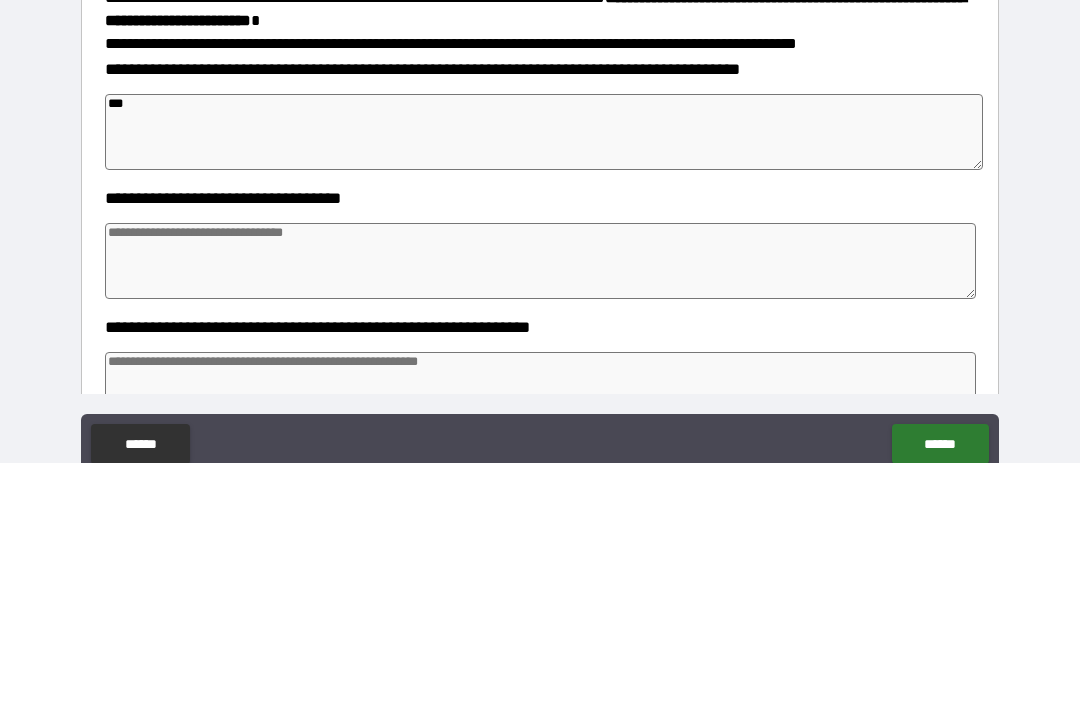type on "*" 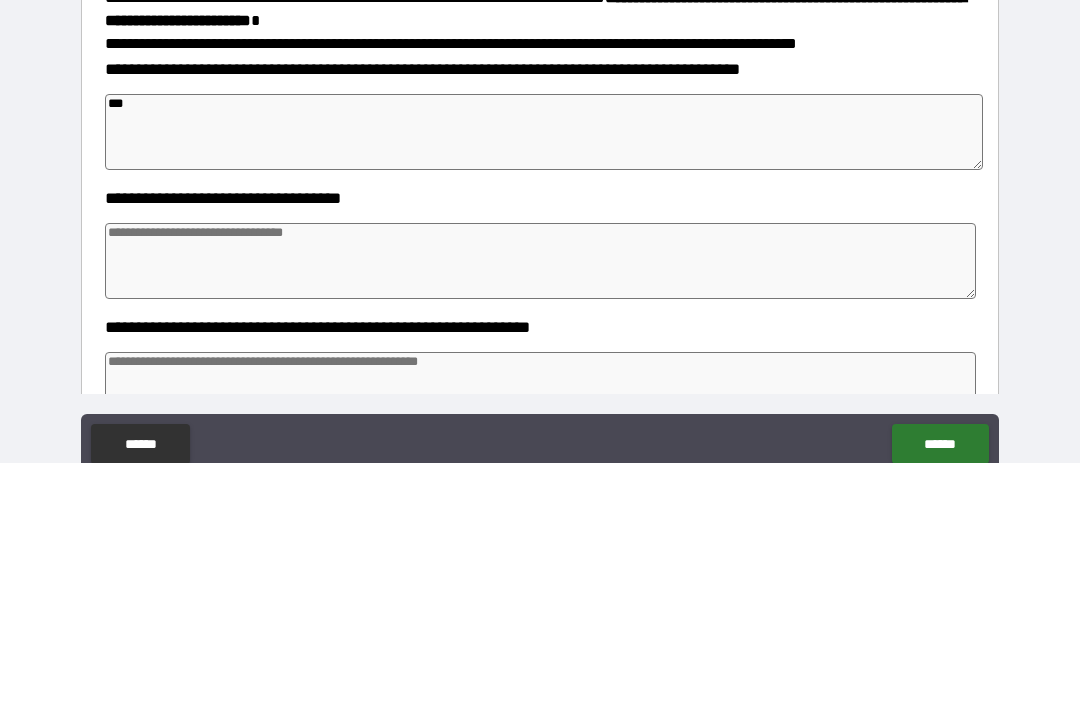 type on "*" 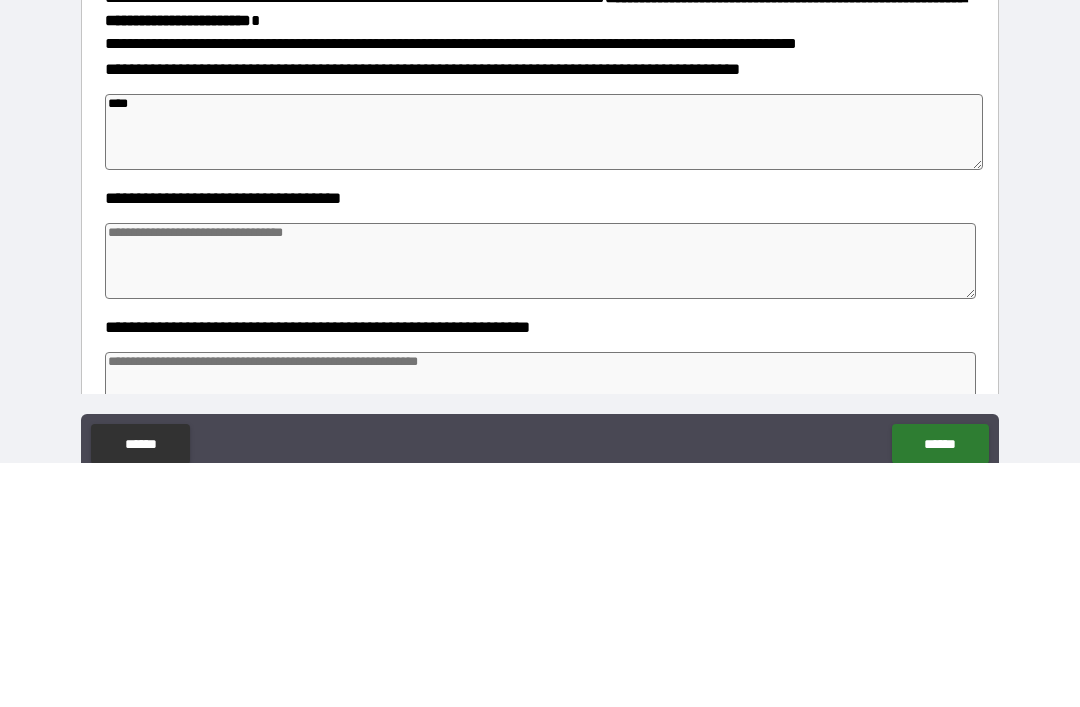 type on "*" 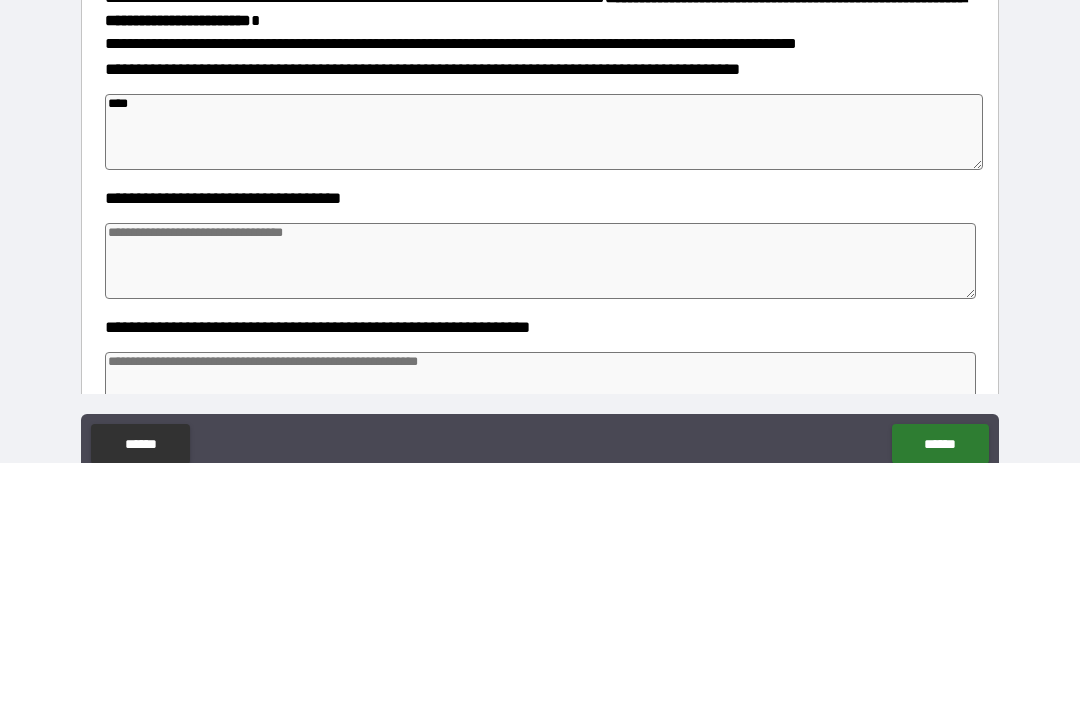 type on "*" 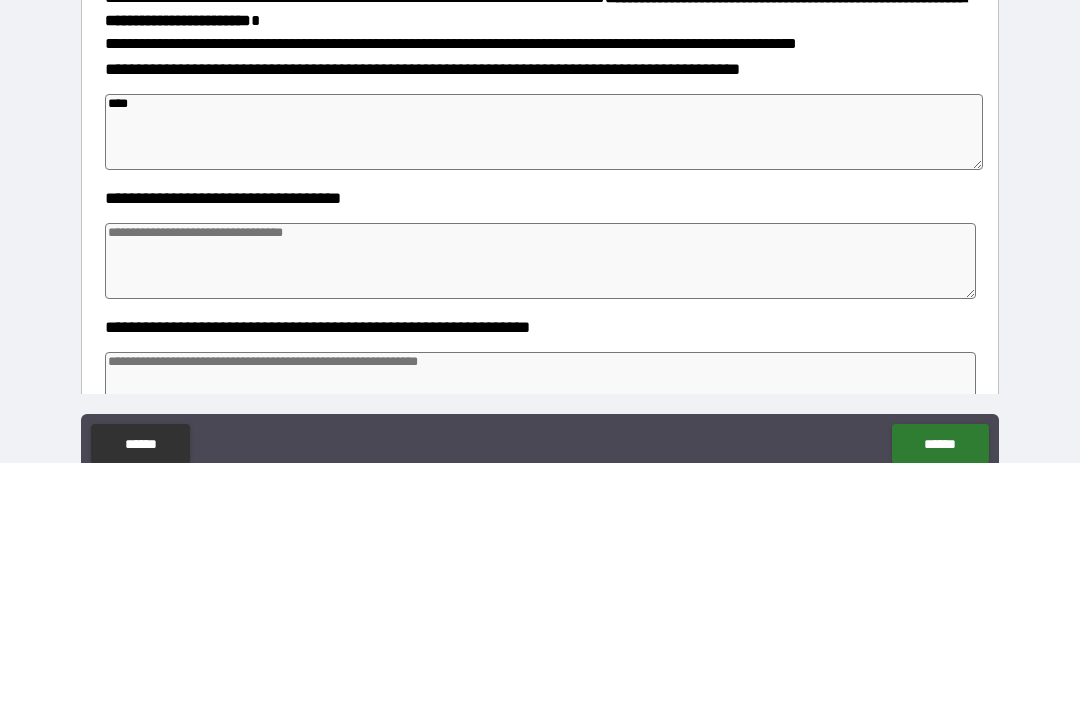 type on "*" 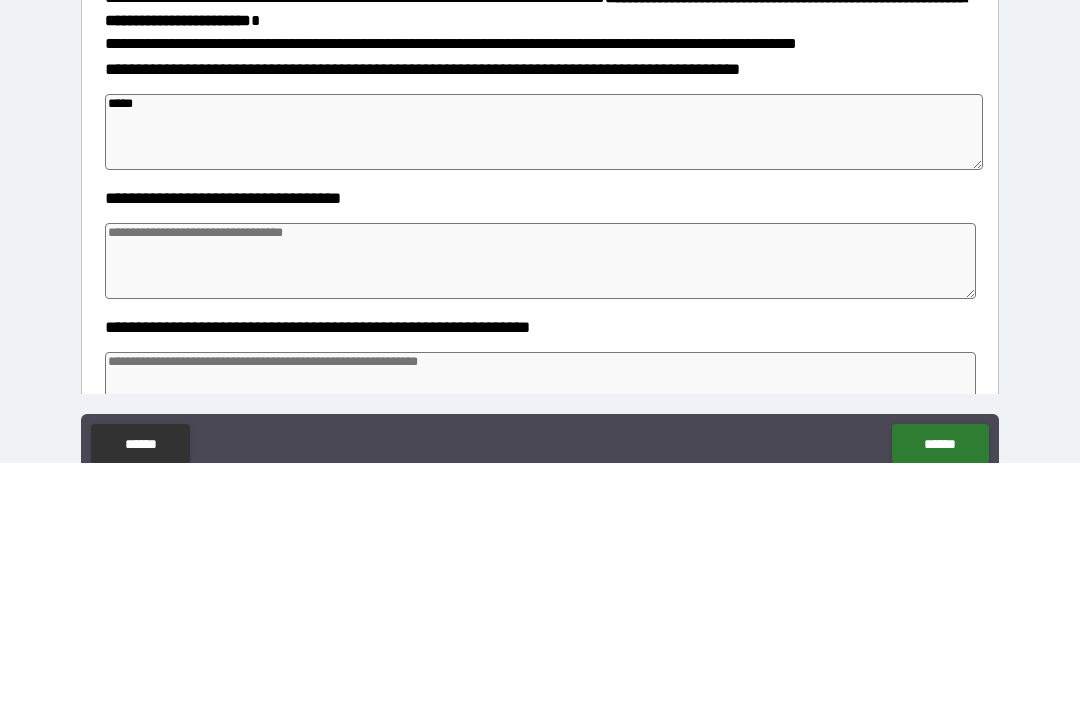 type on "*" 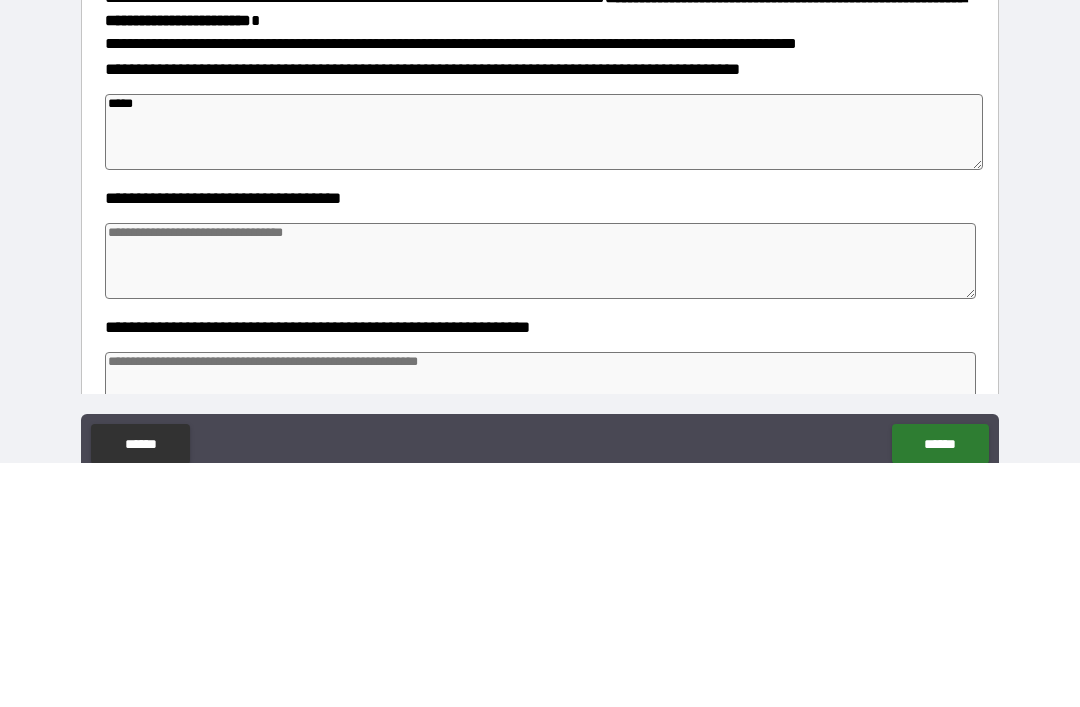 type on "*" 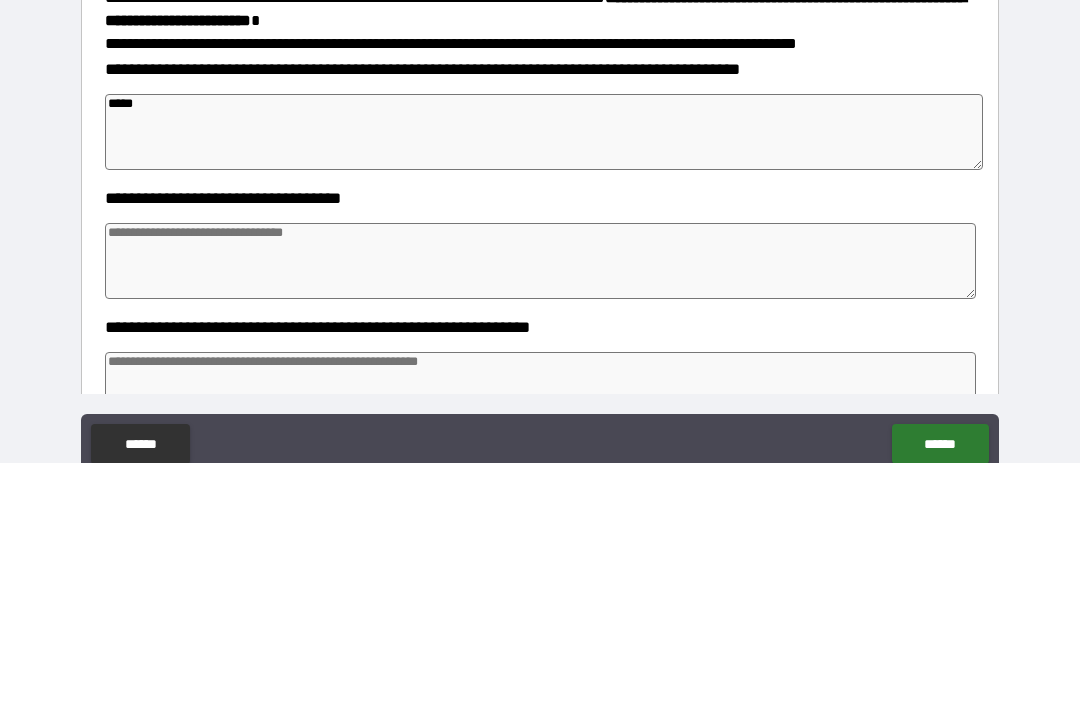 type on "*" 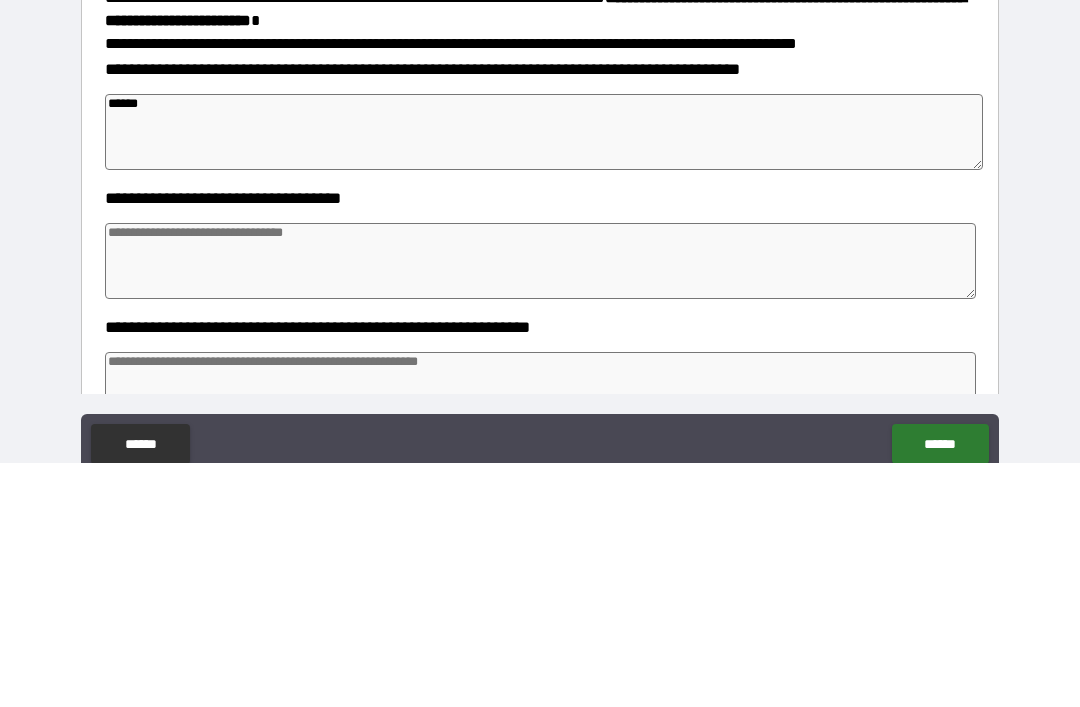 type on "*" 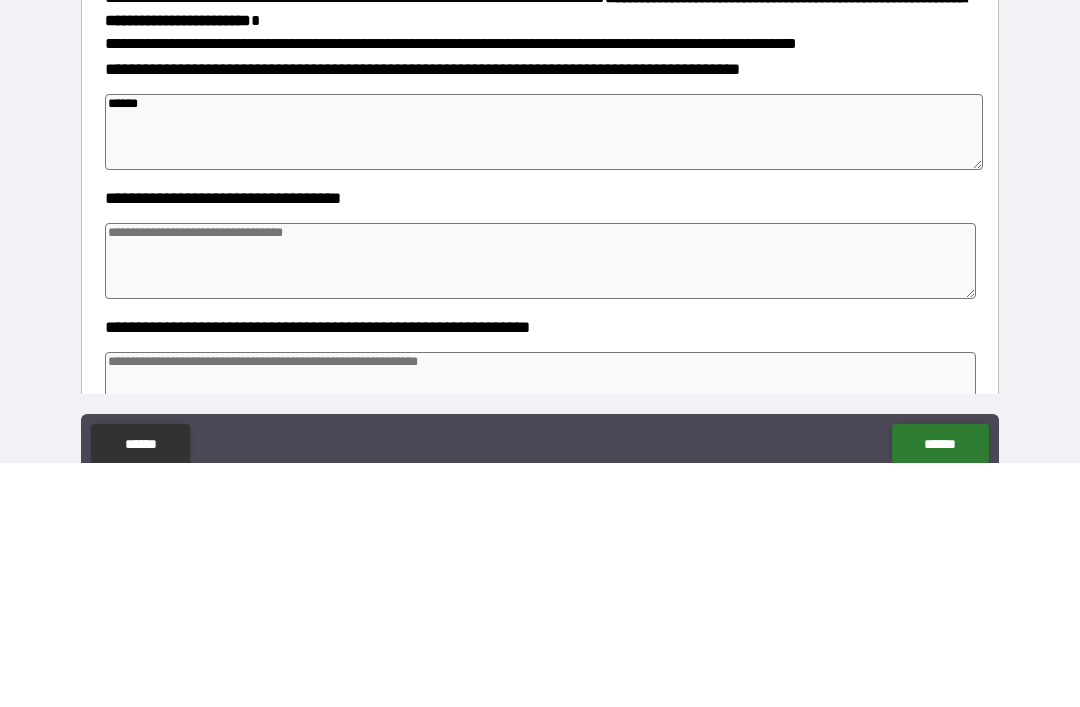 type on "*******" 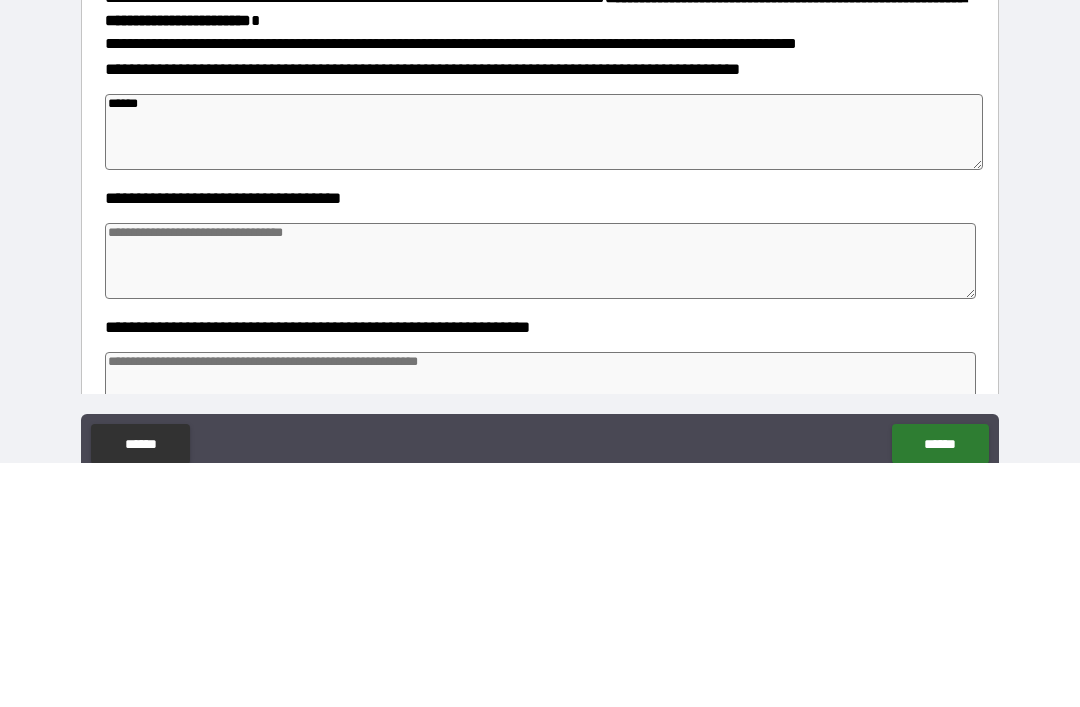 type on "*" 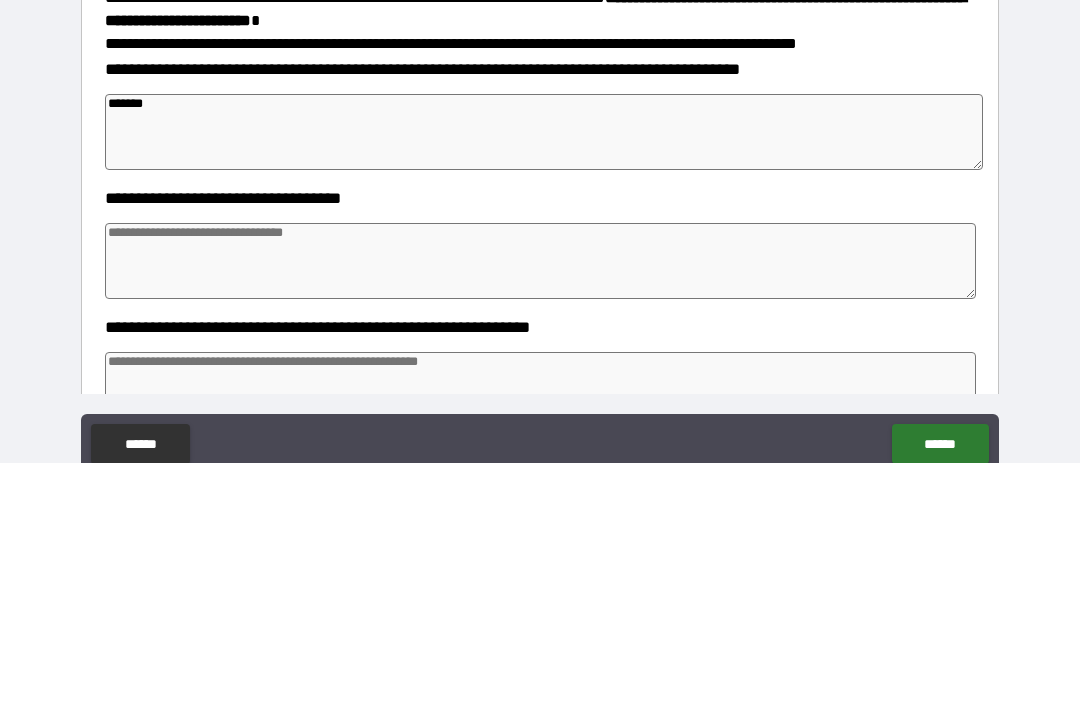 type on "*" 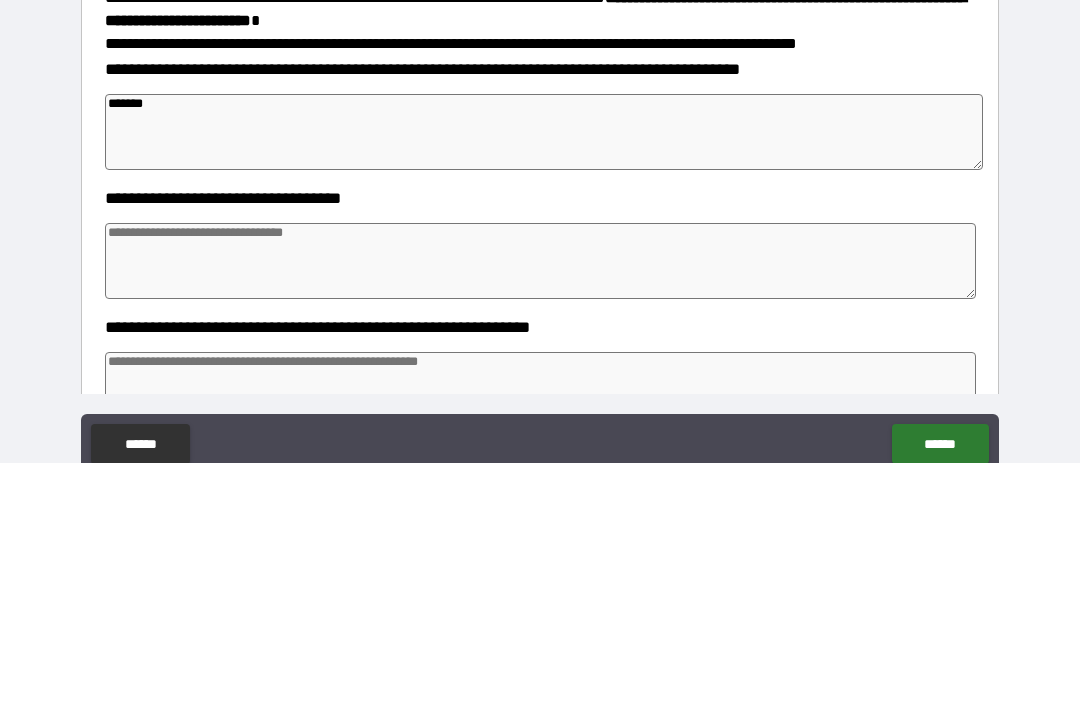 type on "*" 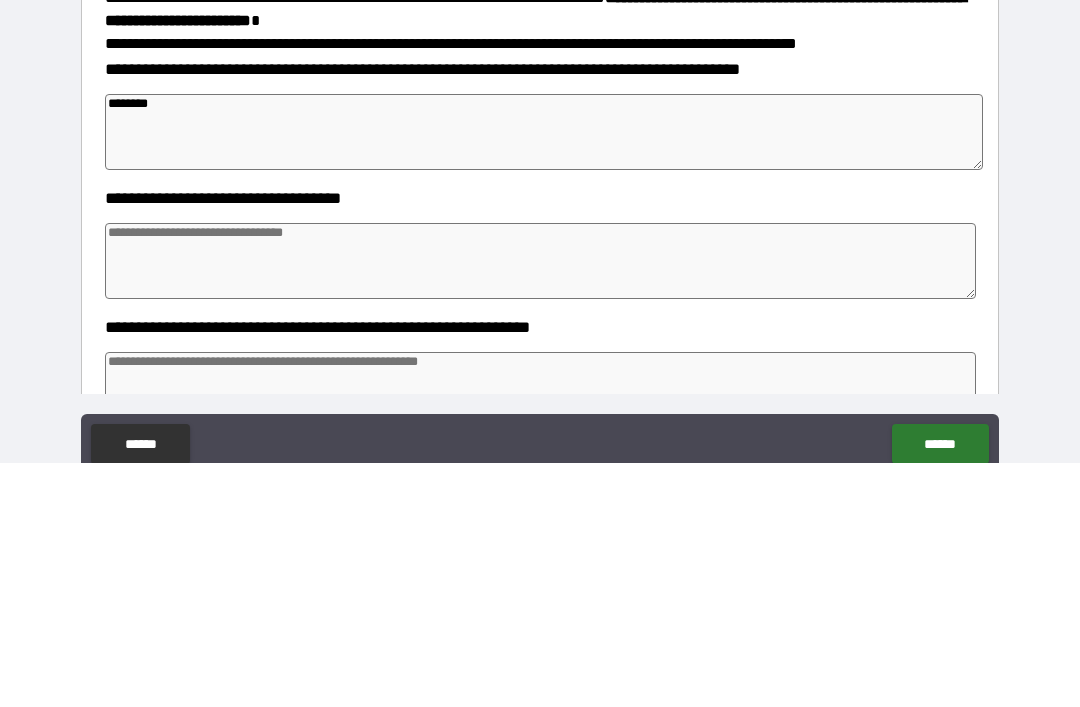 type on "*" 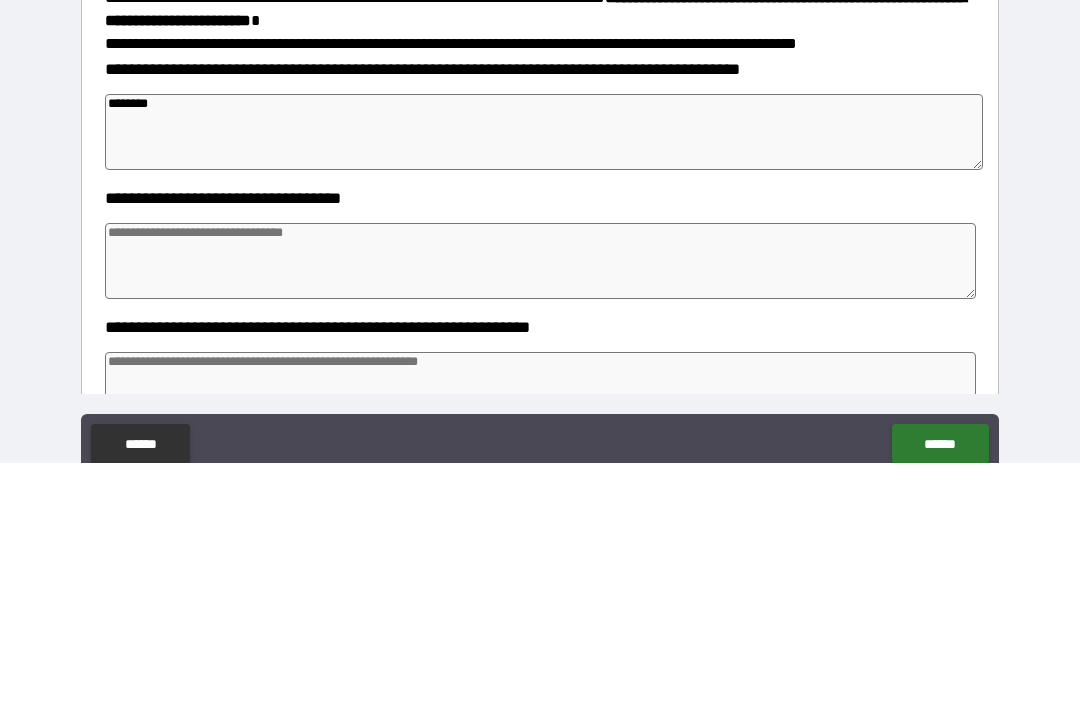 type on "*********" 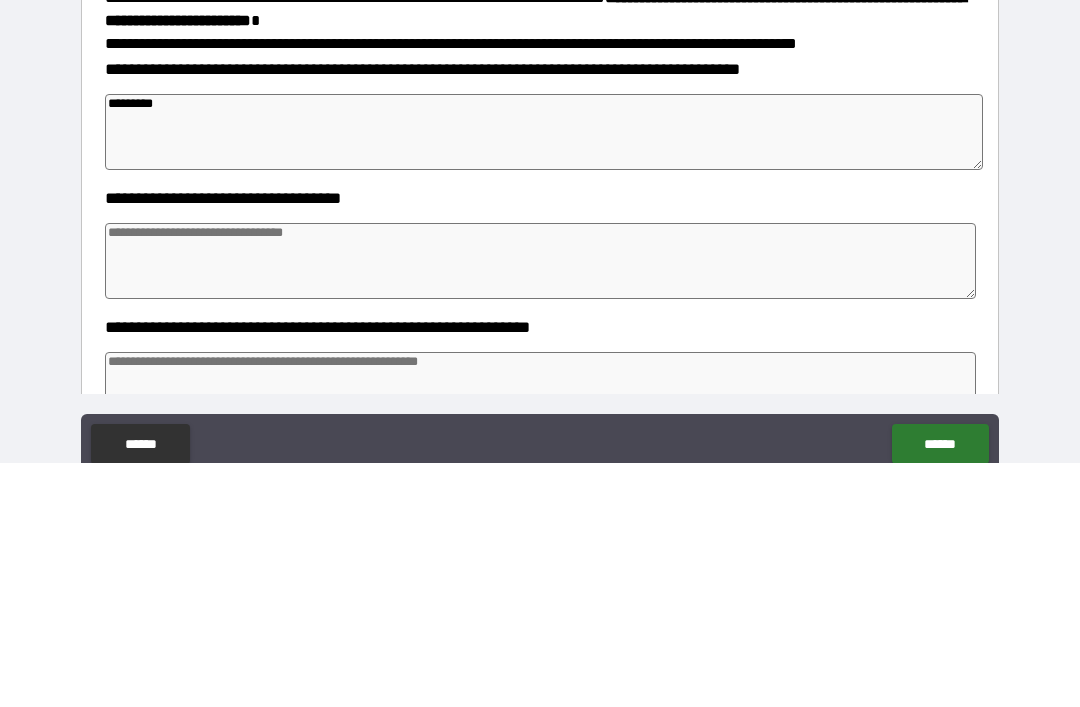type on "*" 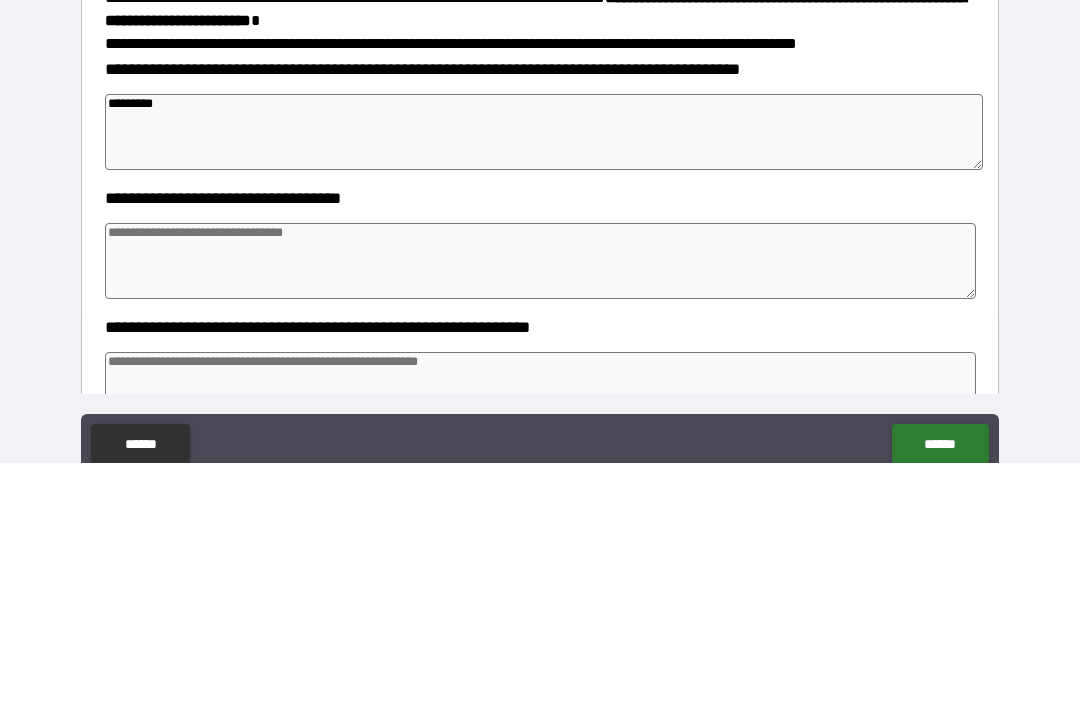 type on "*" 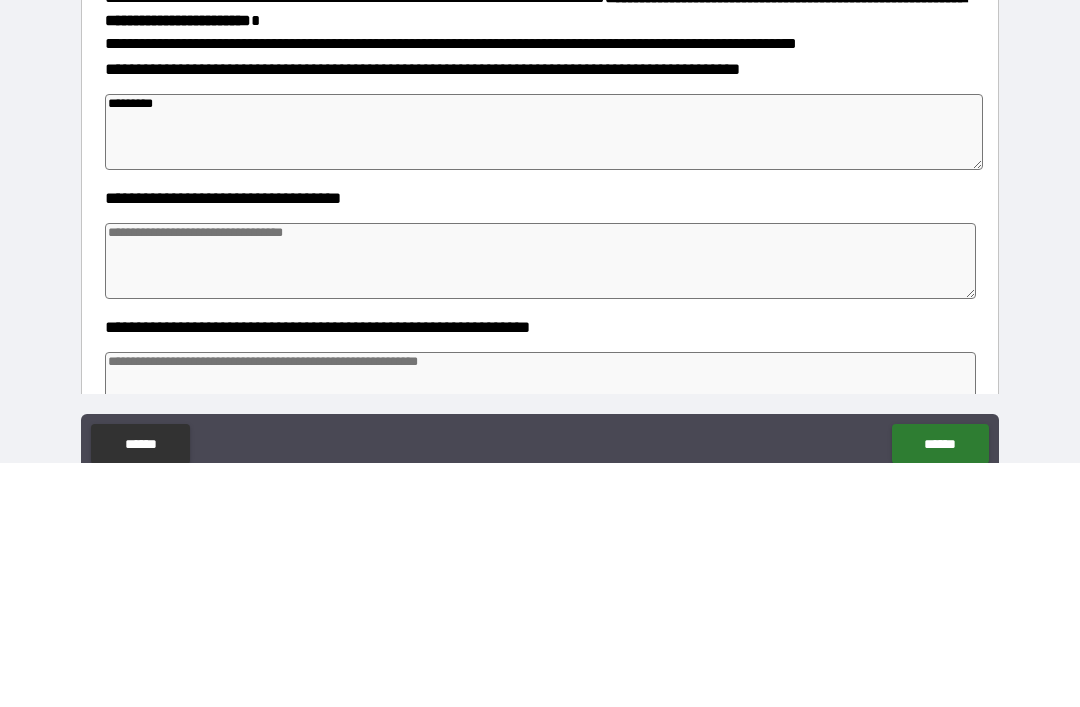 type on "*" 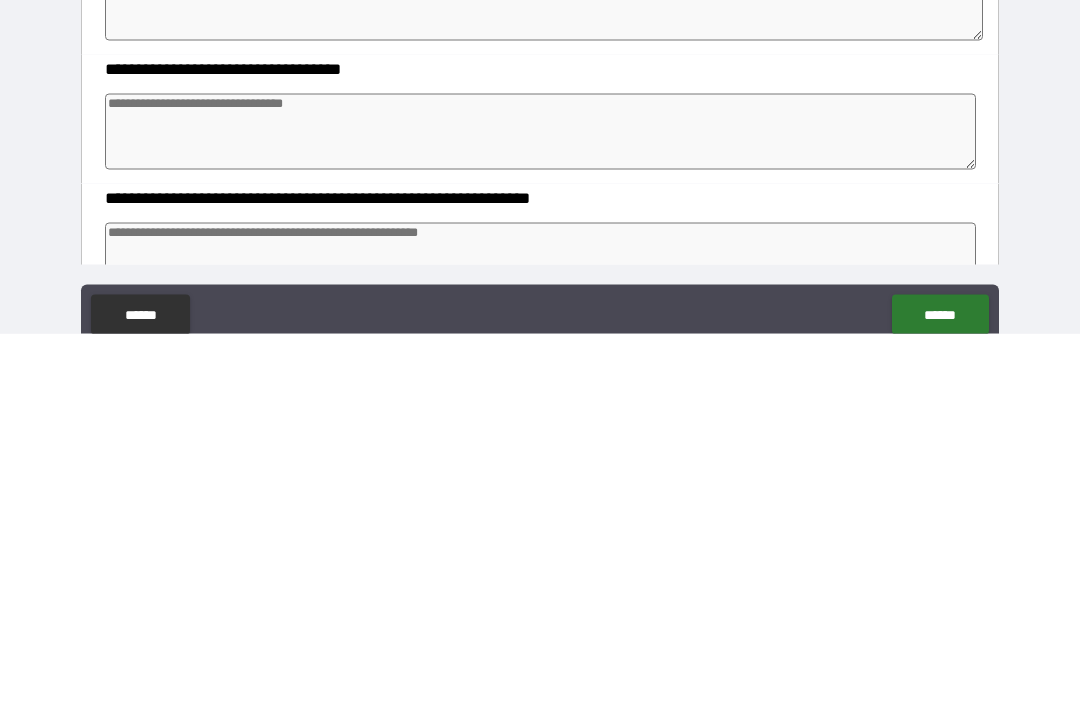type on "*" 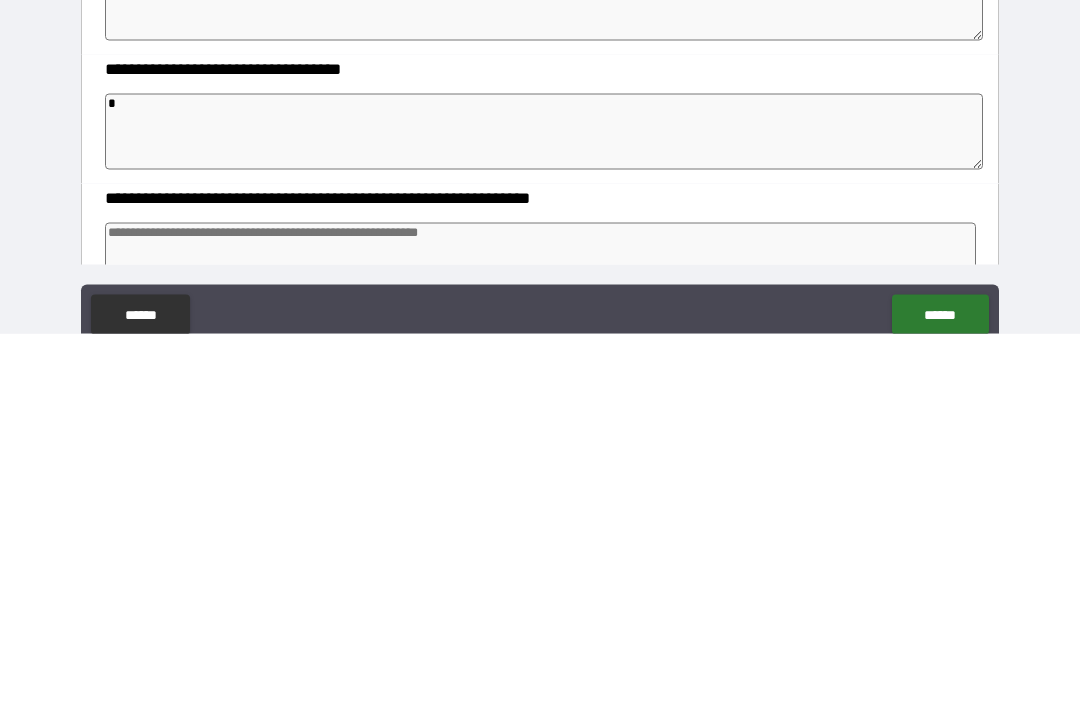 type on "*" 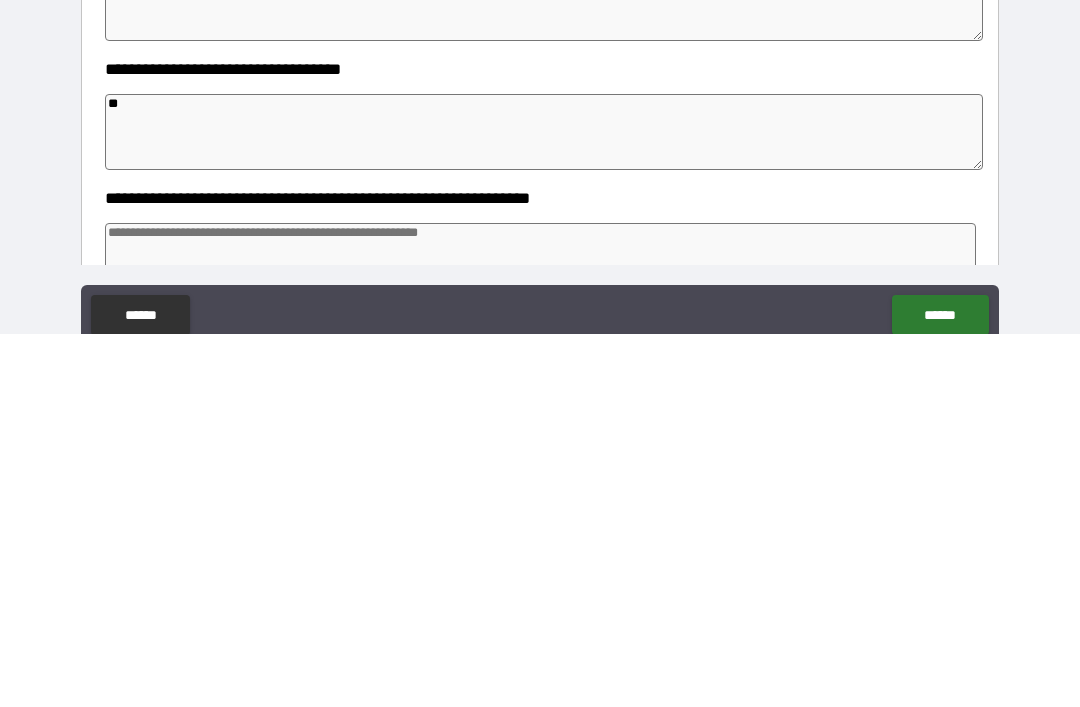 type on "*" 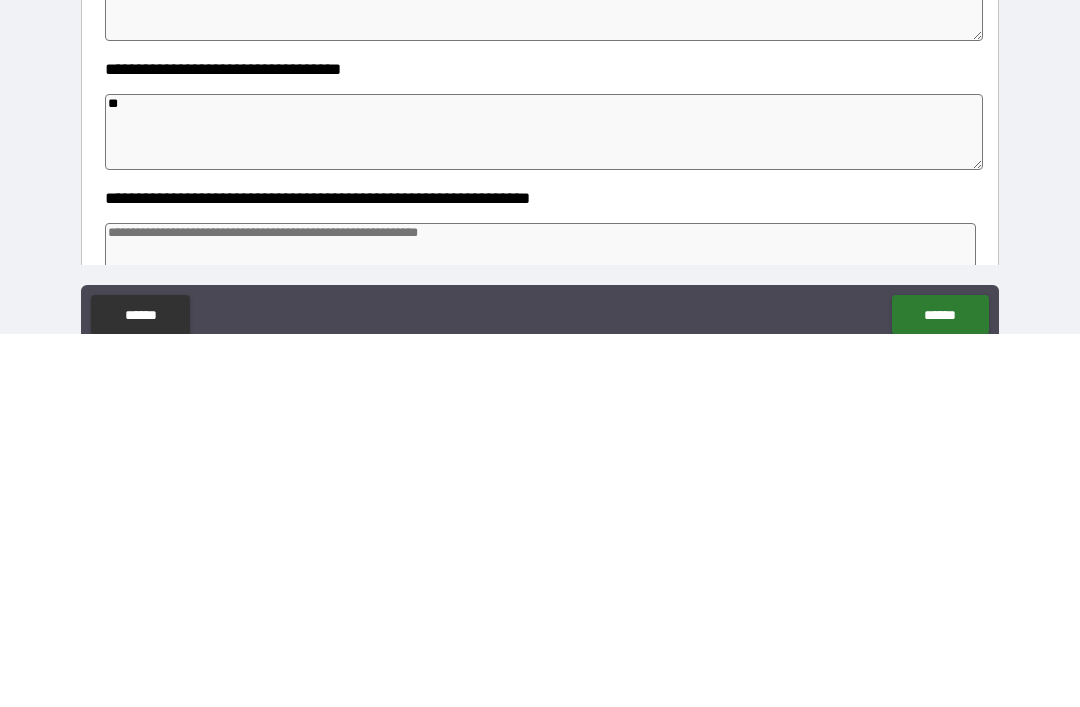 type on "*" 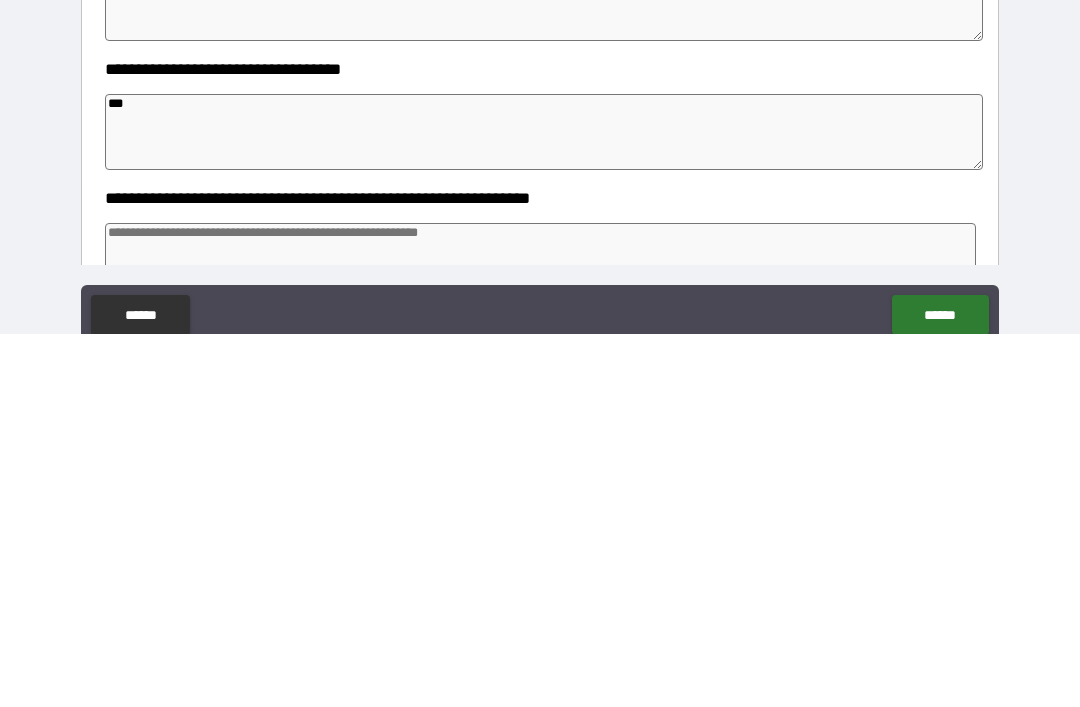 type on "*" 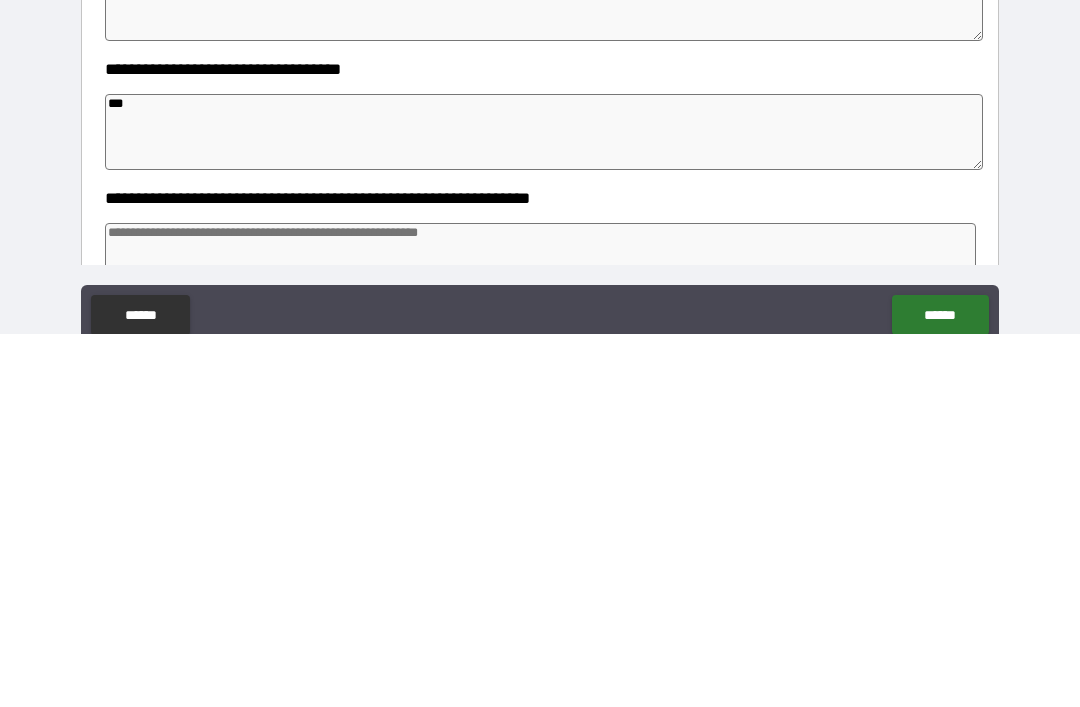 type on "*" 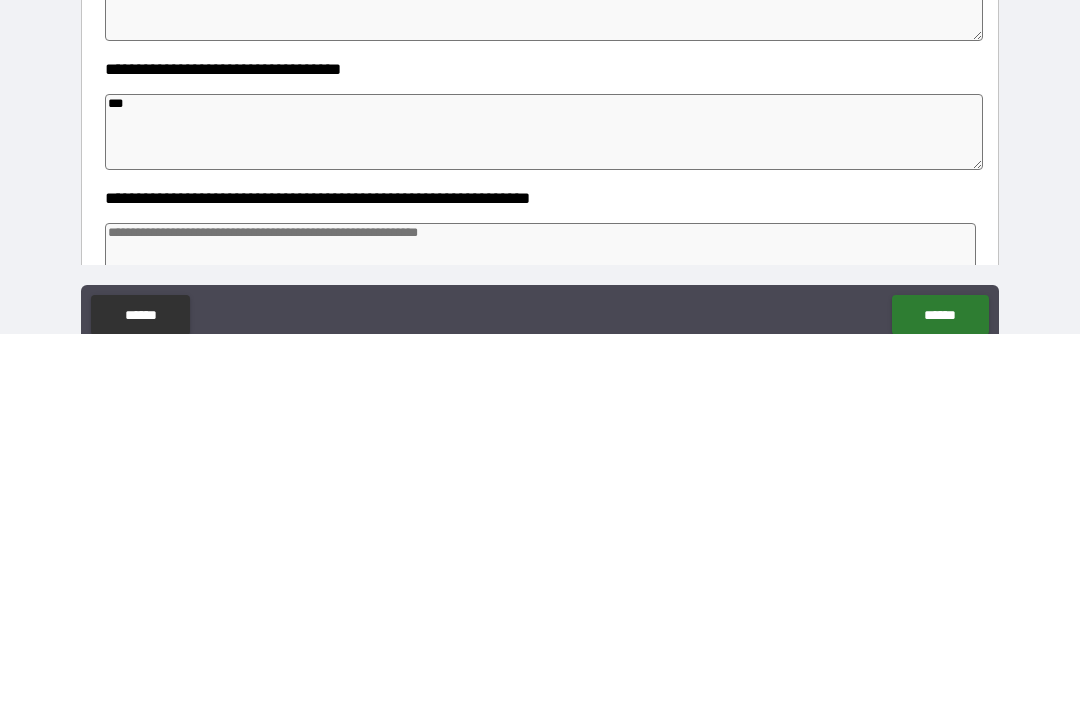 type on "*" 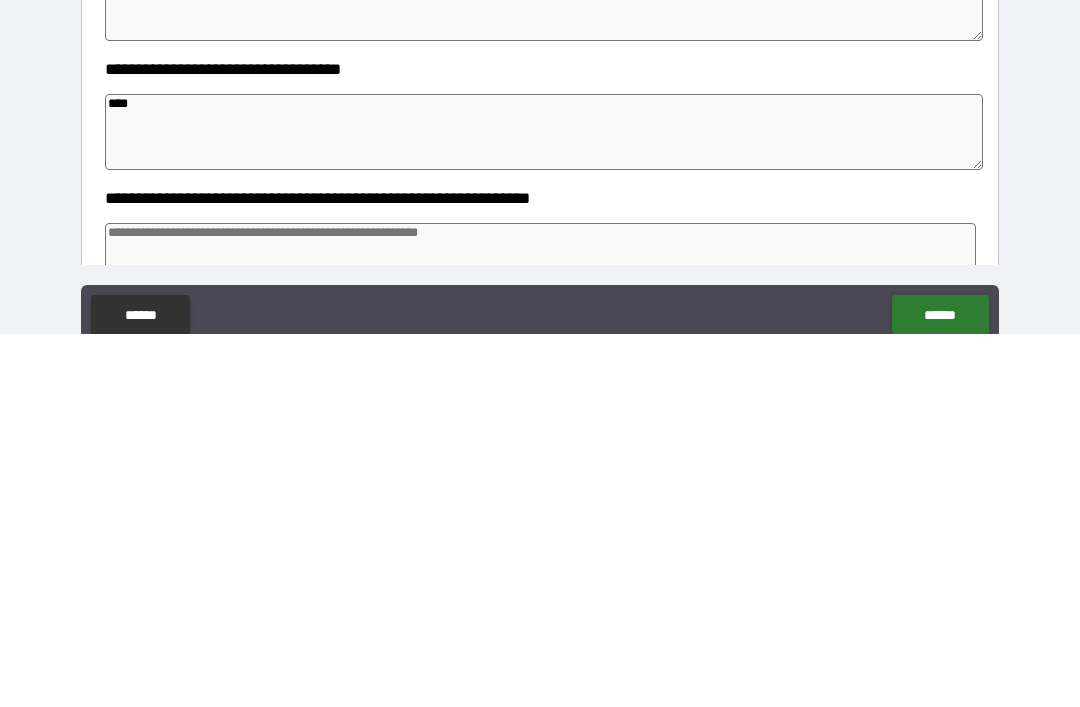 type on "*" 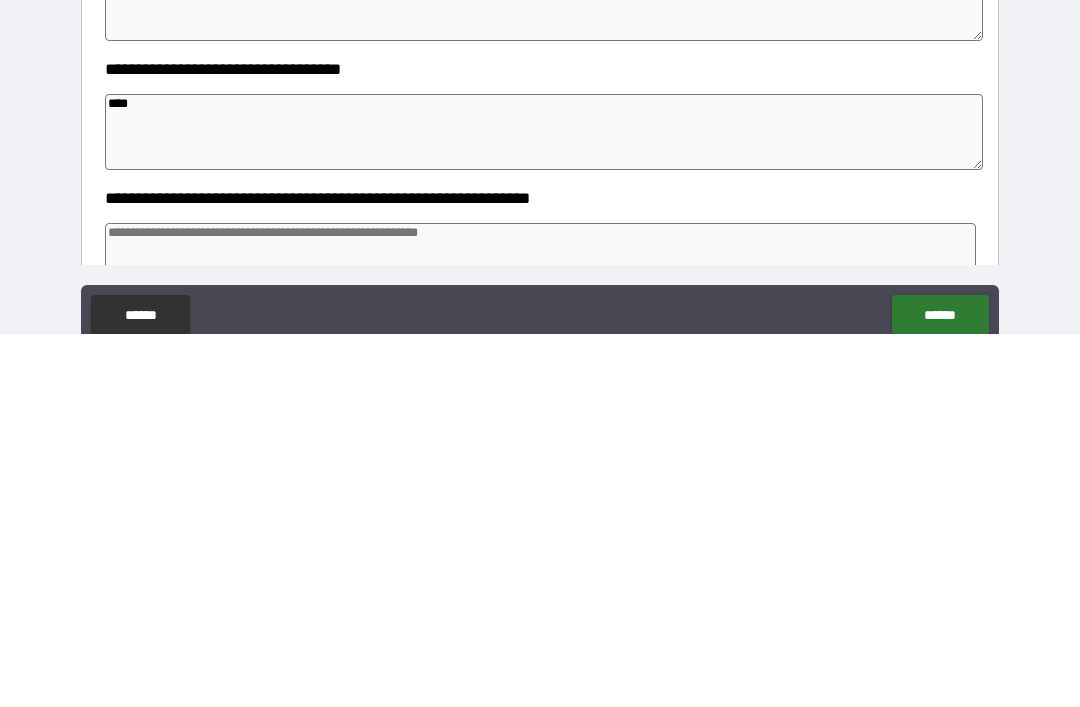 type on "*" 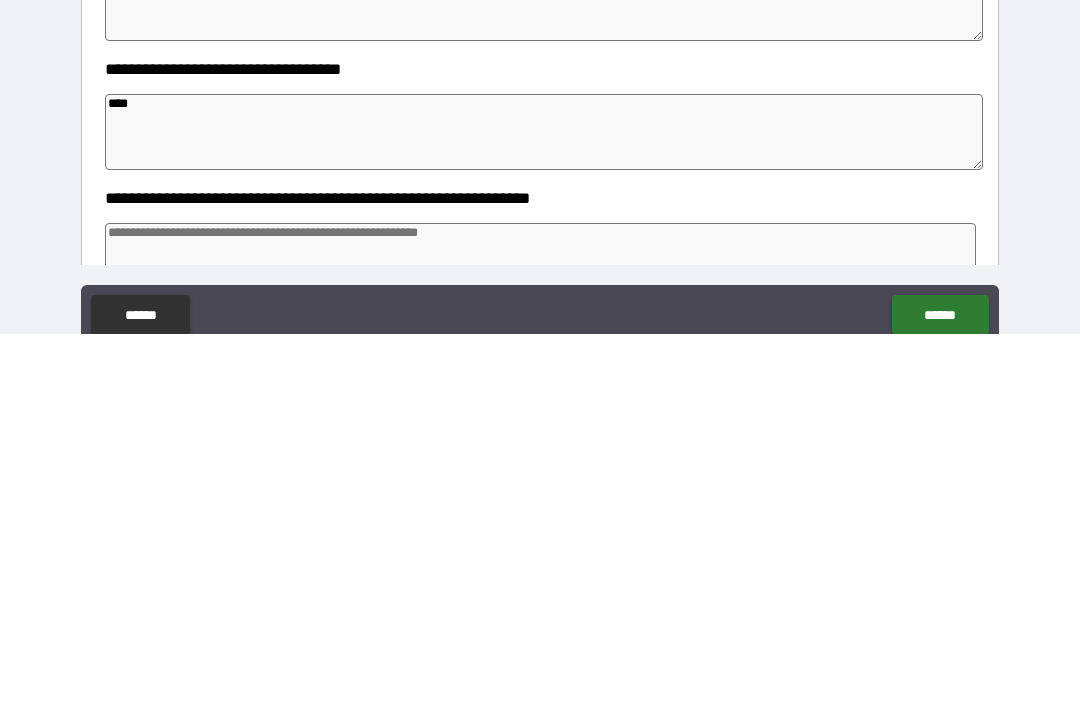 type on "*****" 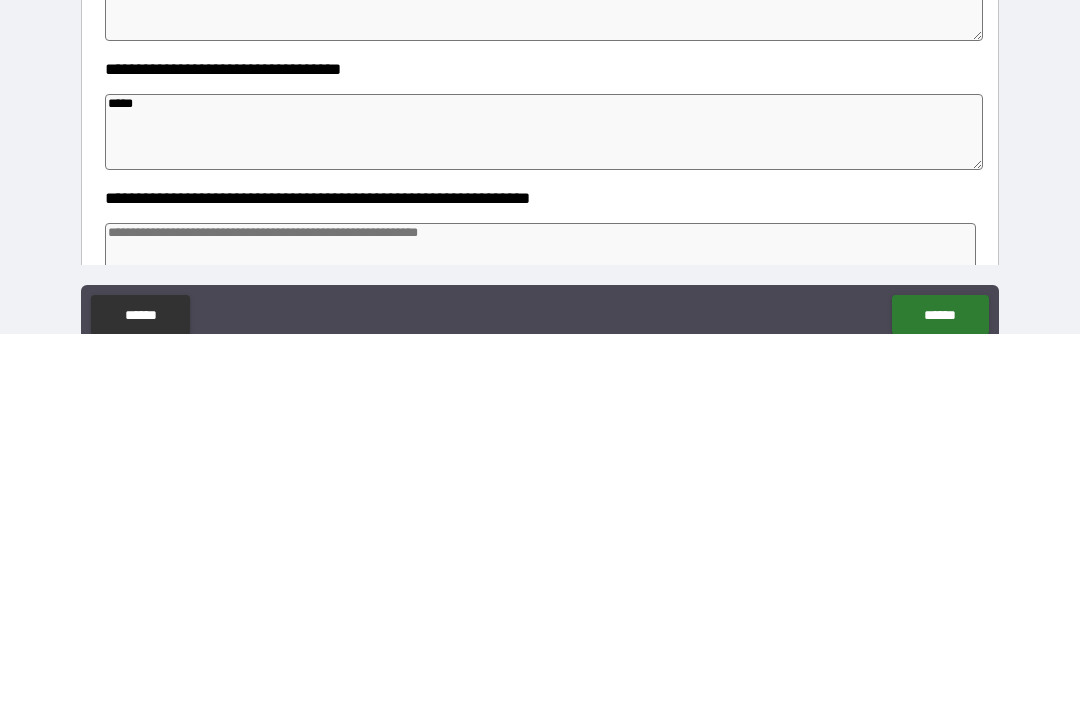type on "*" 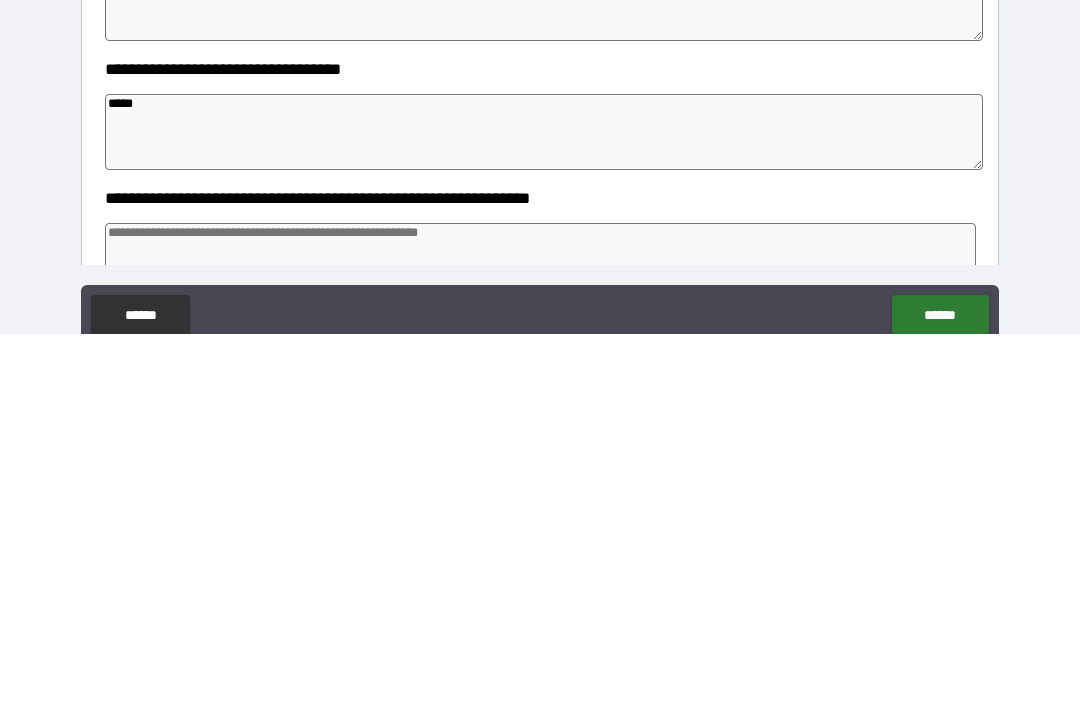 type on "*" 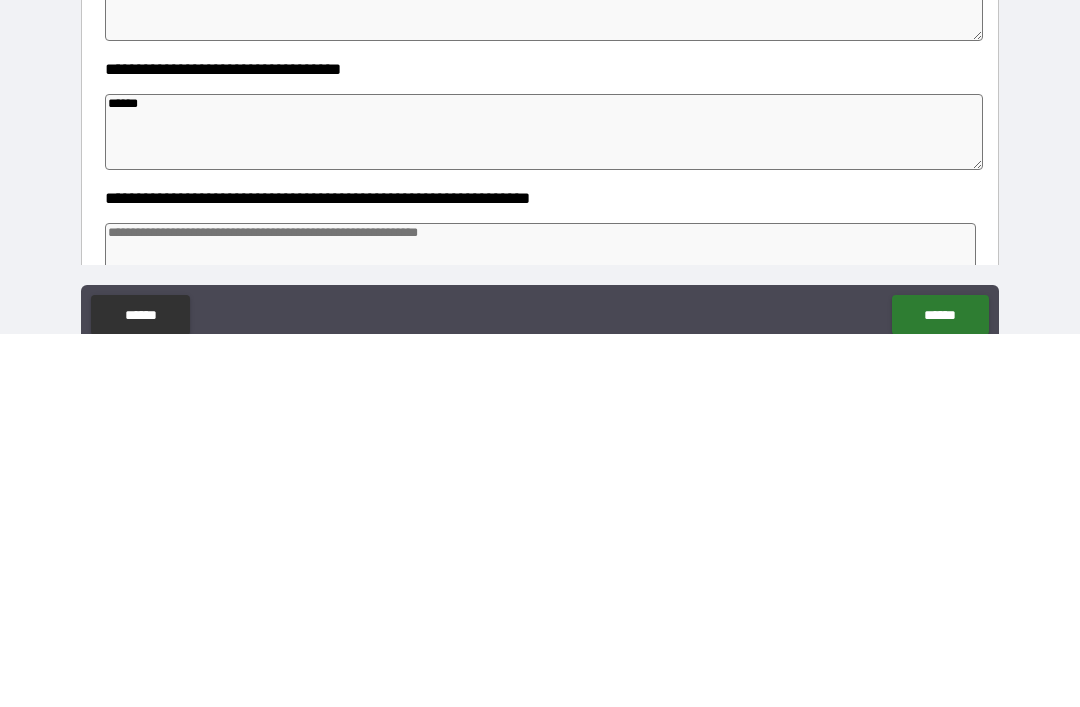 type on "*" 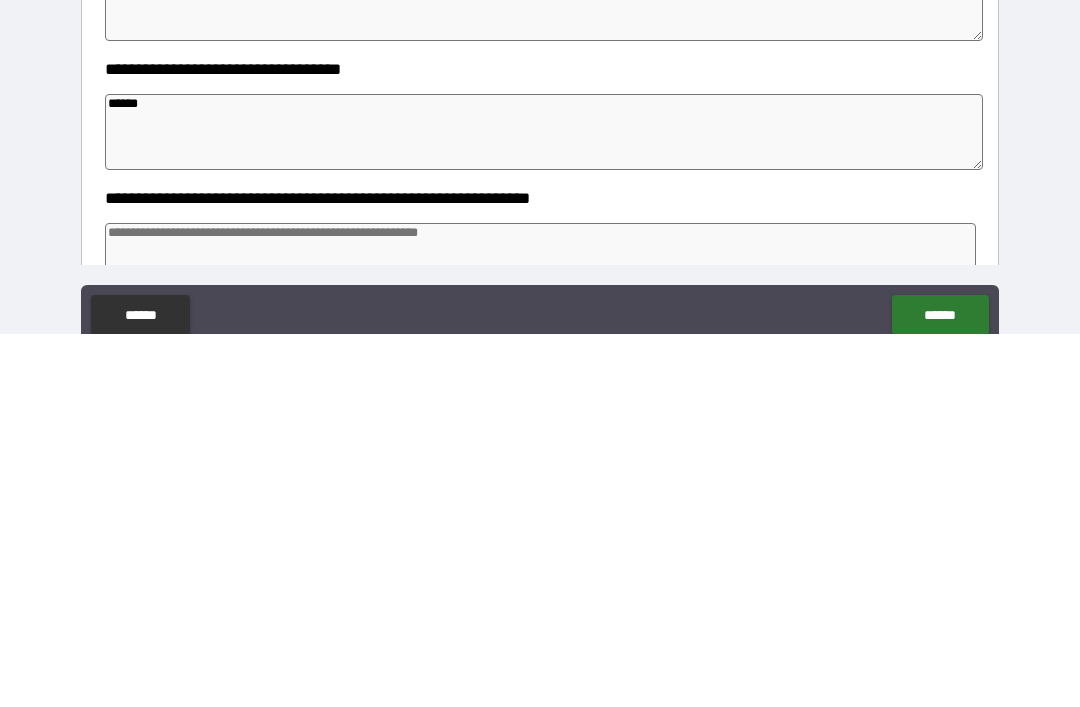 type on "*" 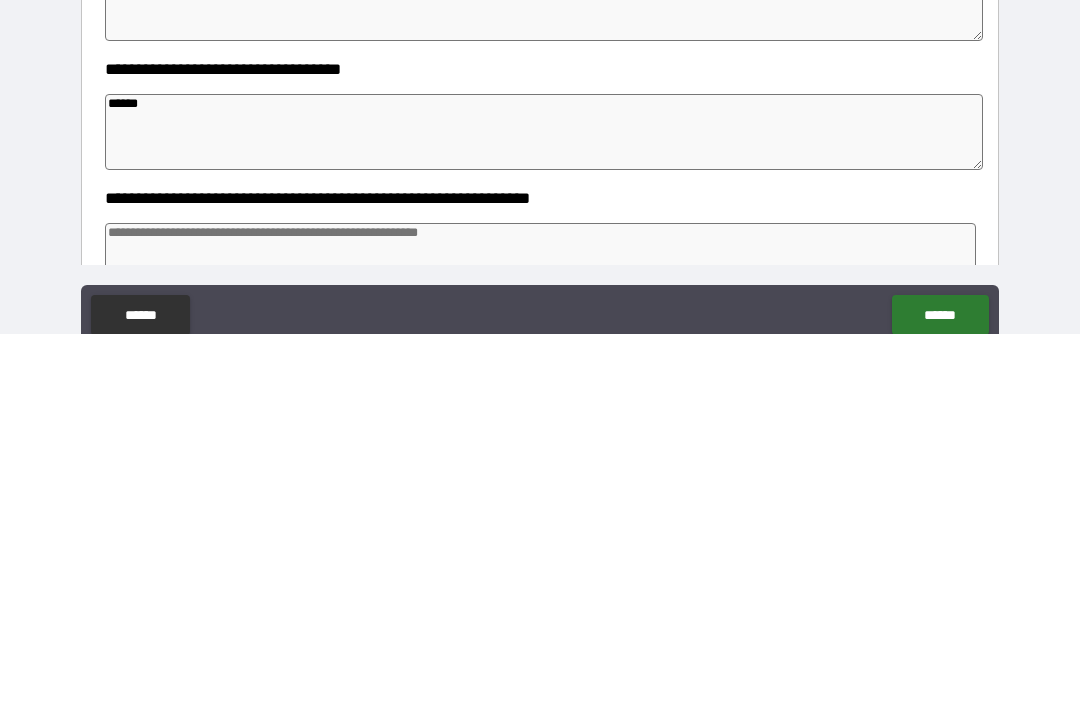 type on "*" 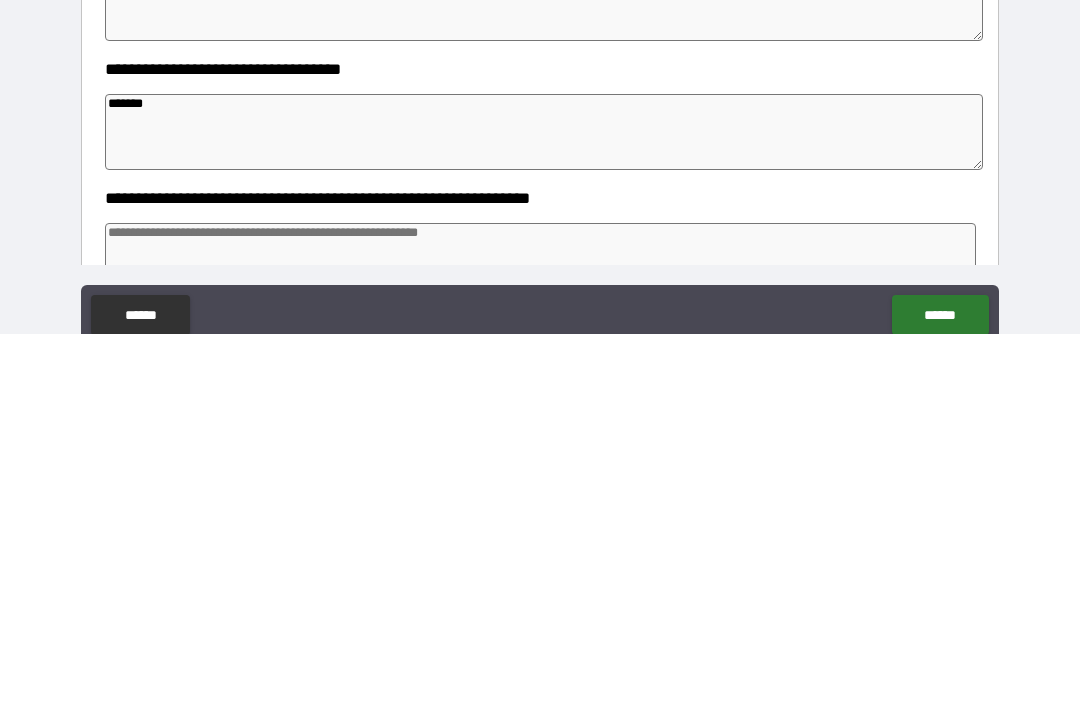 type on "*" 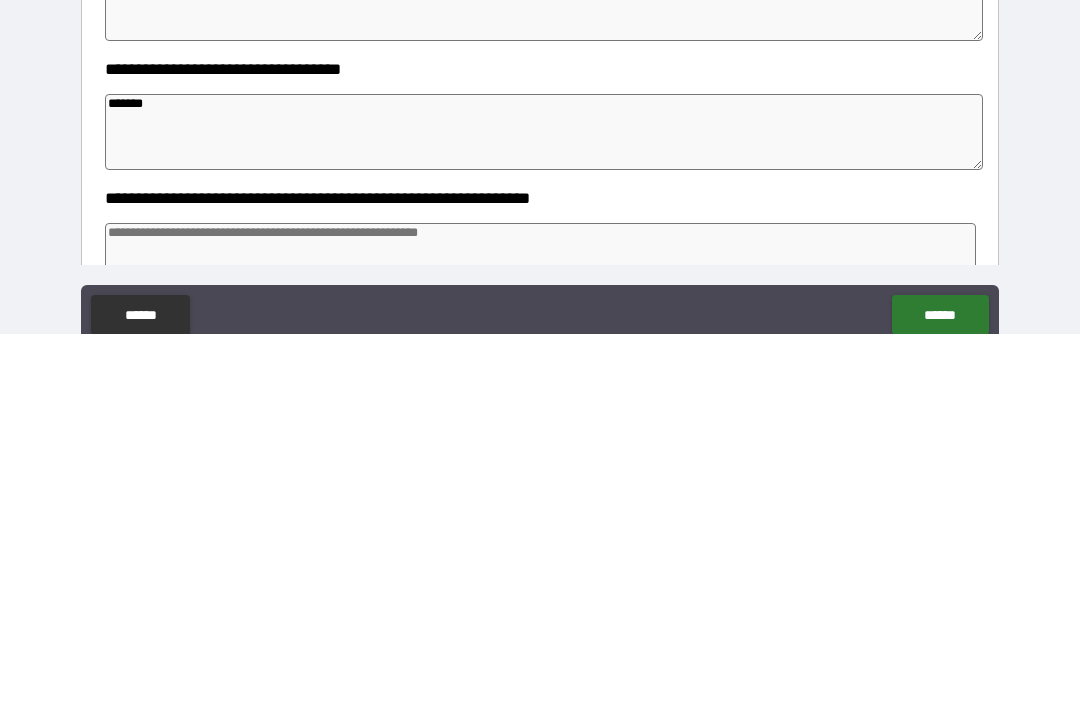 type on "*" 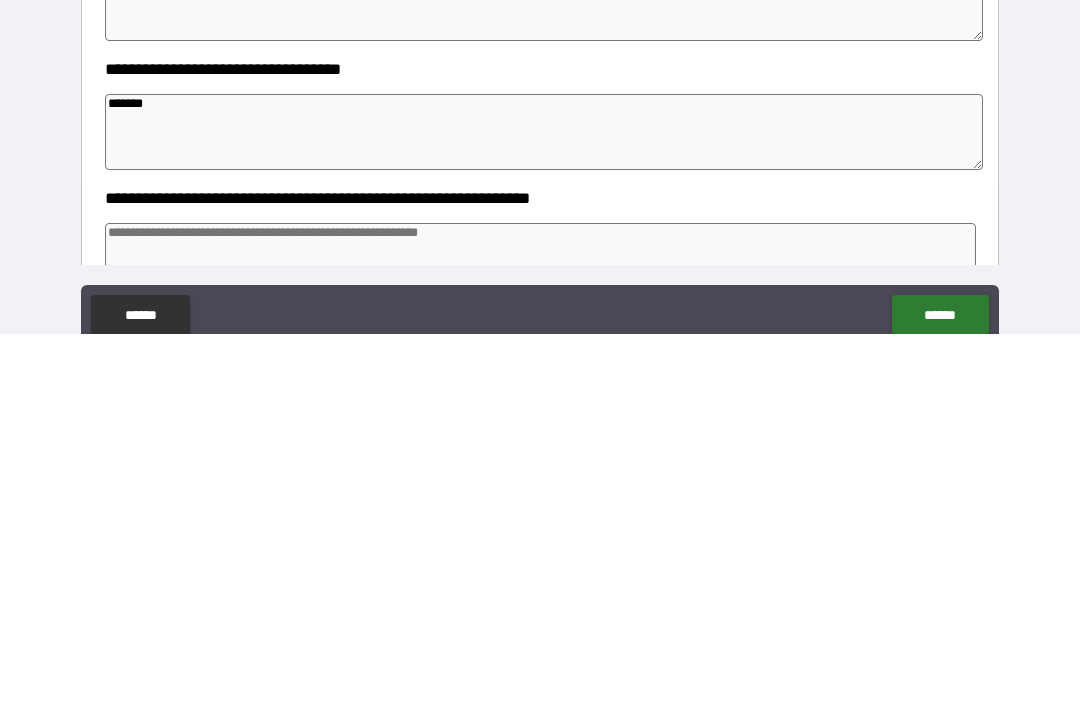 type on "*" 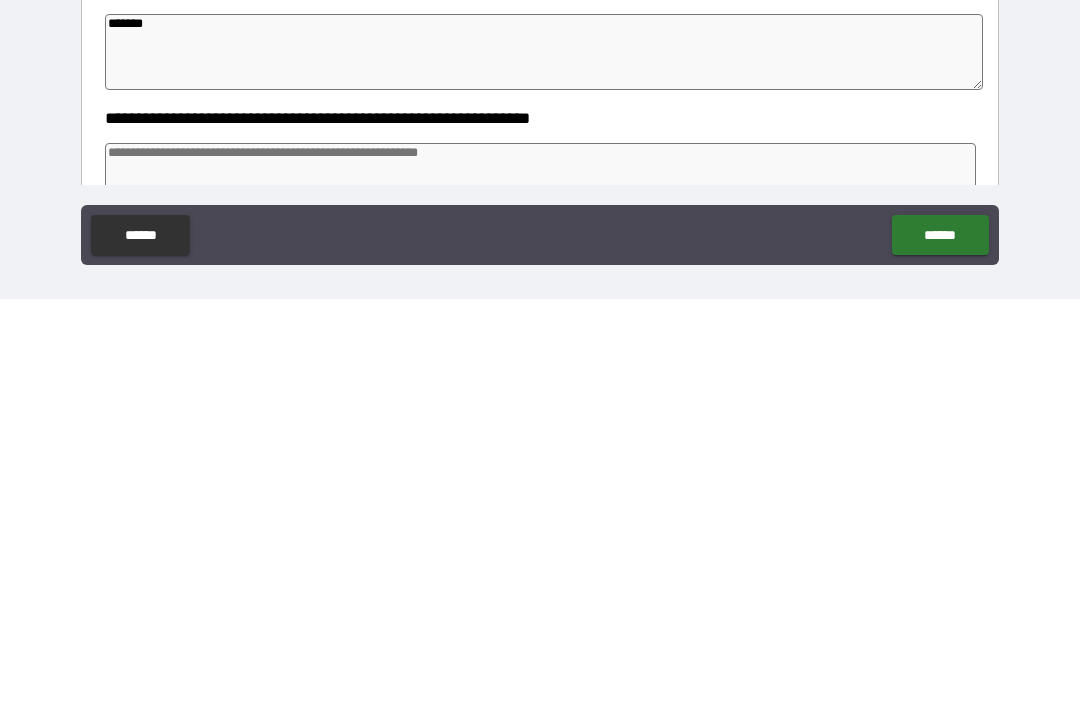 scroll, scrollTop: 64, scrollLeft: 0, axis: vertical 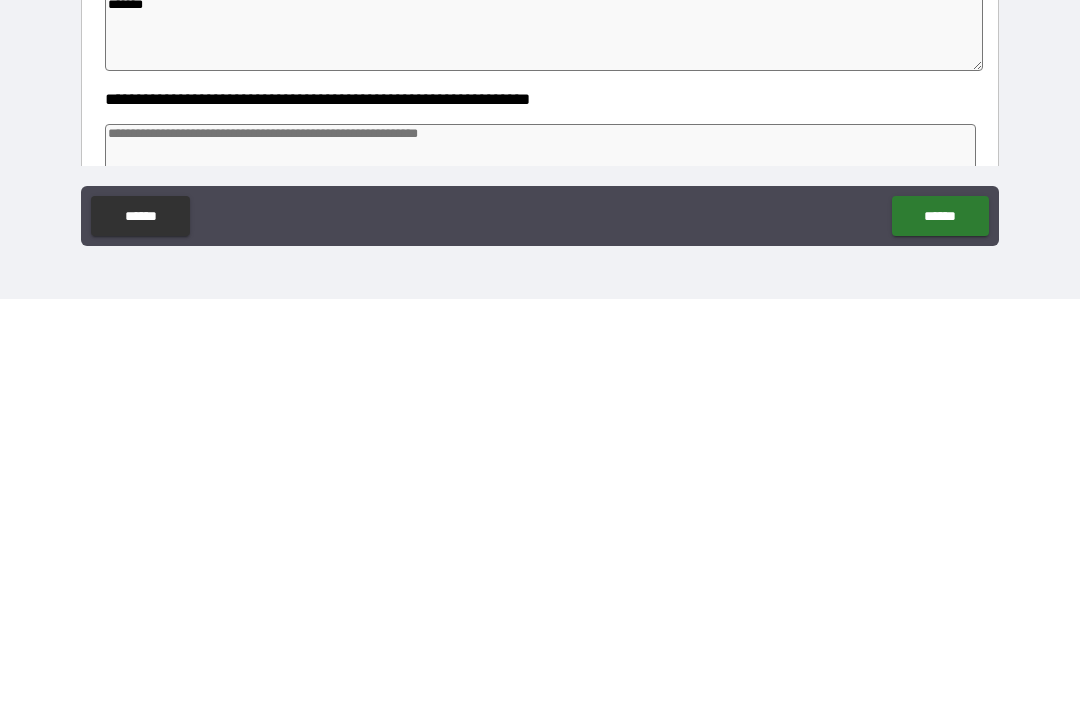 type on "*******" 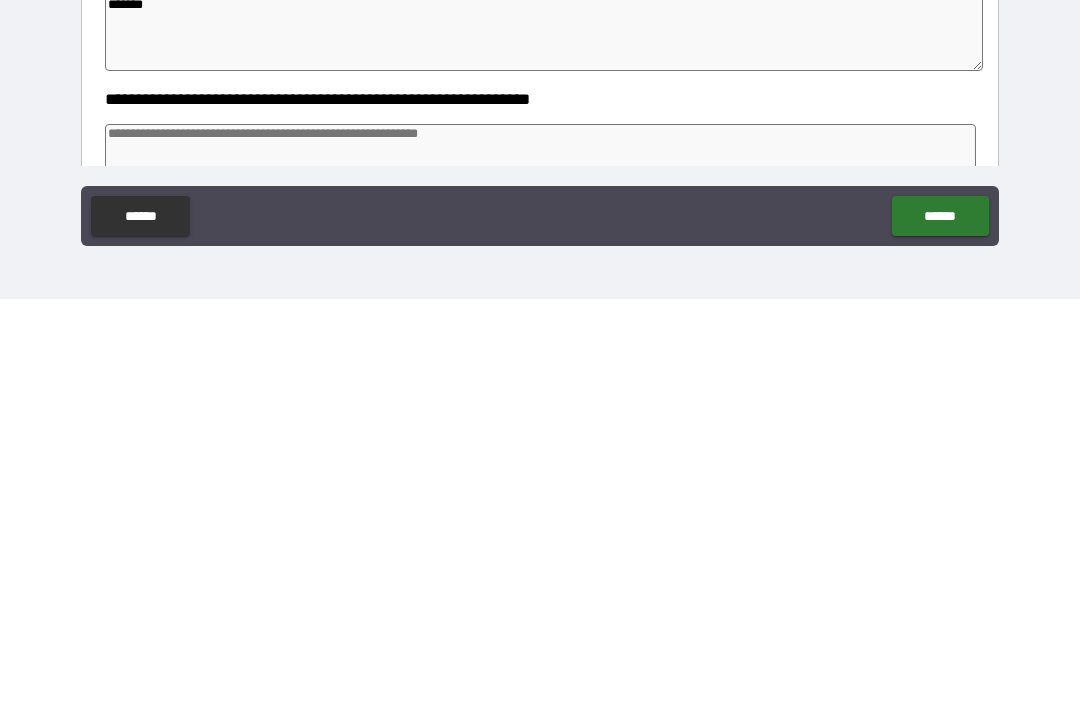 type on "*" 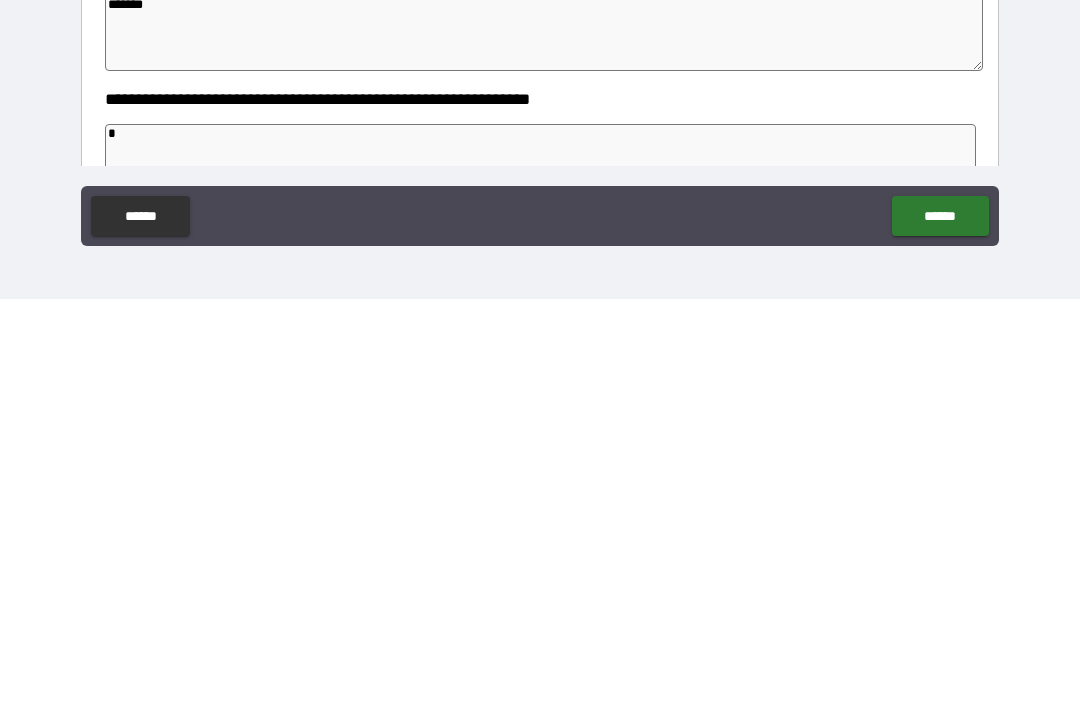 type on "*" 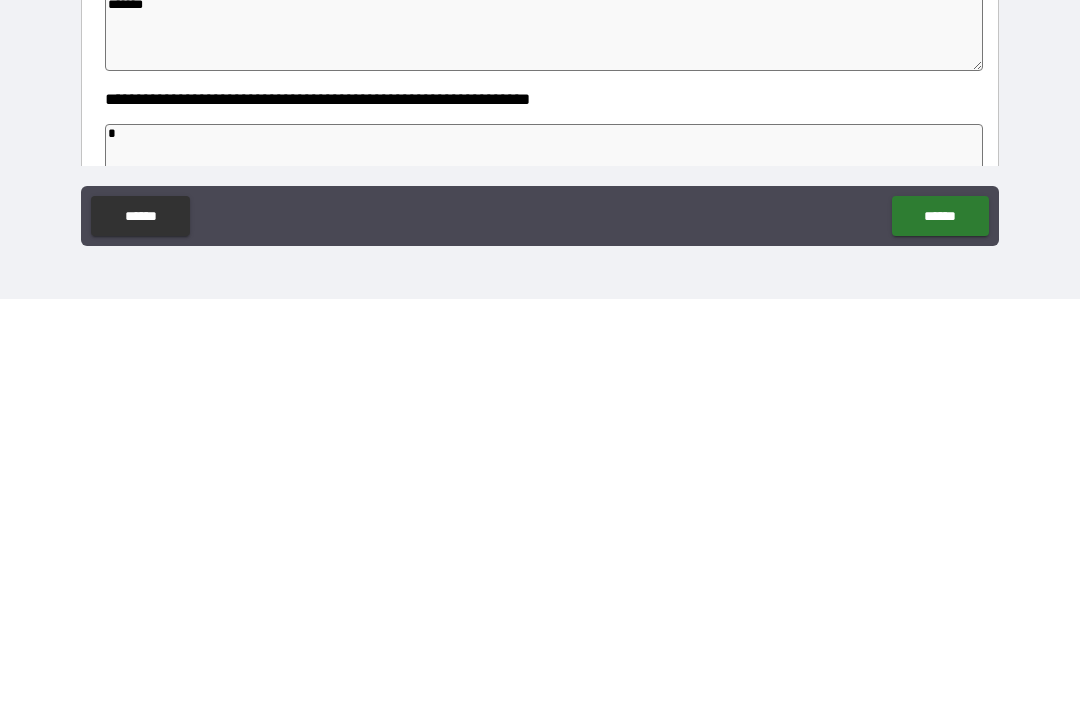 type on "*" 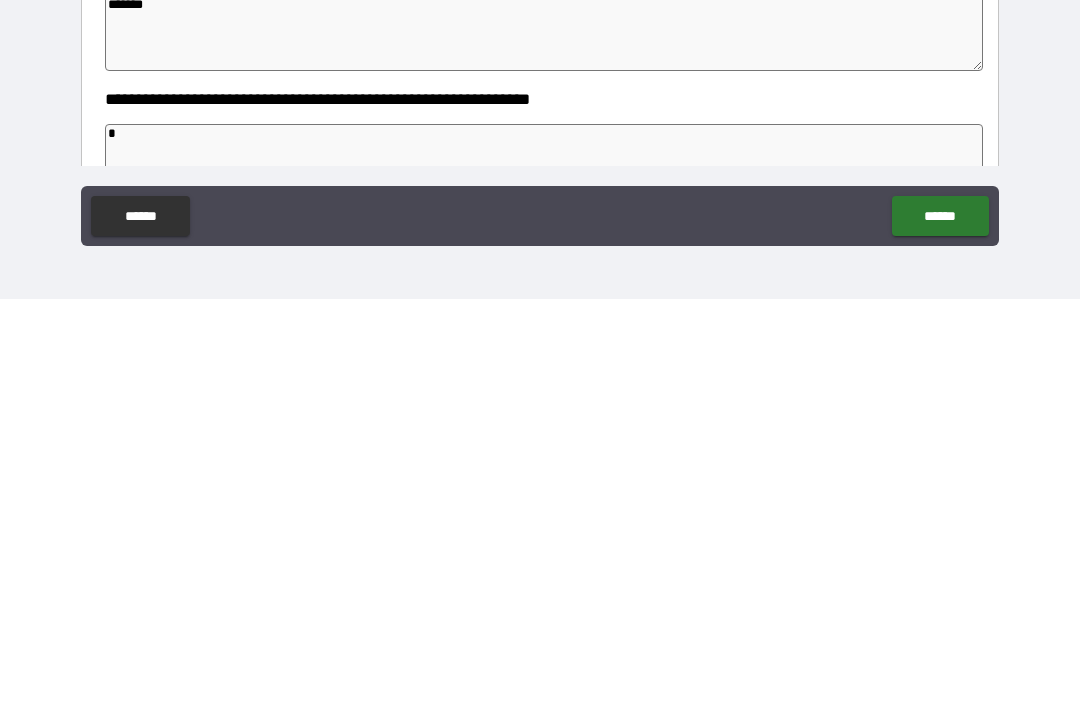 type on "*" 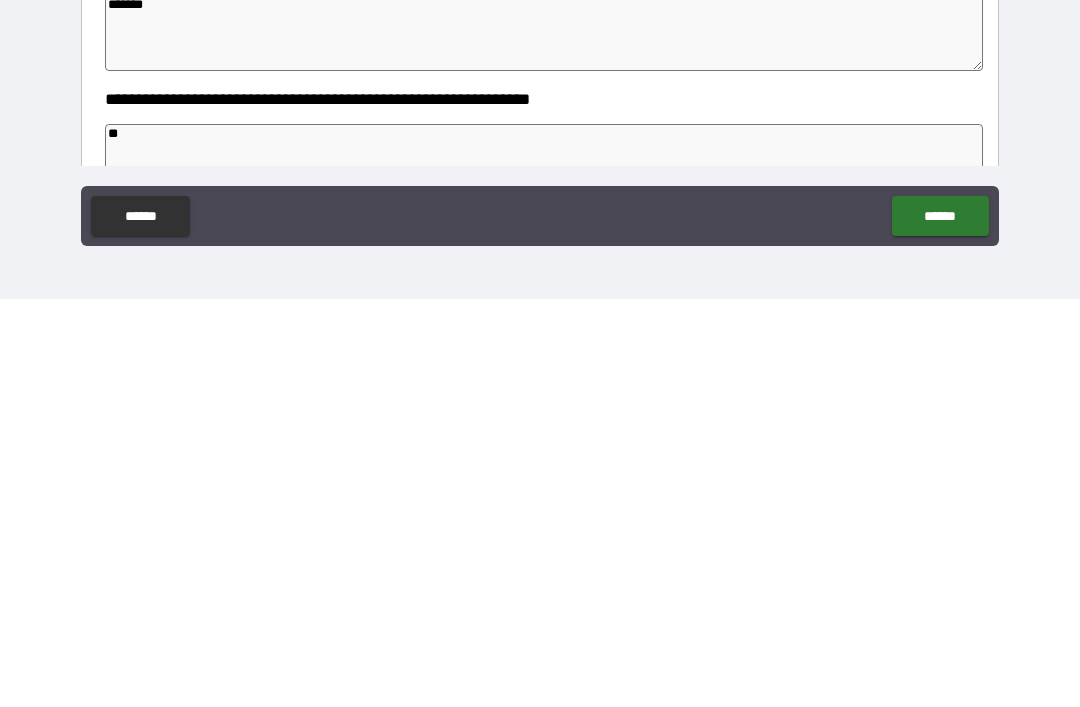 type on "*" 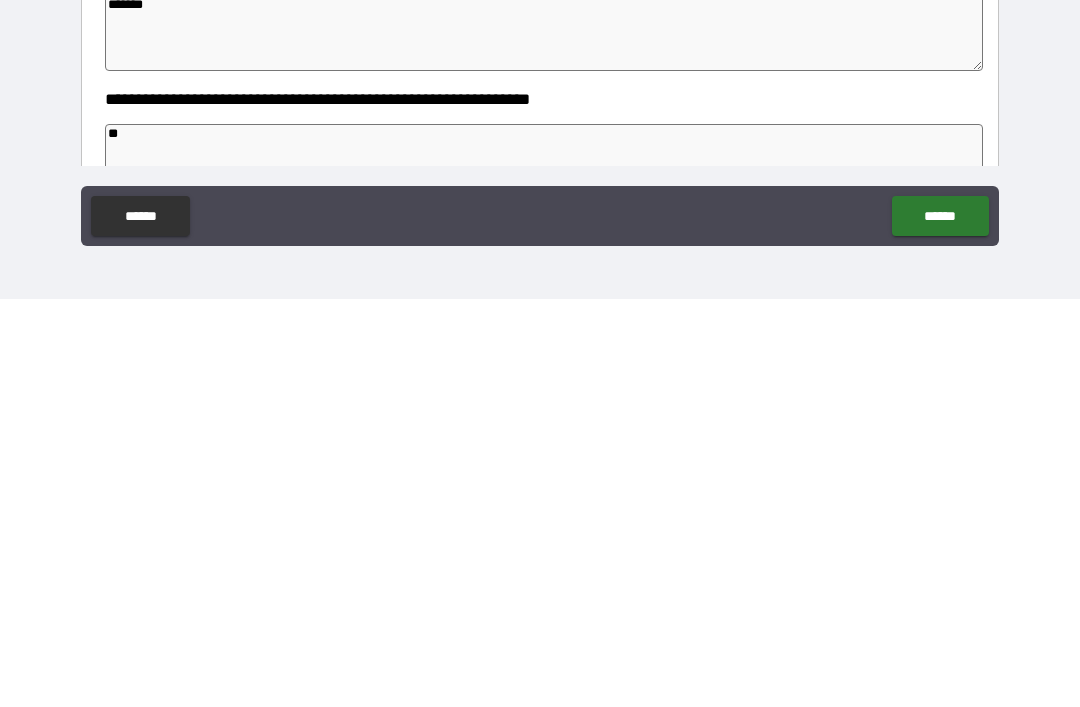 type on "*" 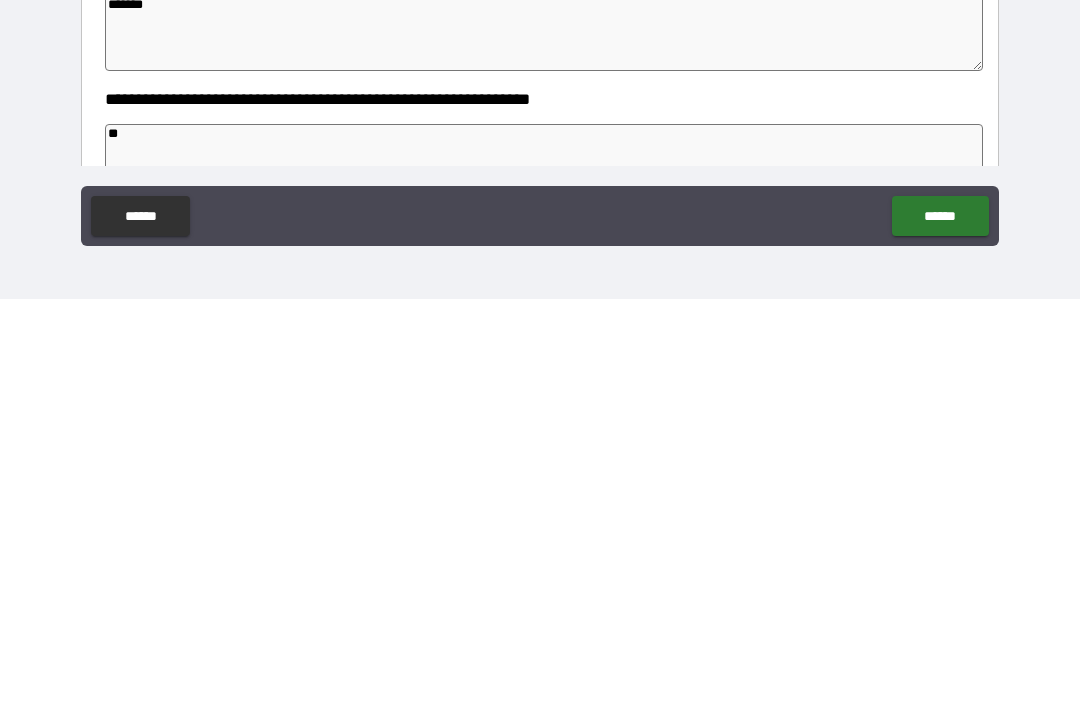 type on "*" 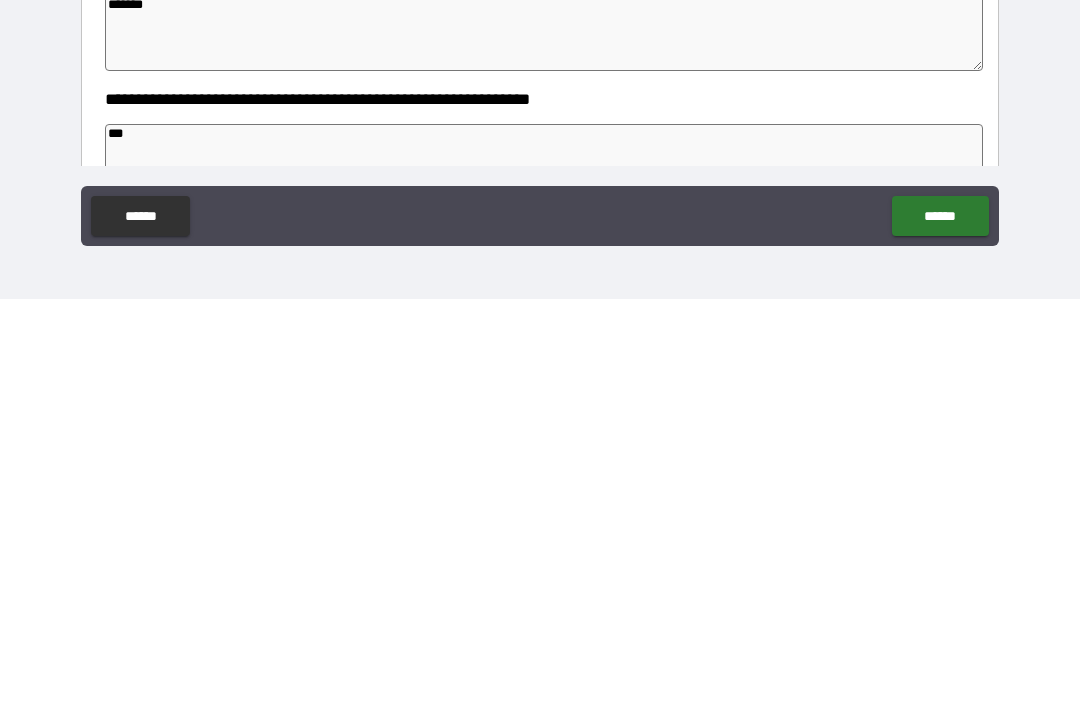 type on "*" 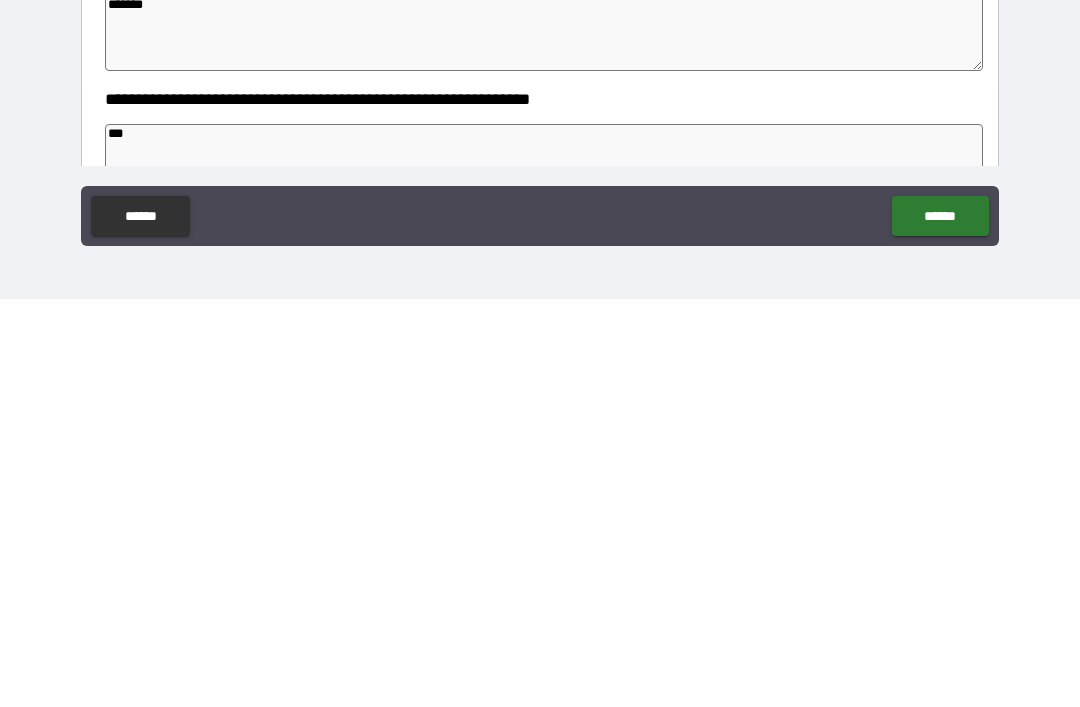 type on "*" 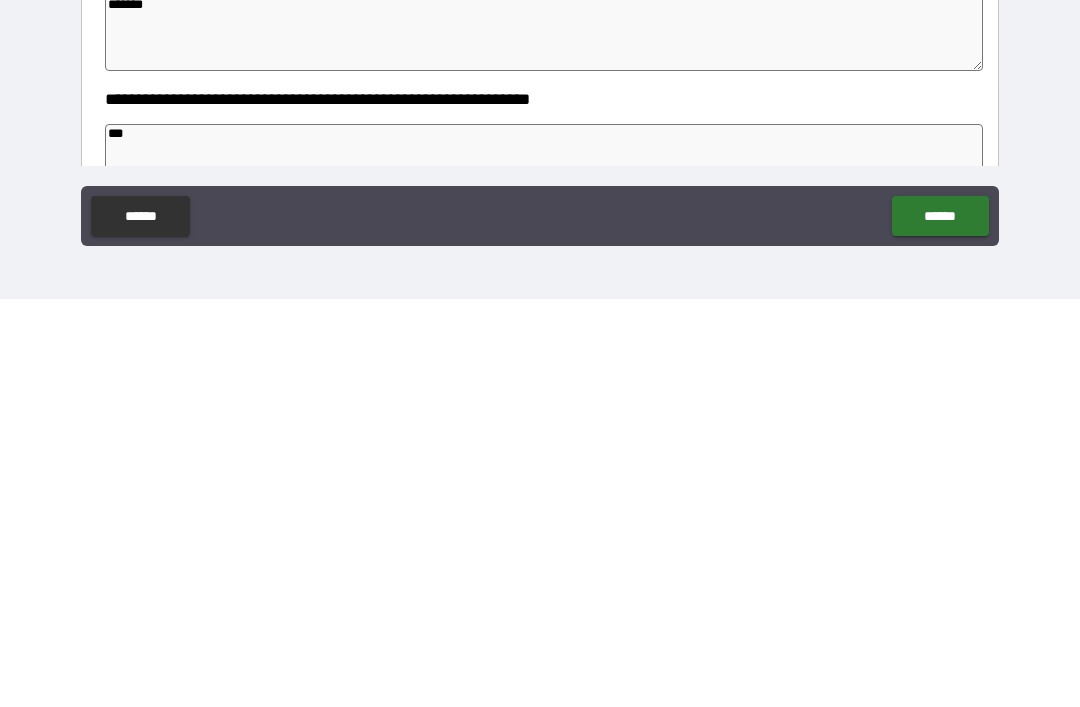 type on "*" 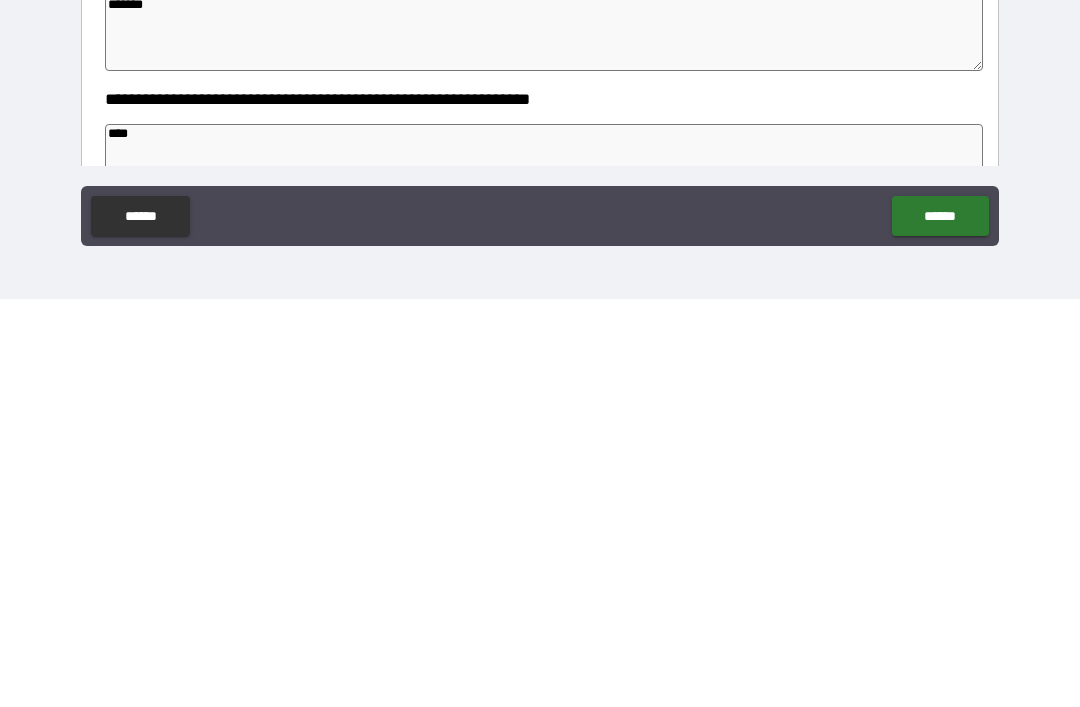 type on "*****" 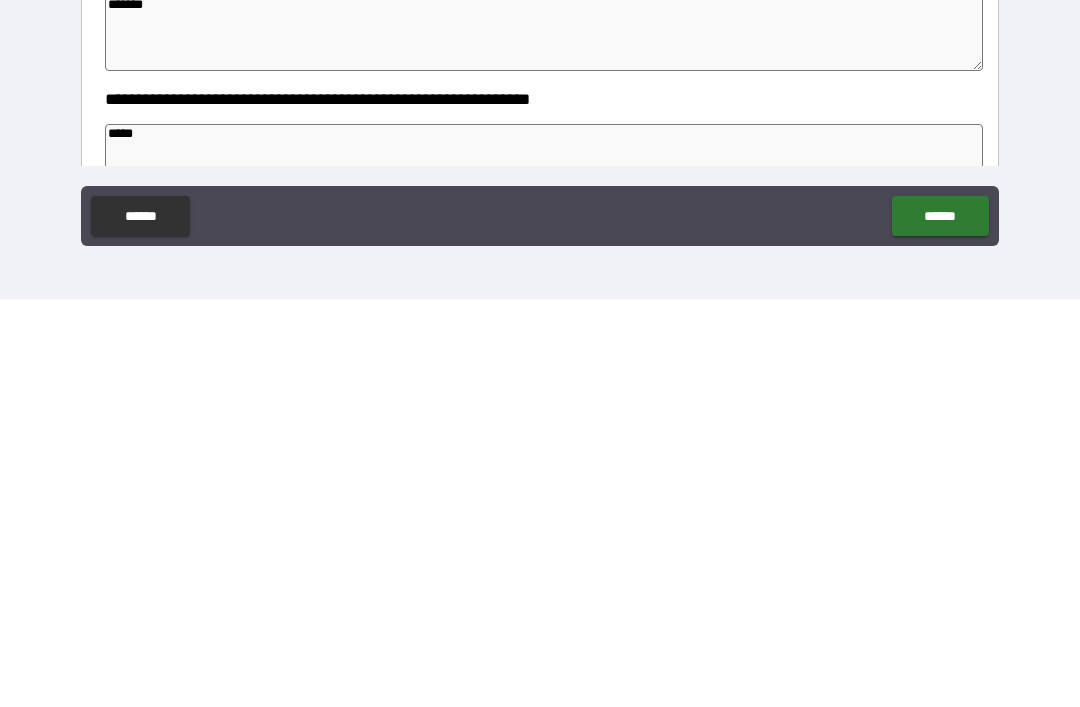 type on "*" 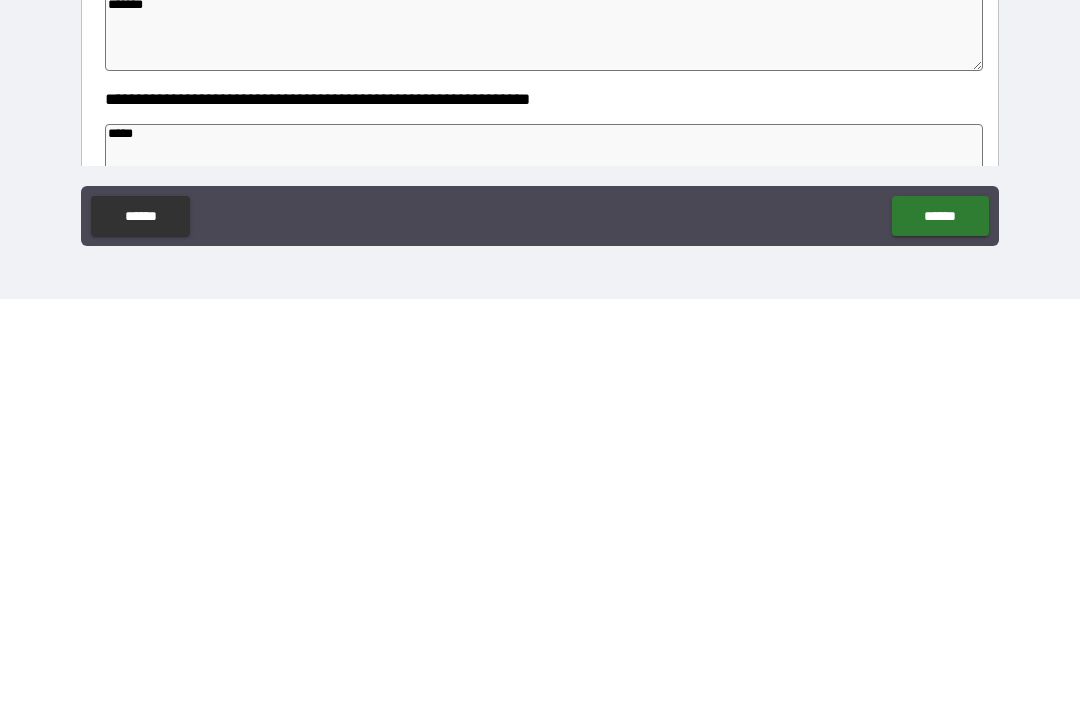 type on "*" 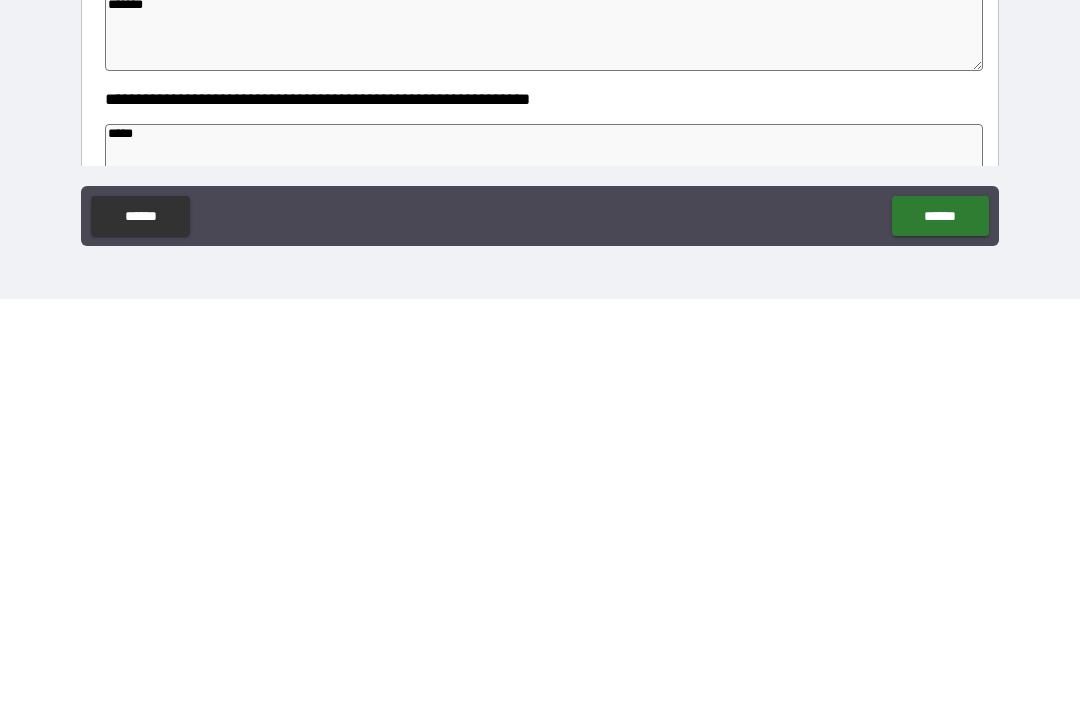 type on "*" 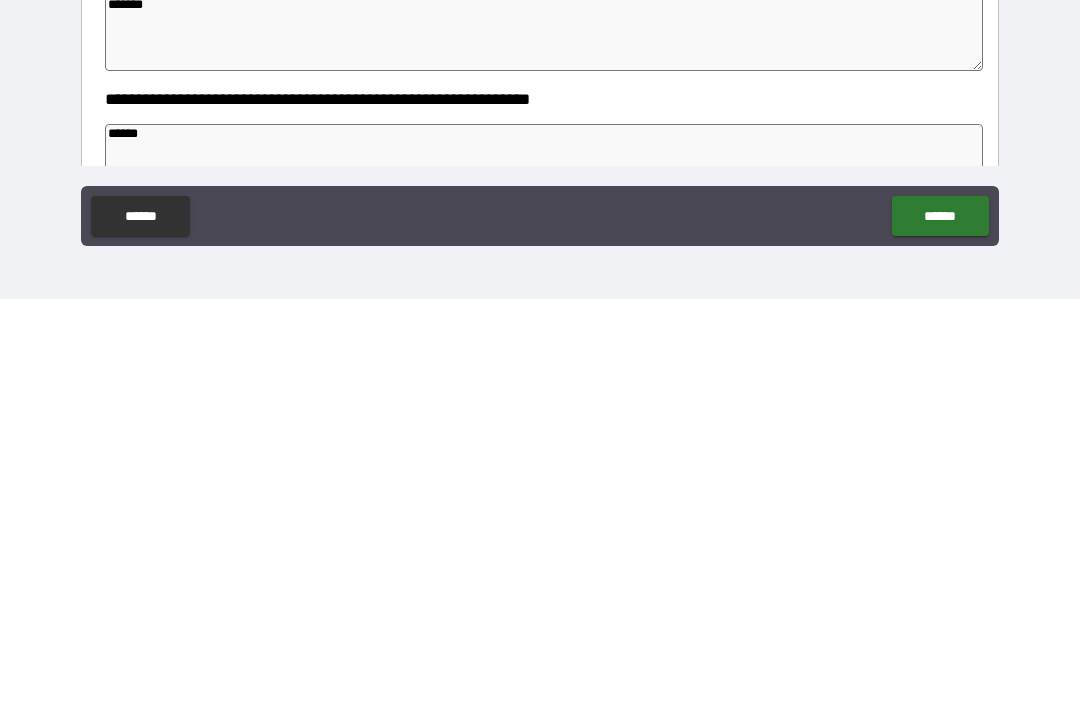 type on "*" 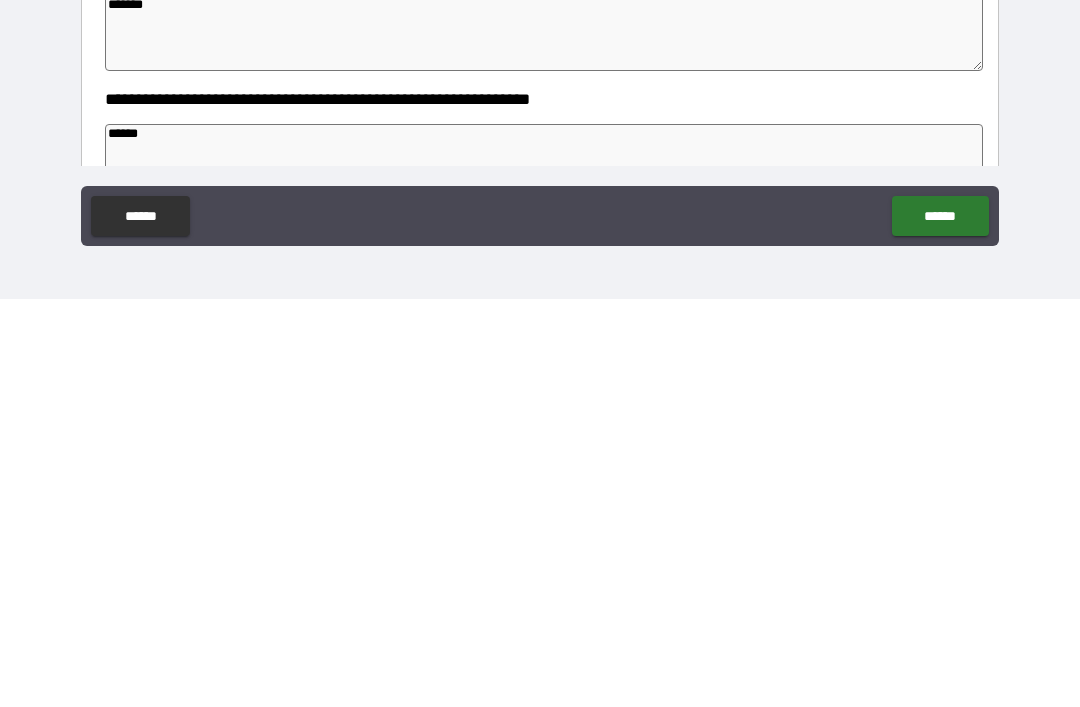 type on "*" 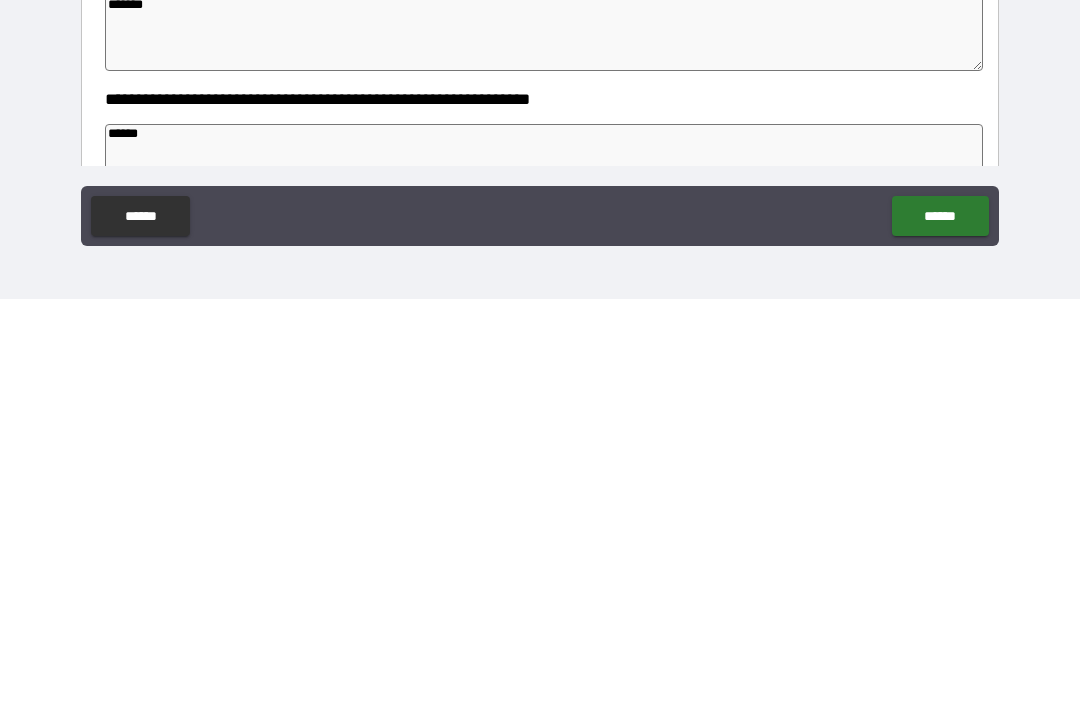 type on "*" 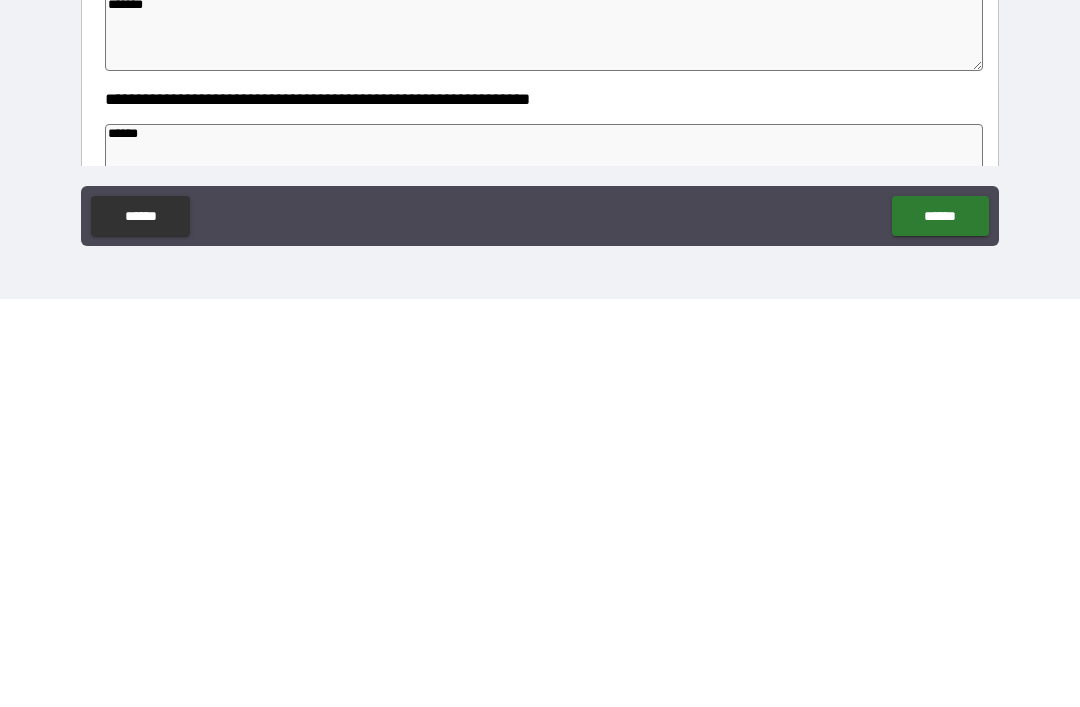 type on "*******" 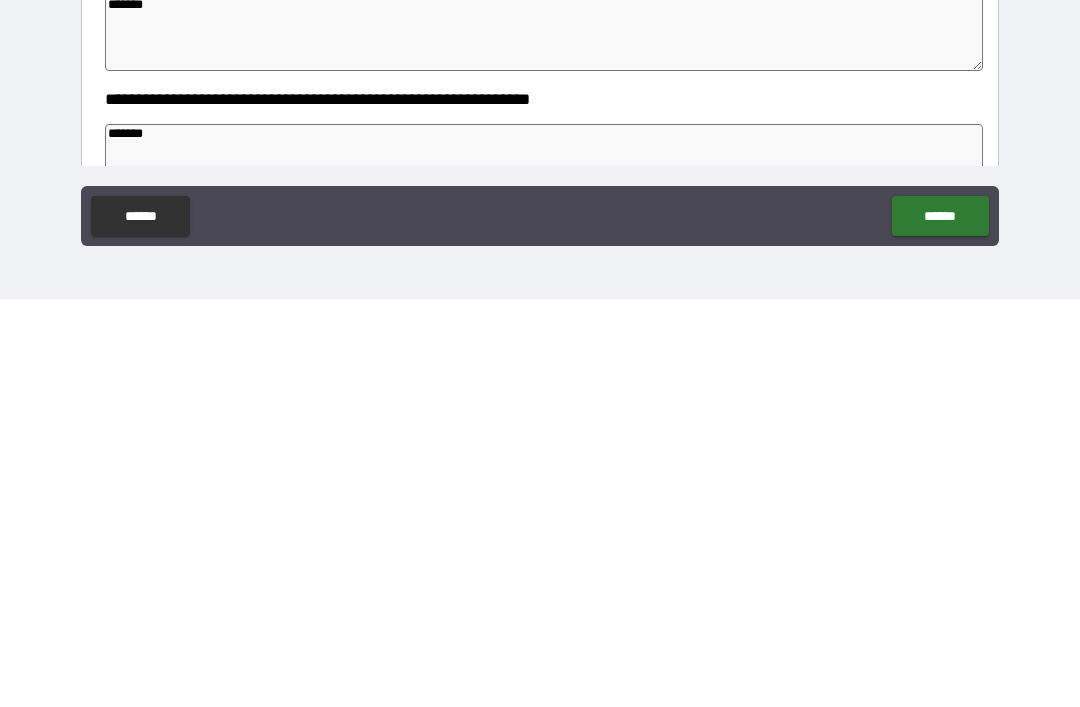 type on "*" 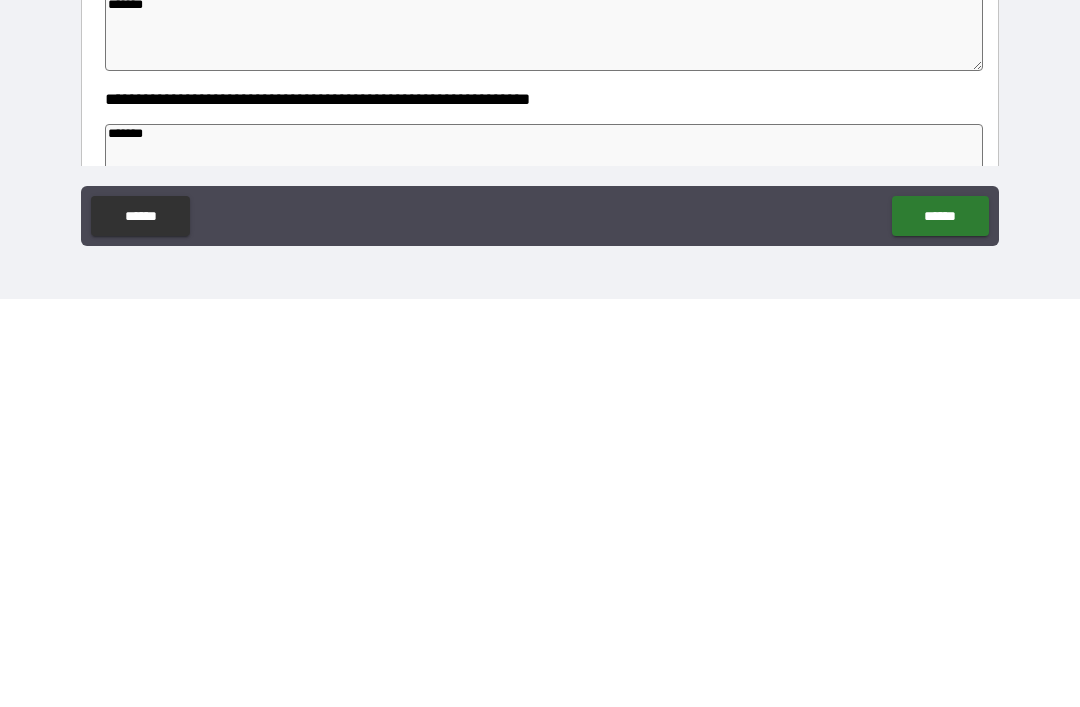 type on "*" 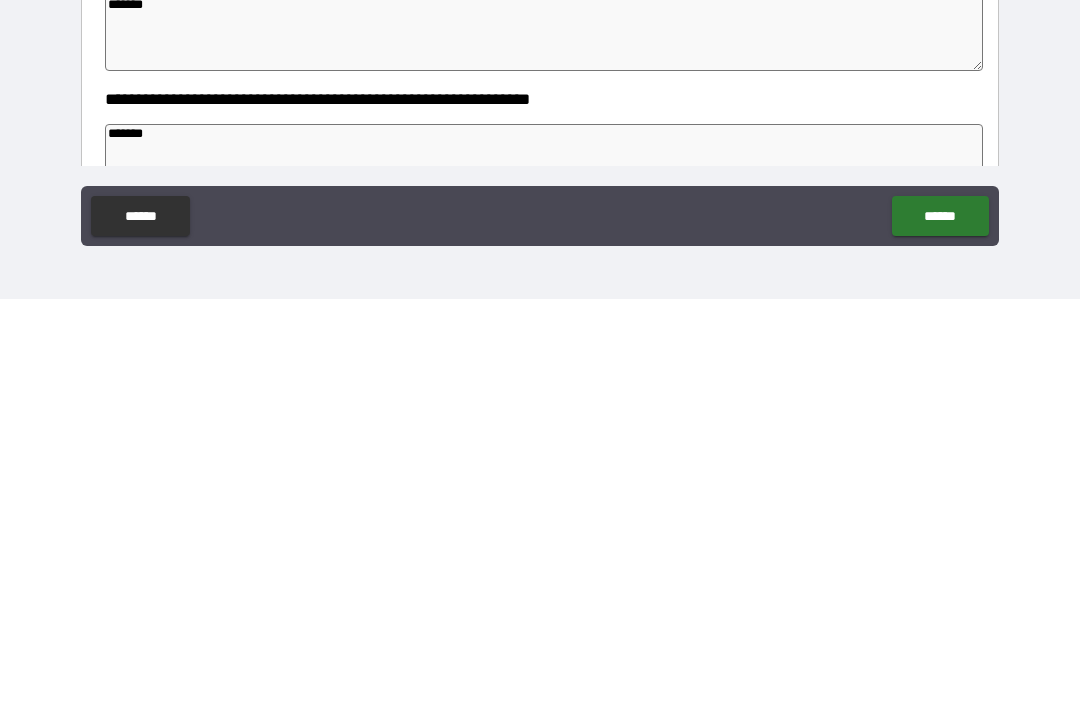 type on "*" 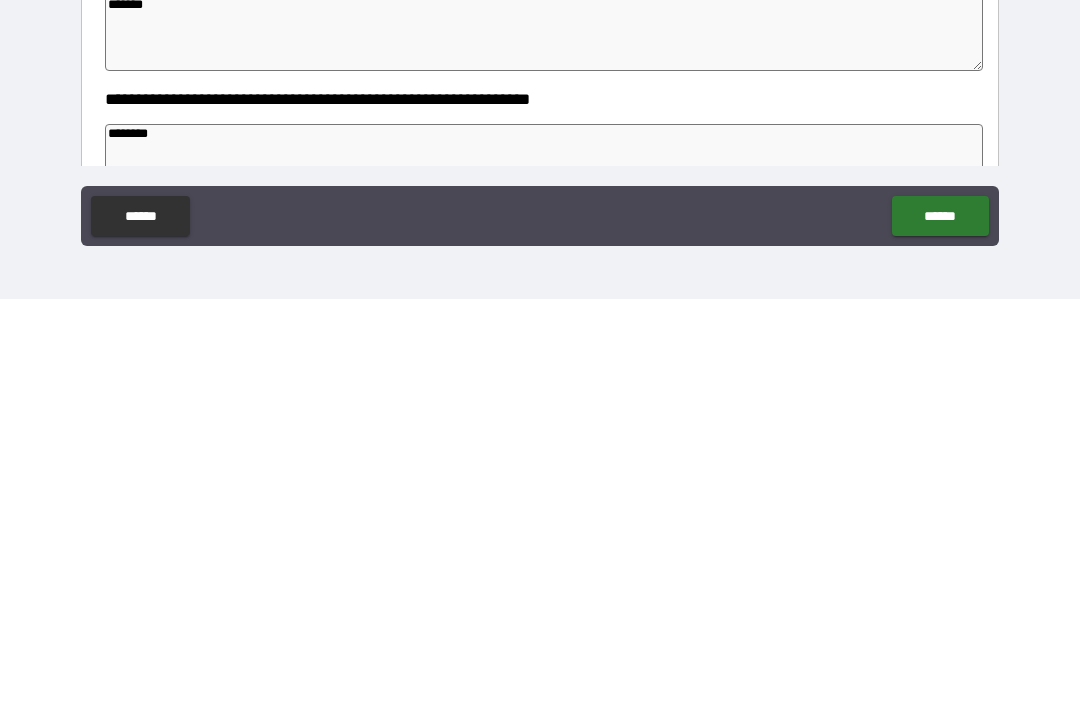 type on "*" 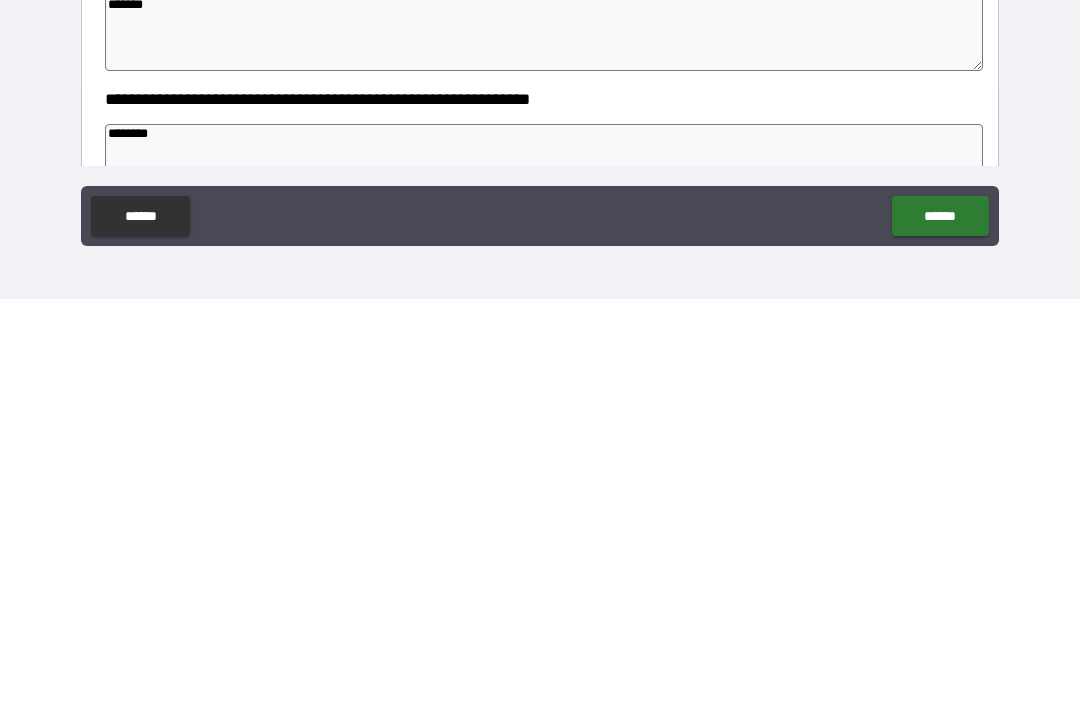 type on "*" 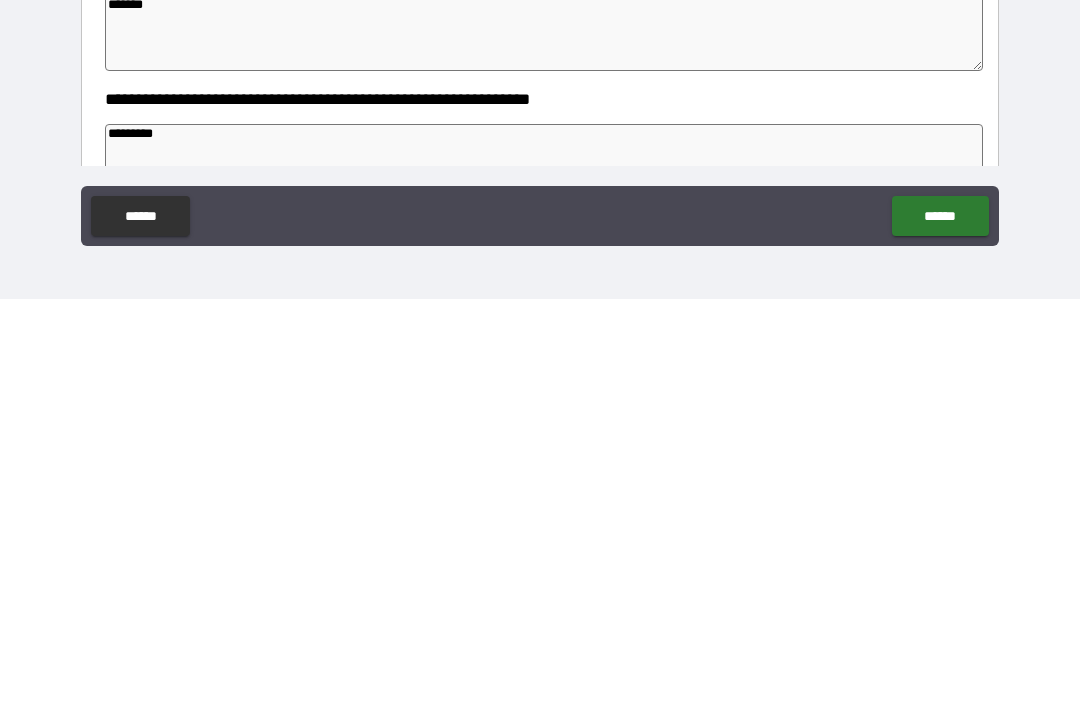 type on "*" 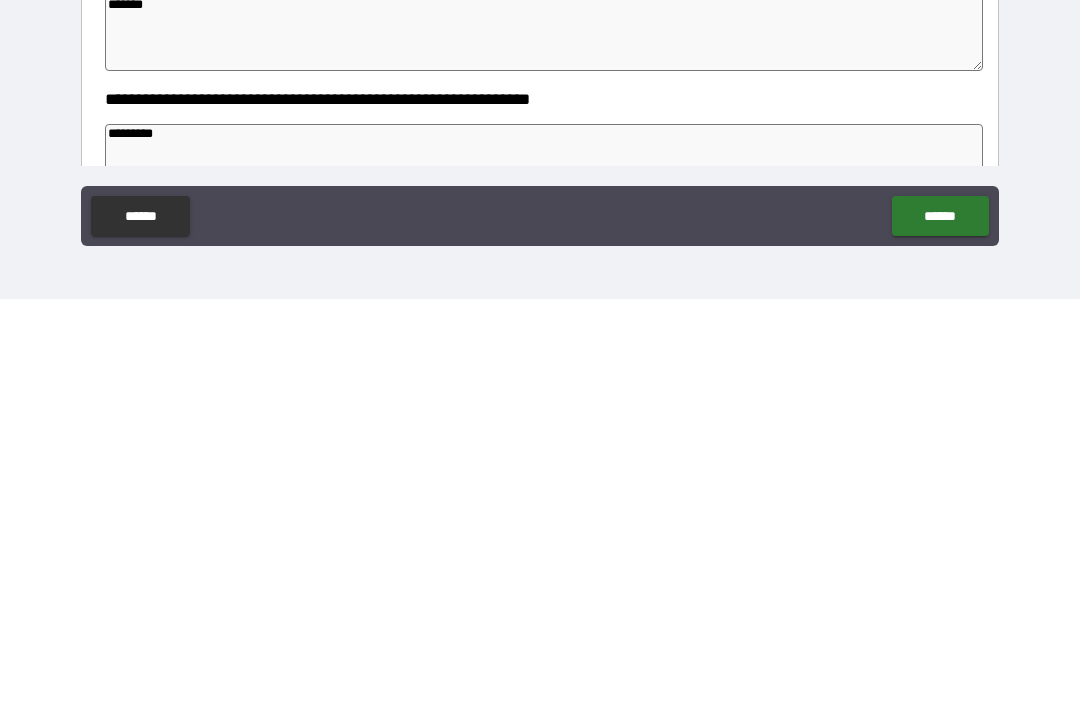 type on "**********" 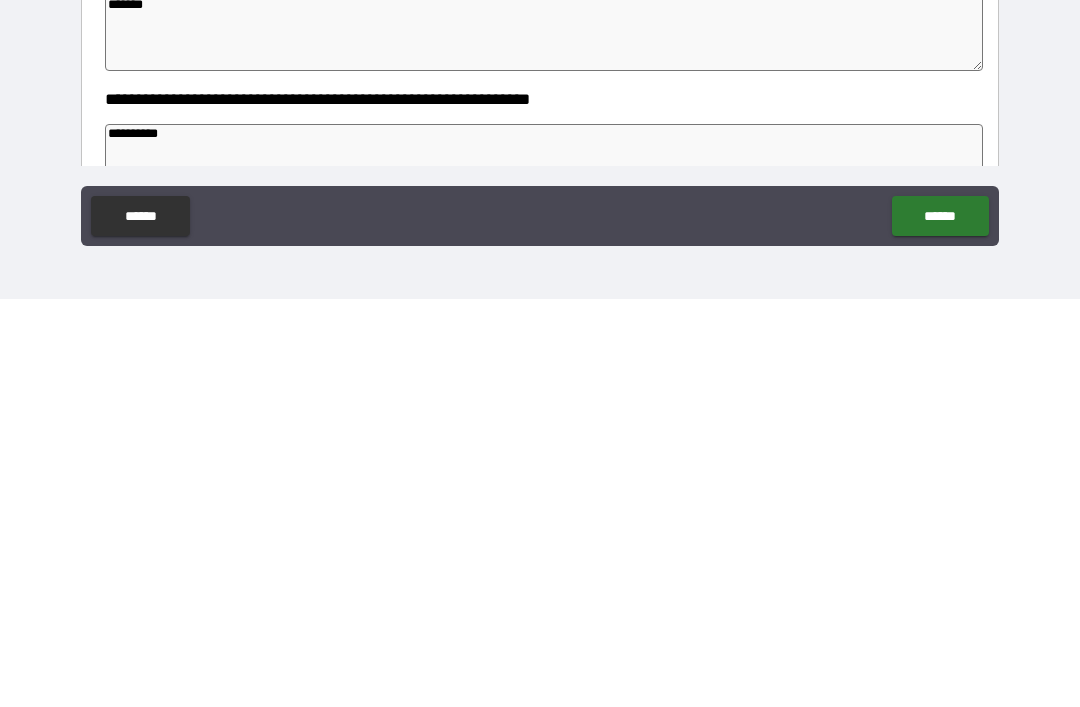 type on "*" 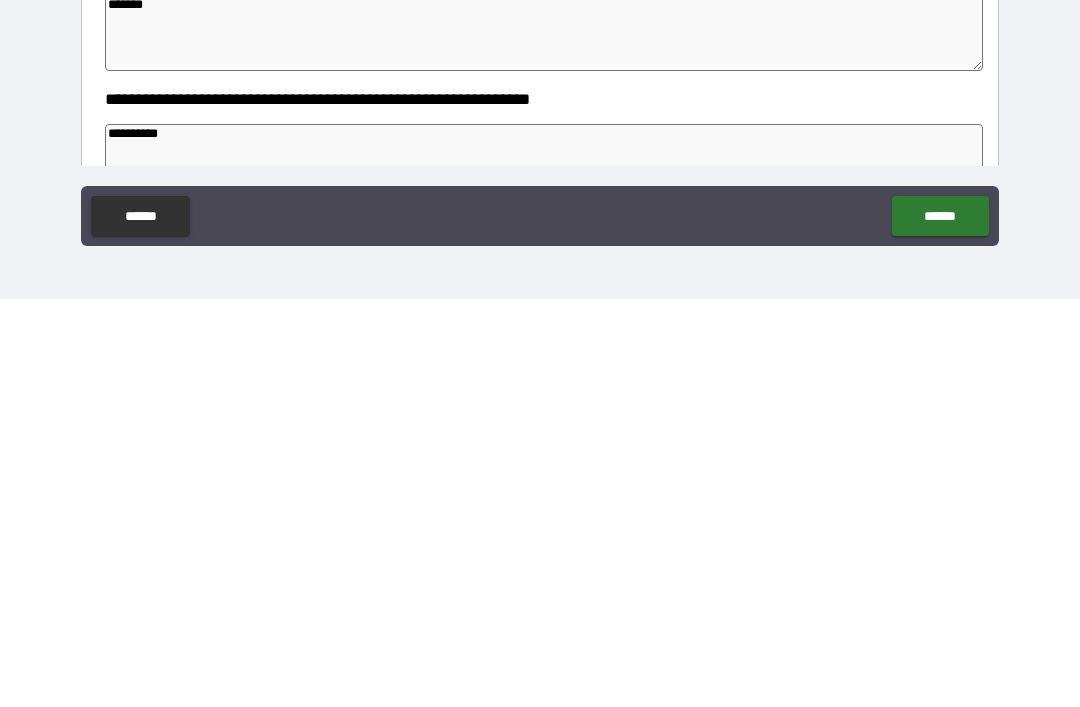 type on "*" 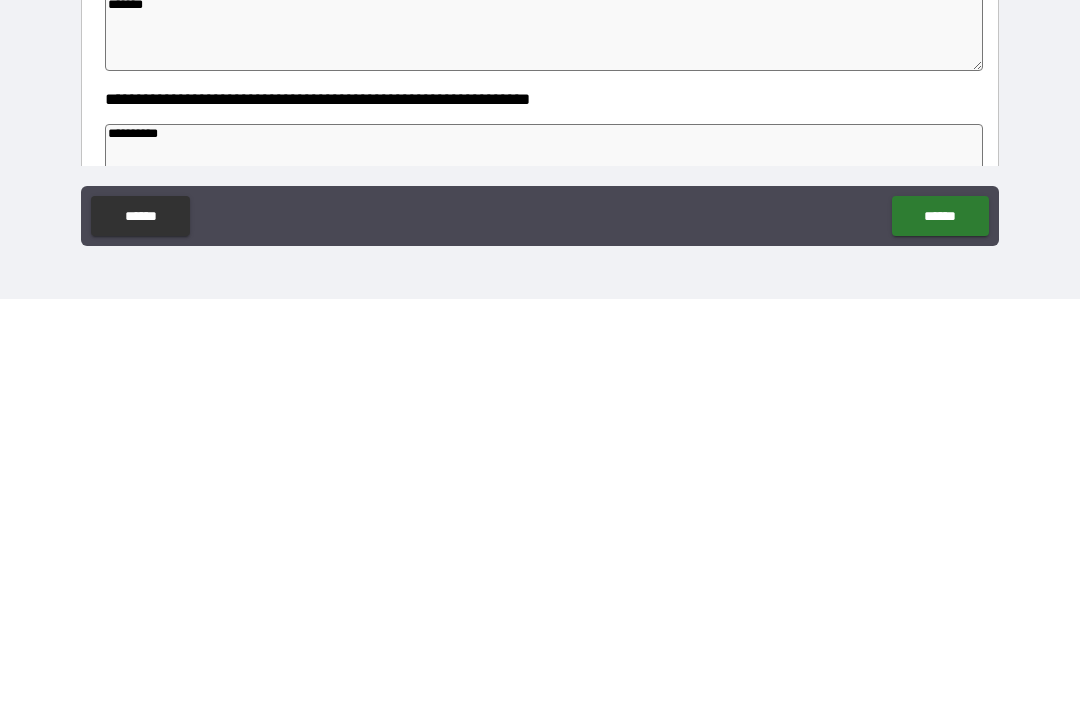 type on "*" 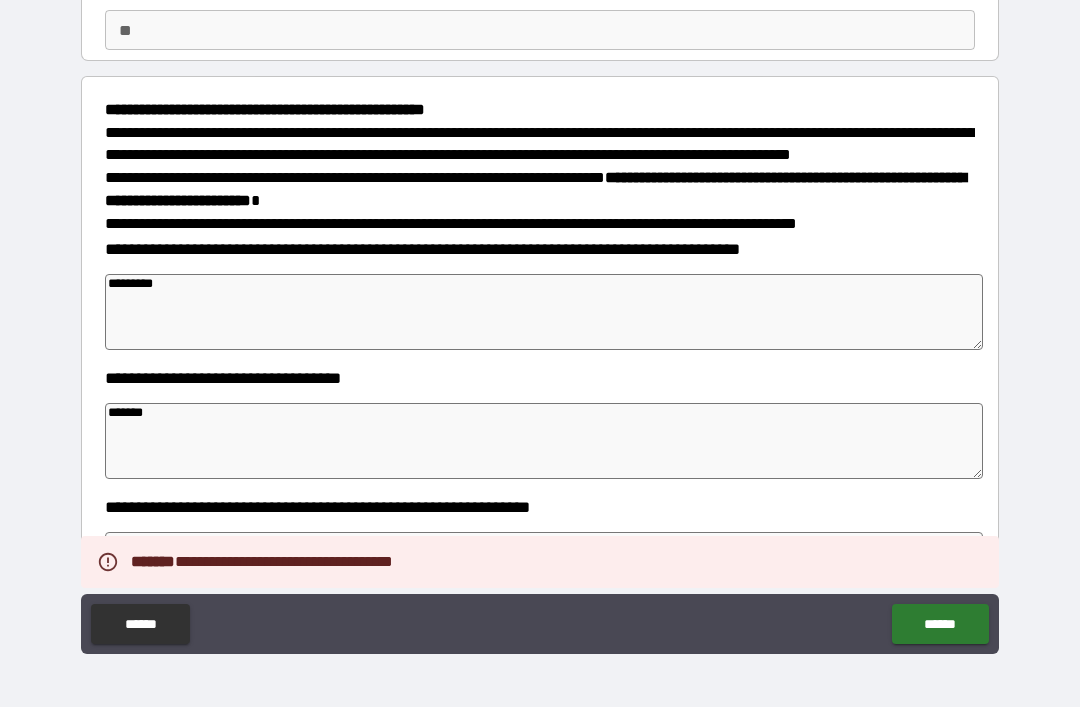 type on "*" 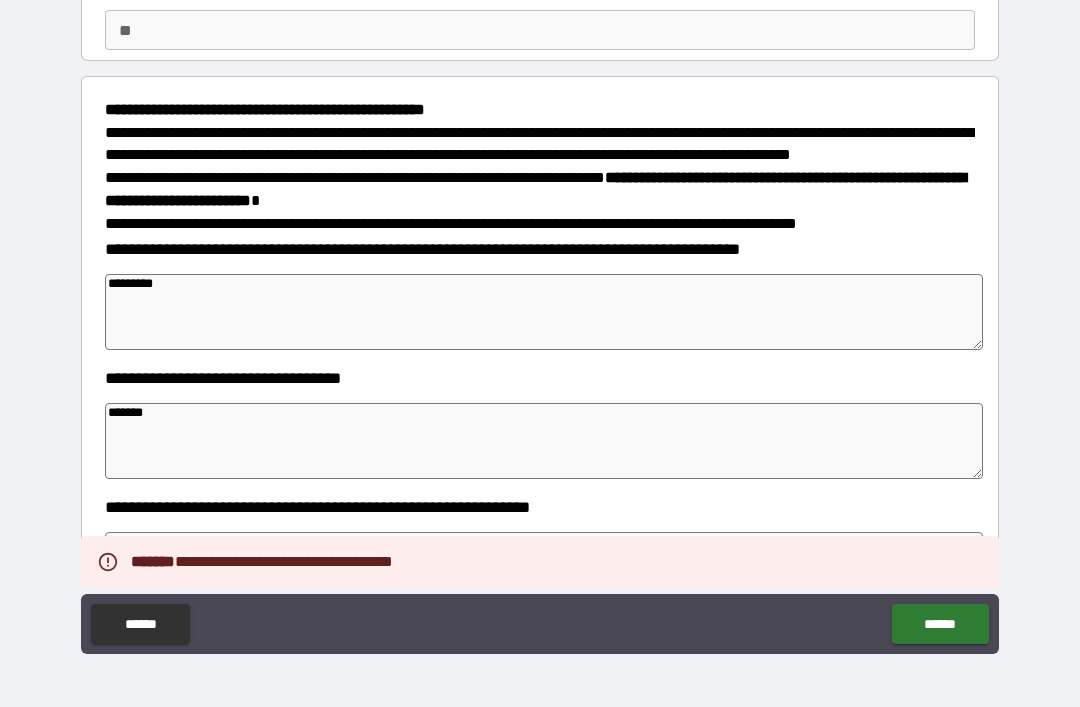 type on "*" 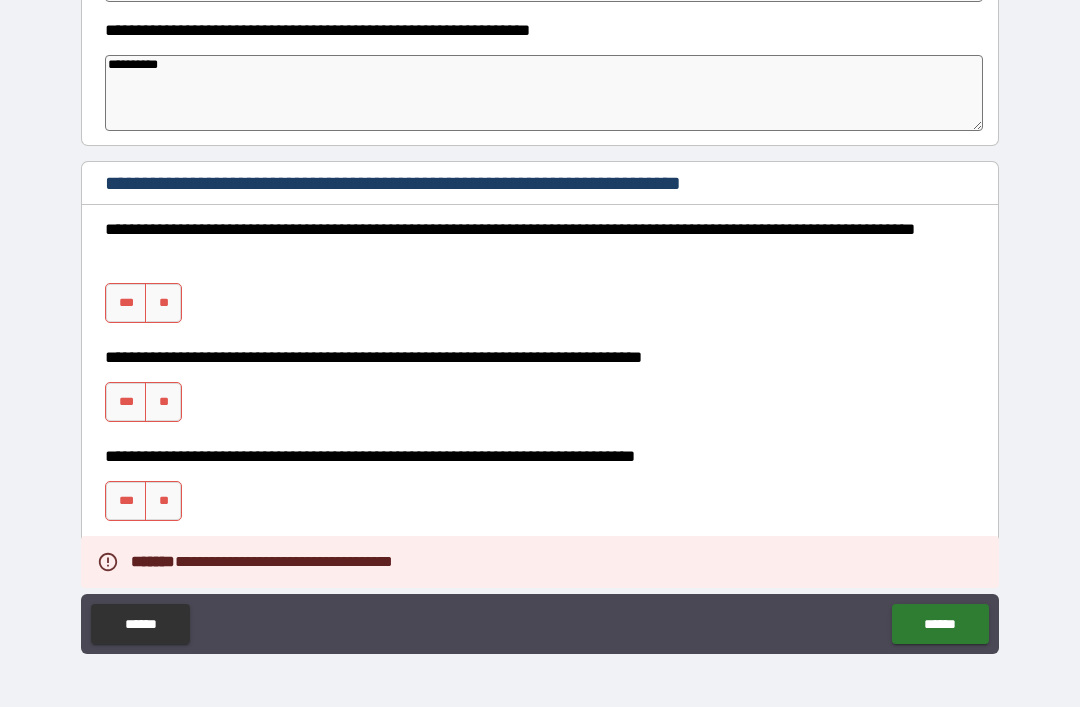 scroll, scrollTop: 651, scrollLeft: 0, axis: vertical 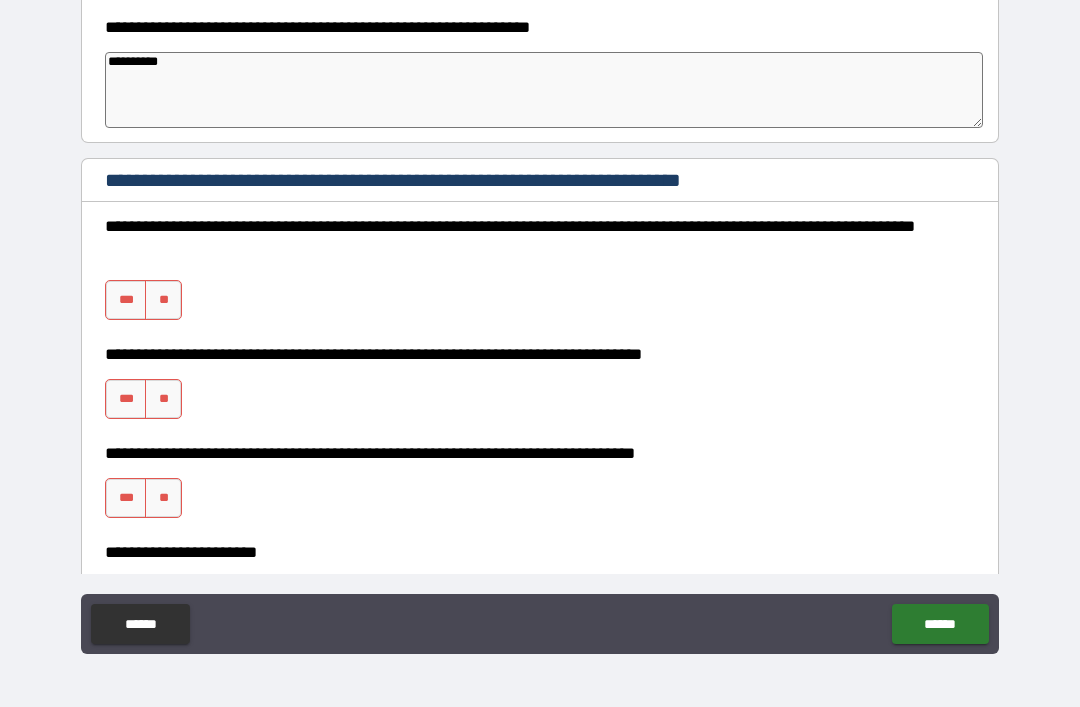 click on "***" at bounding box center (126, 300) 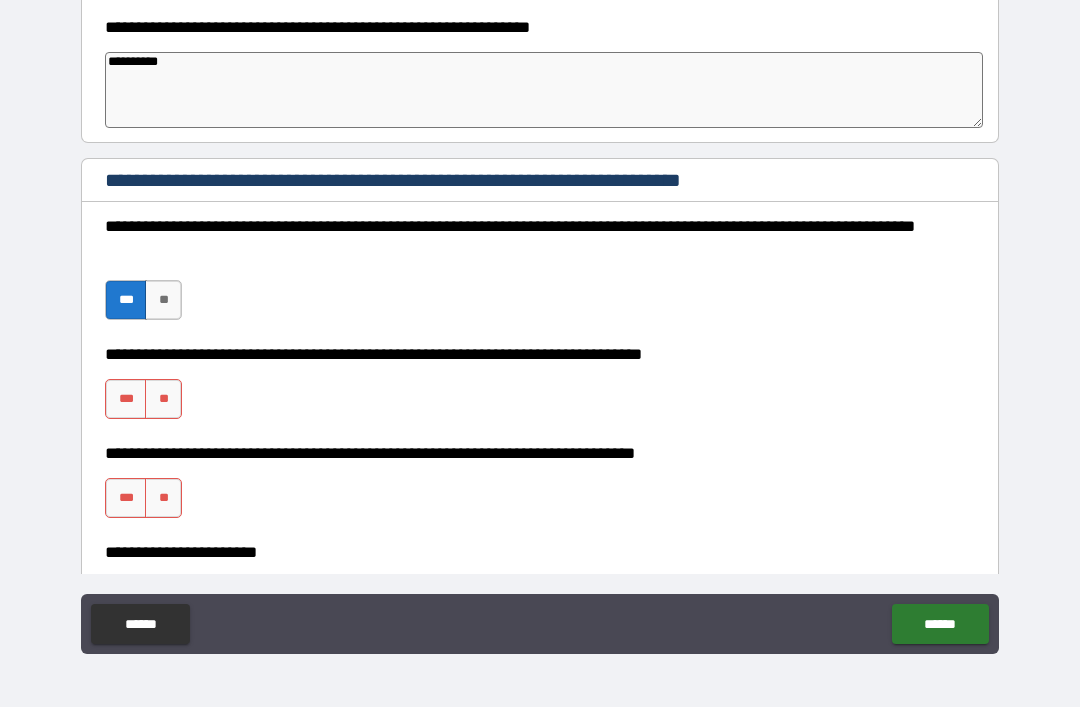 type on "*" 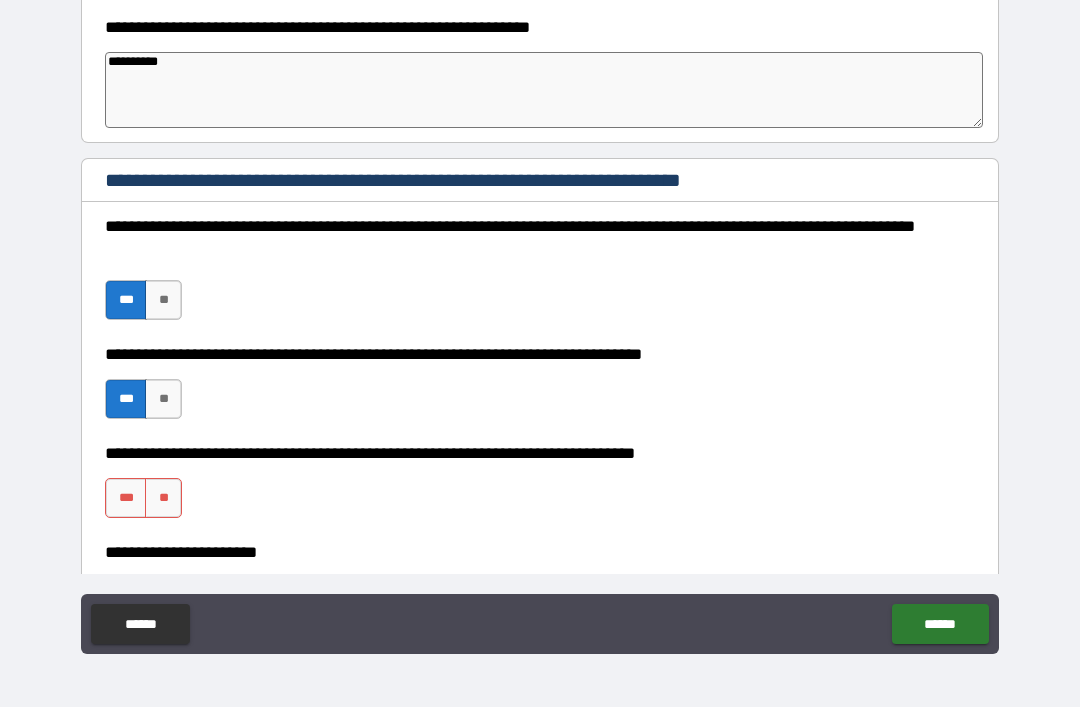 type on "*" 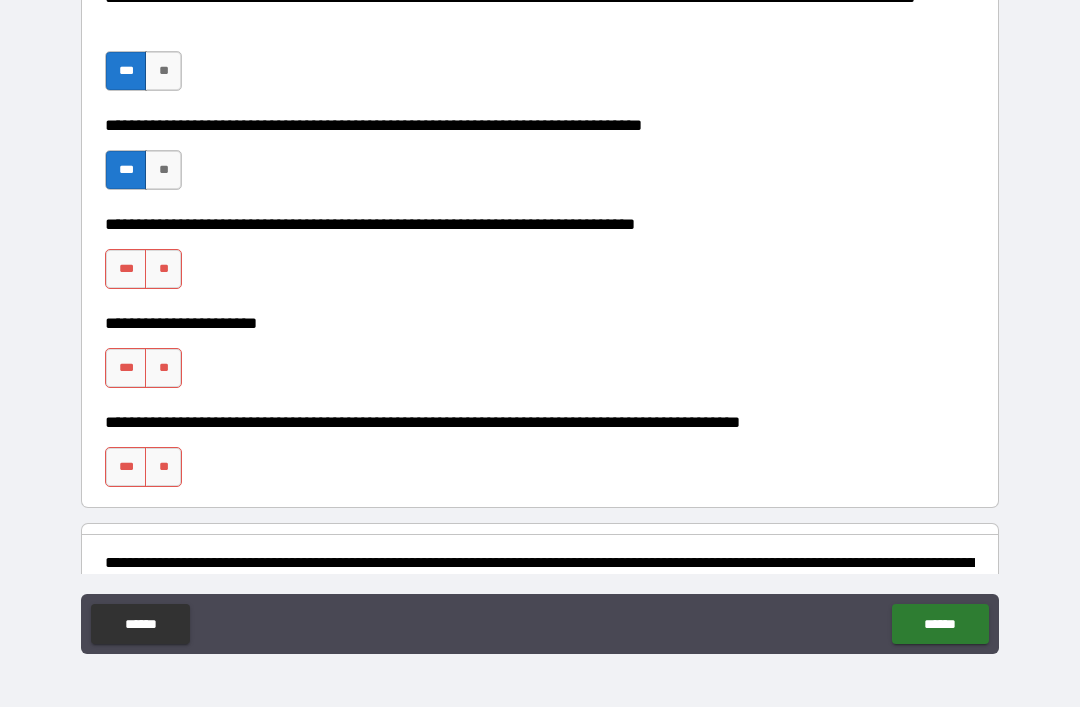 scroll, scrollTop: 899, scrollLeft: 0, axis: vertical 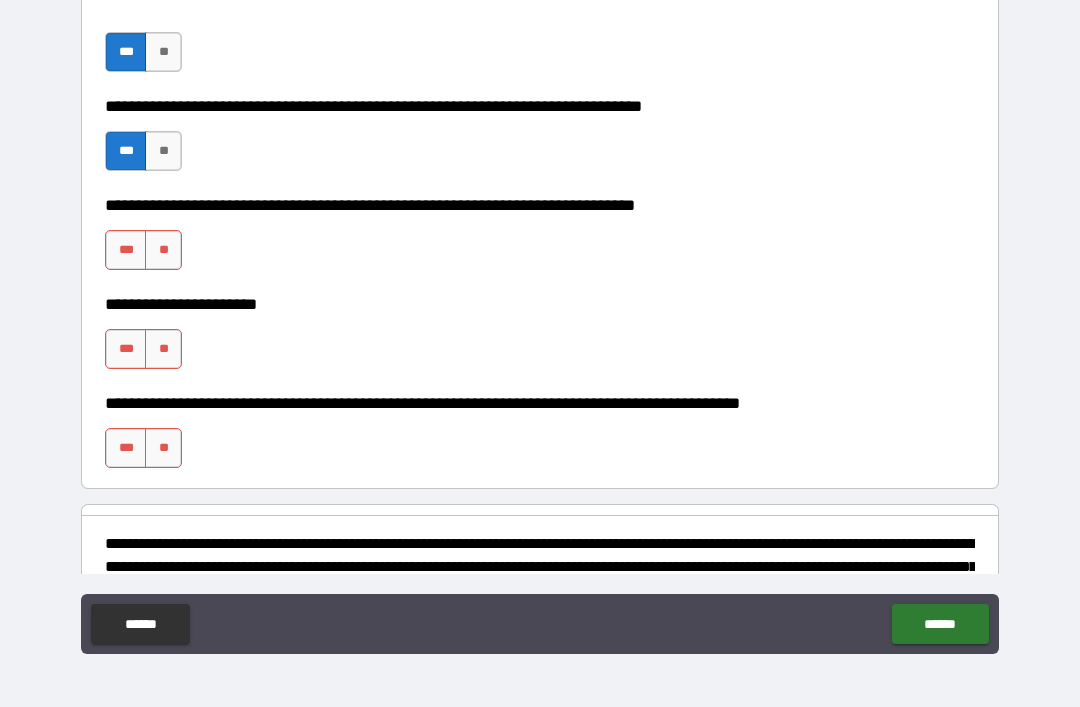 click on "***" at bounding box center [126, 250] 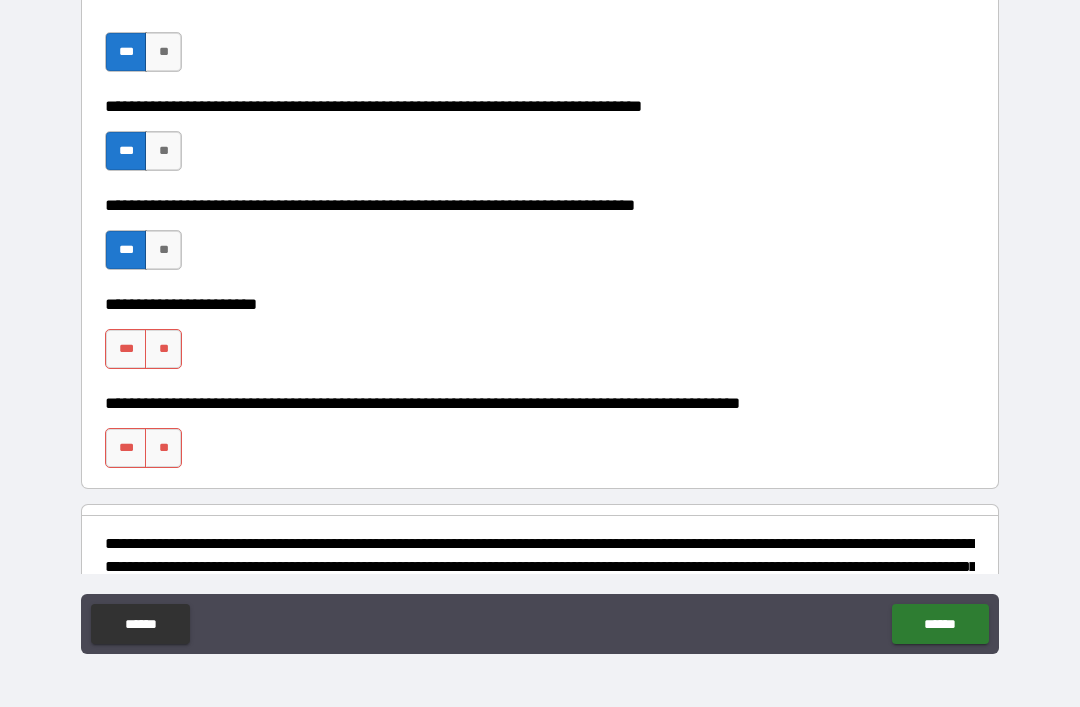 click on "***" at bounding box center [126, 349] 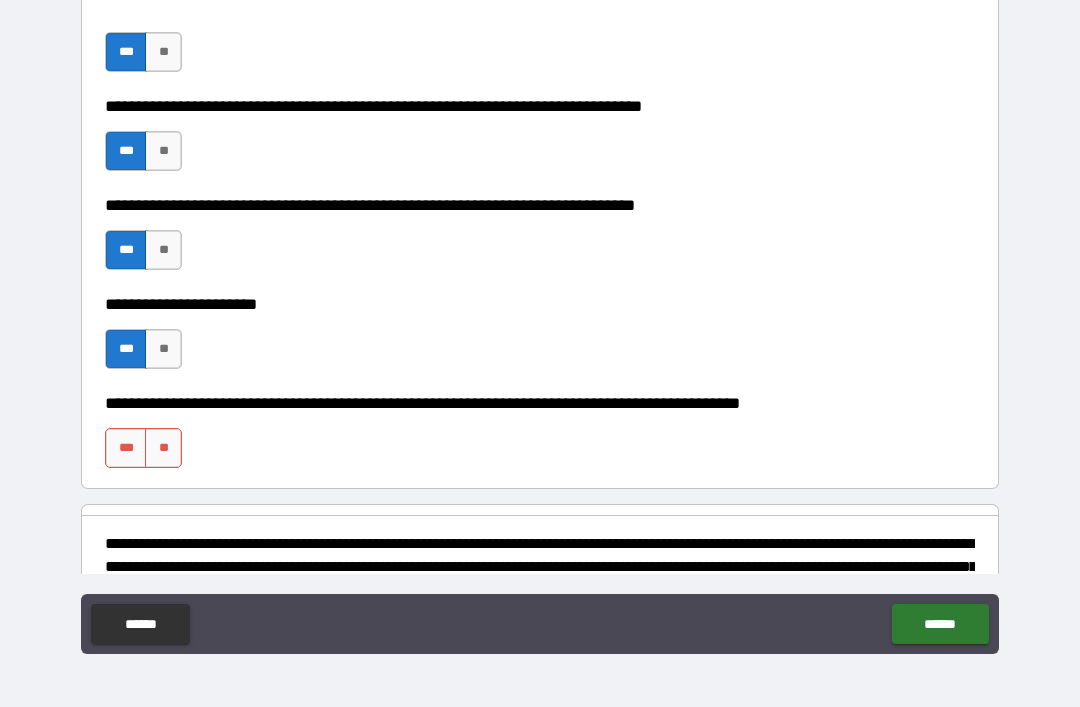 type on "*" 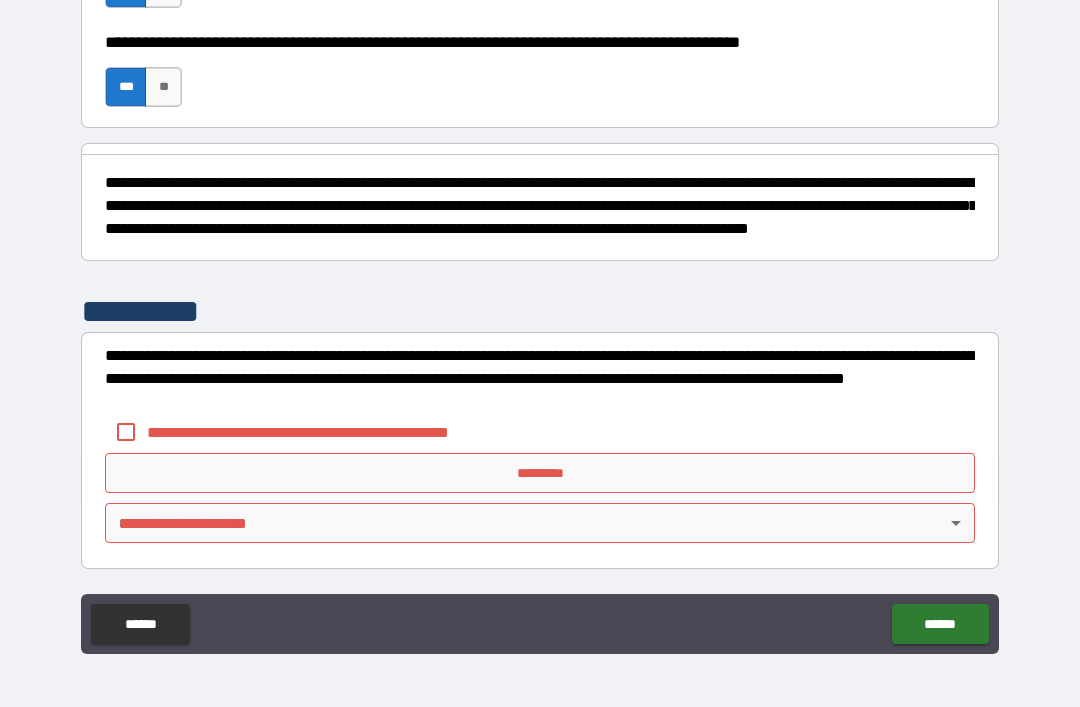 scroll, scrollTop: 1278, scrollLeft: 0, axis: vertical 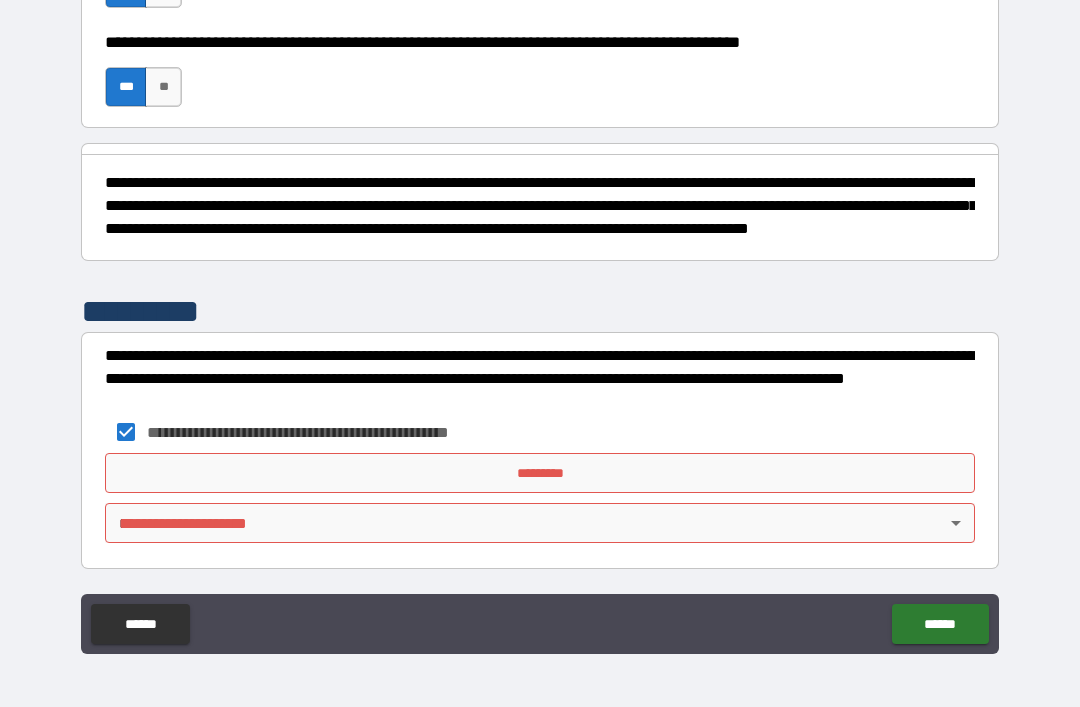 click on "*********" at bounding box center [540, 473] 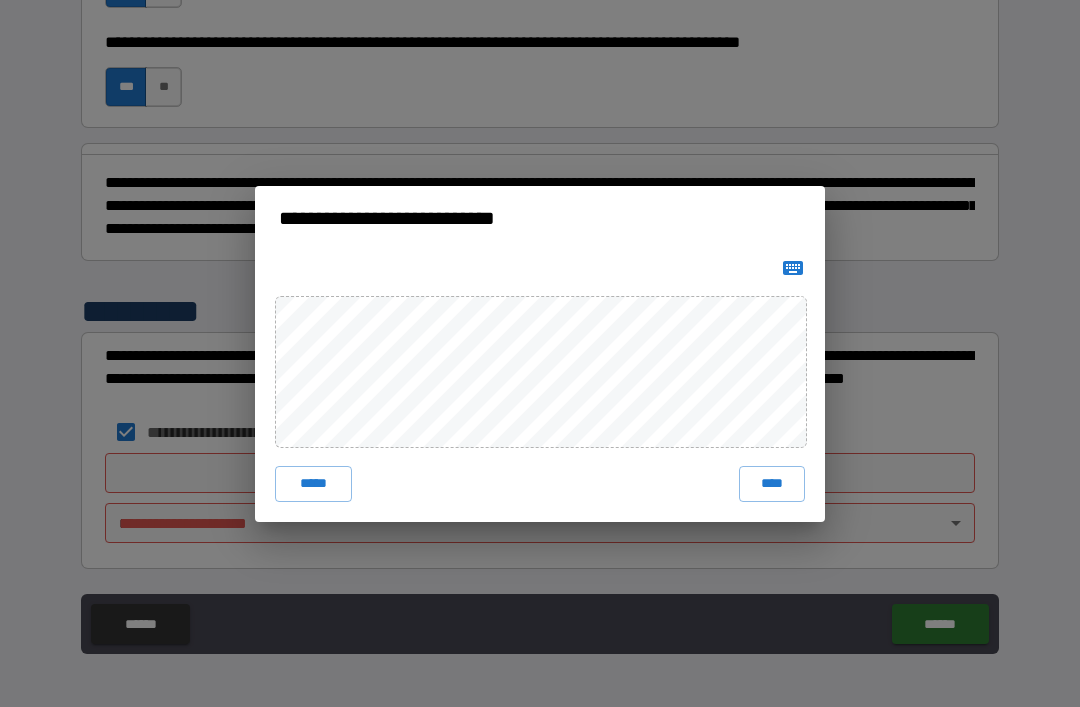 click on "****" at bounding box center [772, 484] 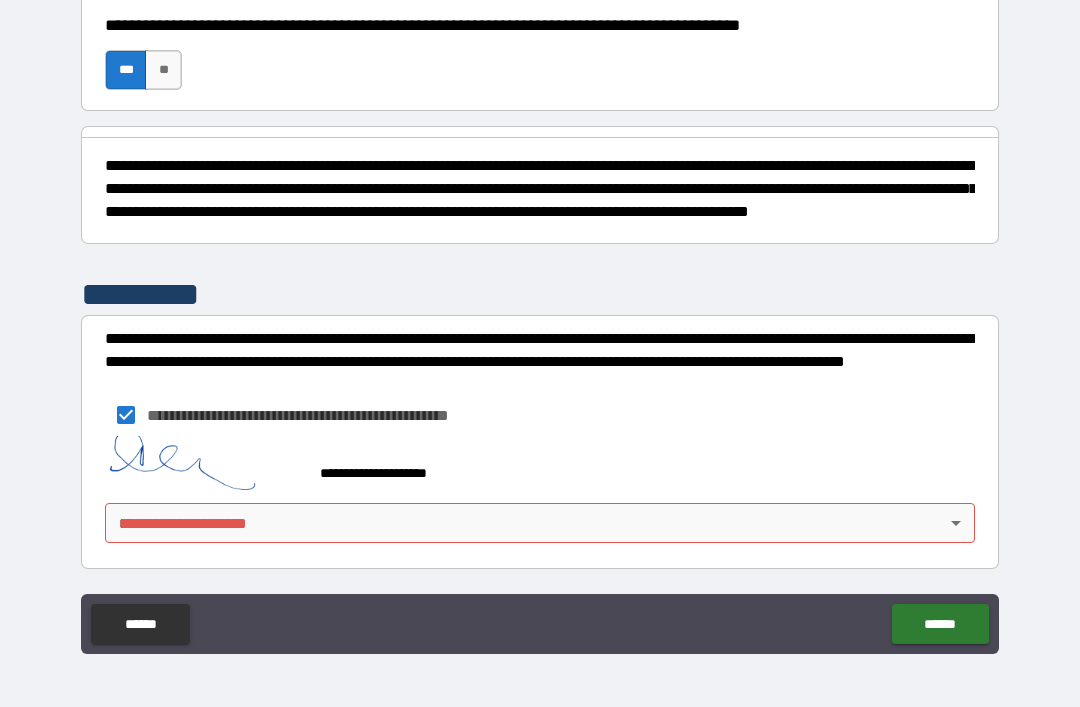 scroll, scrollTop: 1295, scrollLeft: 0, axis: vertical 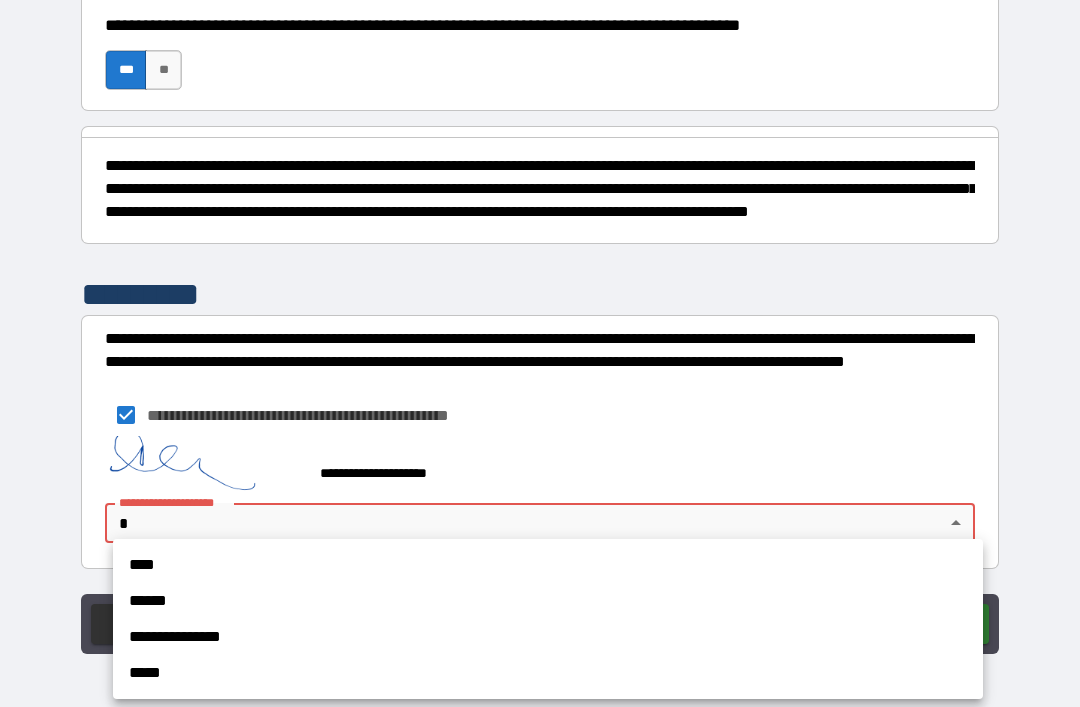 click on "****" at bounding box center [548, 565] 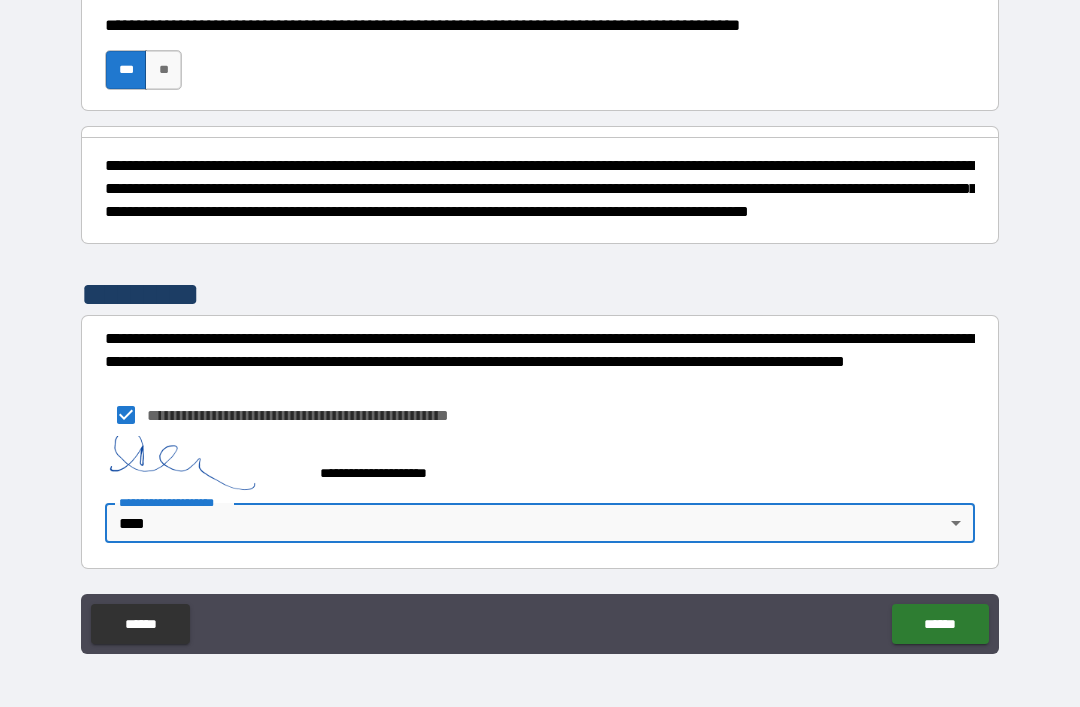 click on "******" at bounding box center [940, 624] 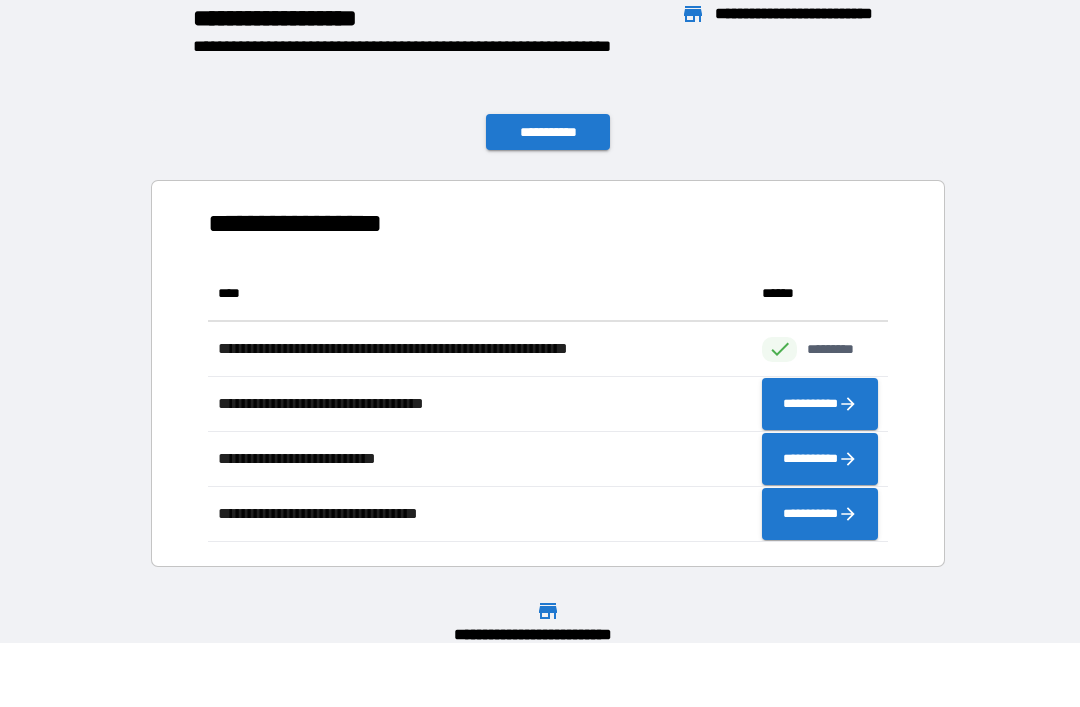 scroll, scrollTop: 1, scrollLeft: 1, axis: both 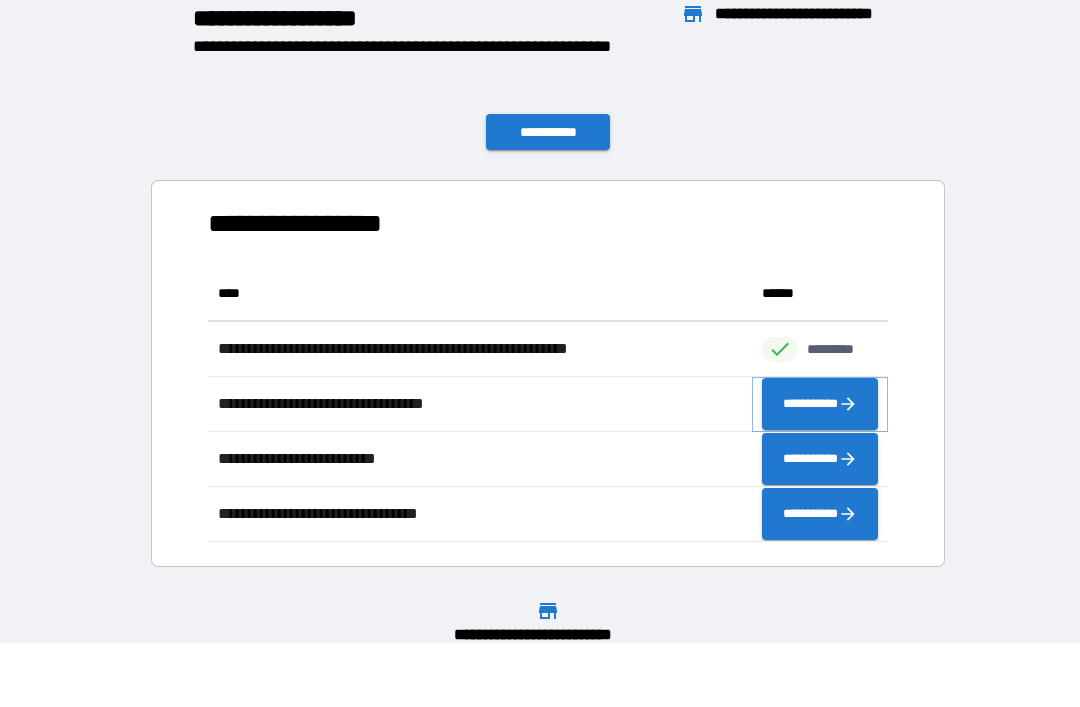 click on "**********" at bounding box center [820, 404] 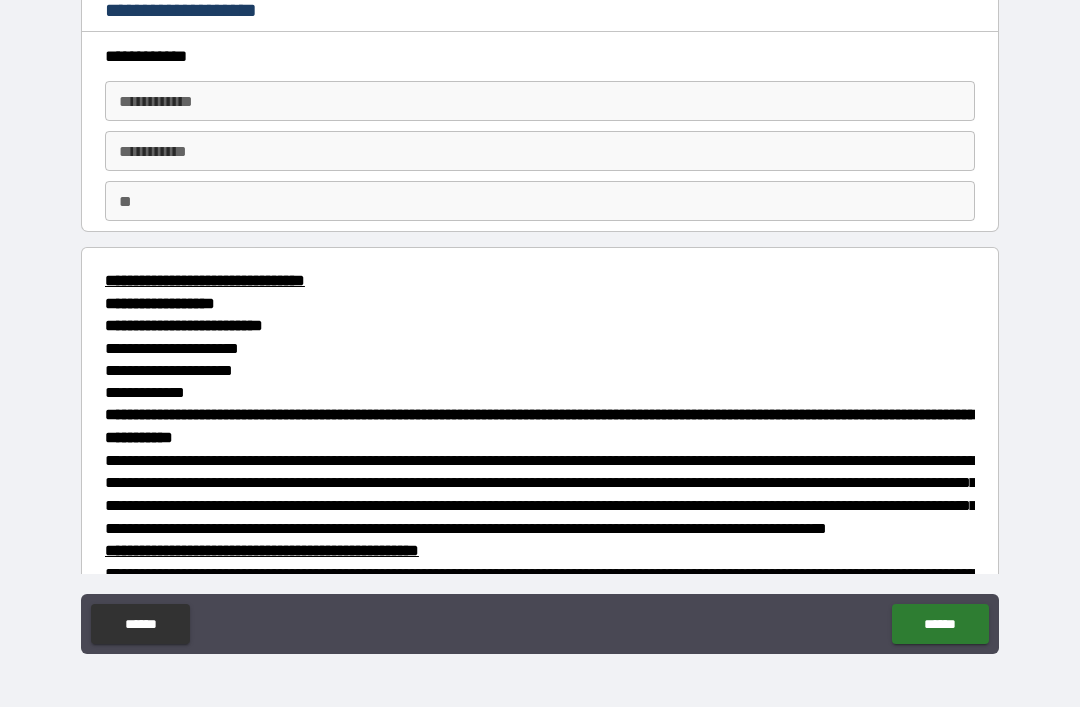 click on "**********" at bounding box center [540, 101] 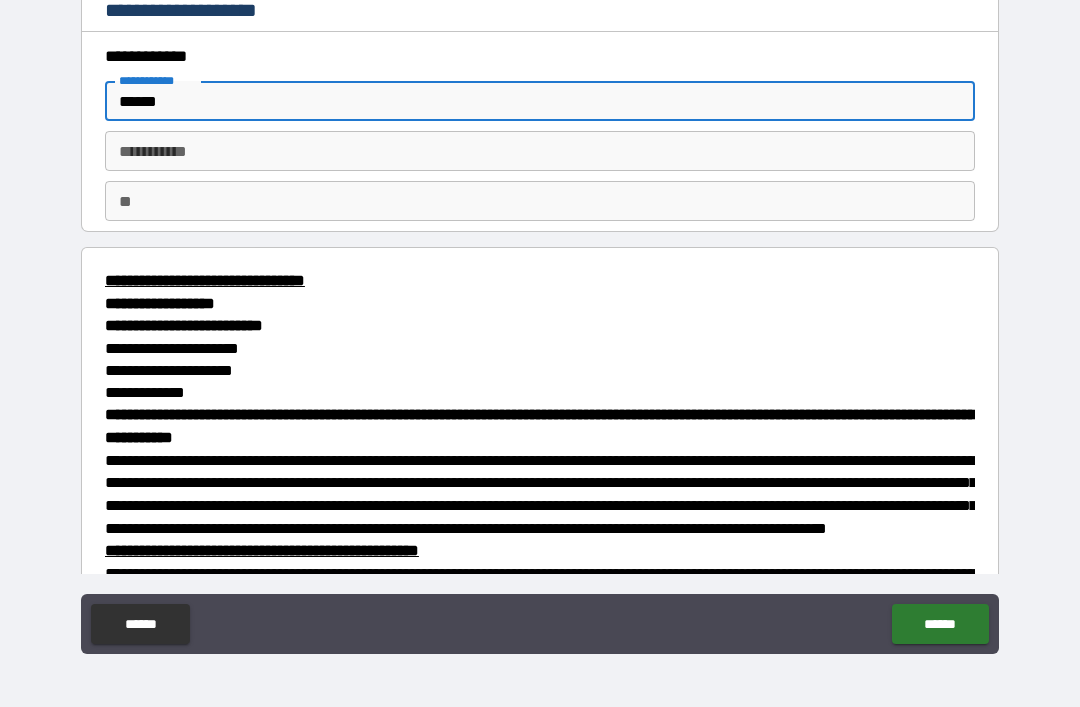click on "*********   * *********   *" at bounding box center [540, 151] 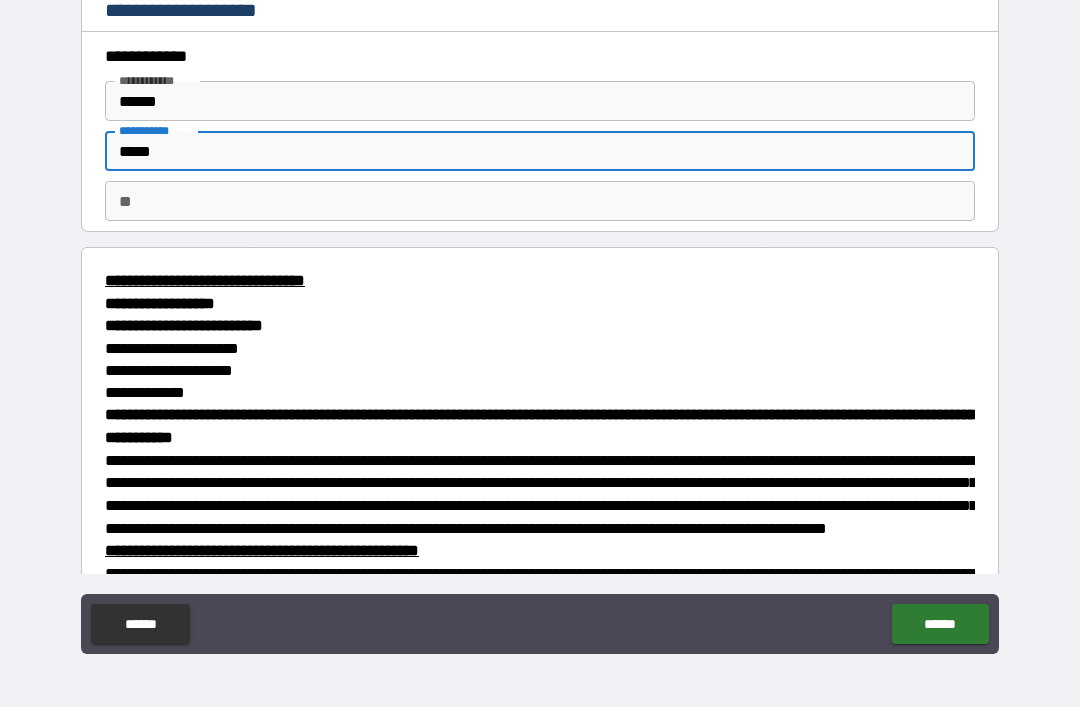 click on "**" at bounding box center [540, 201] 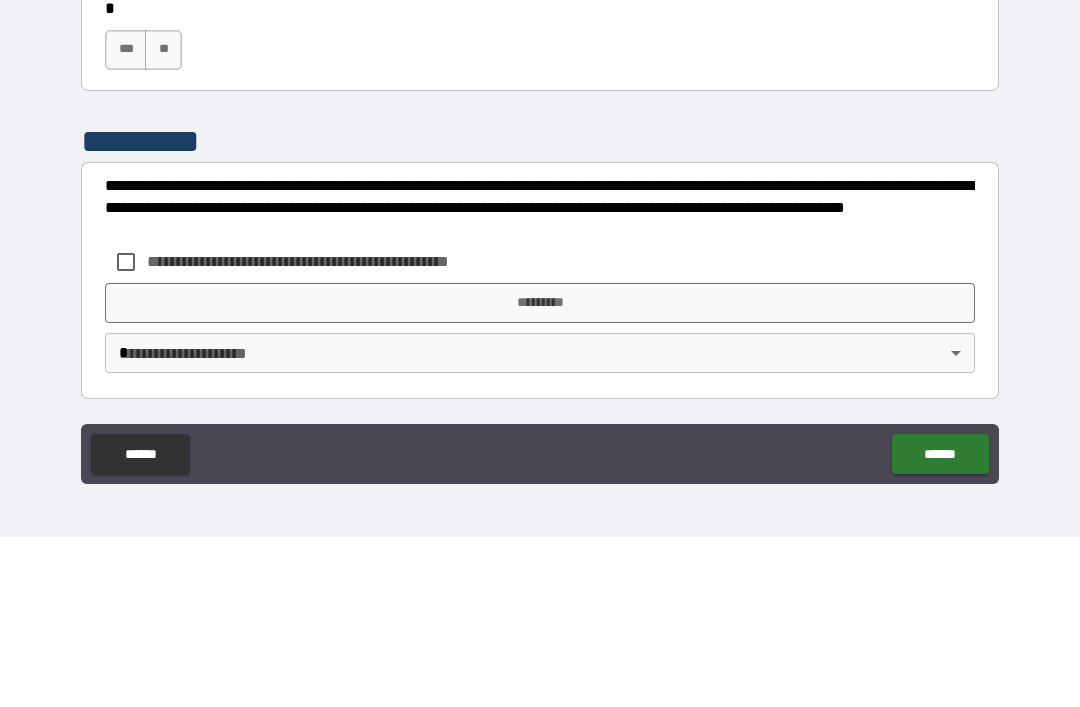 scroll, scrollTop: 1947, scrollLeft: 0, axis: vertical 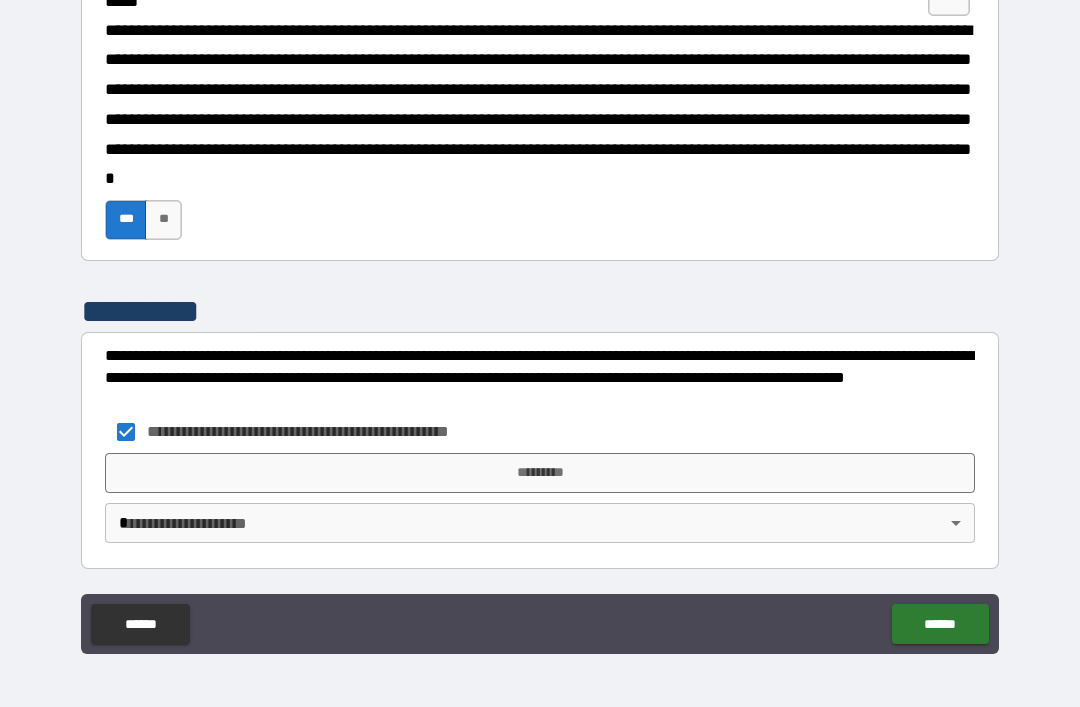 click on "*********" at bounding box center (540, 473) 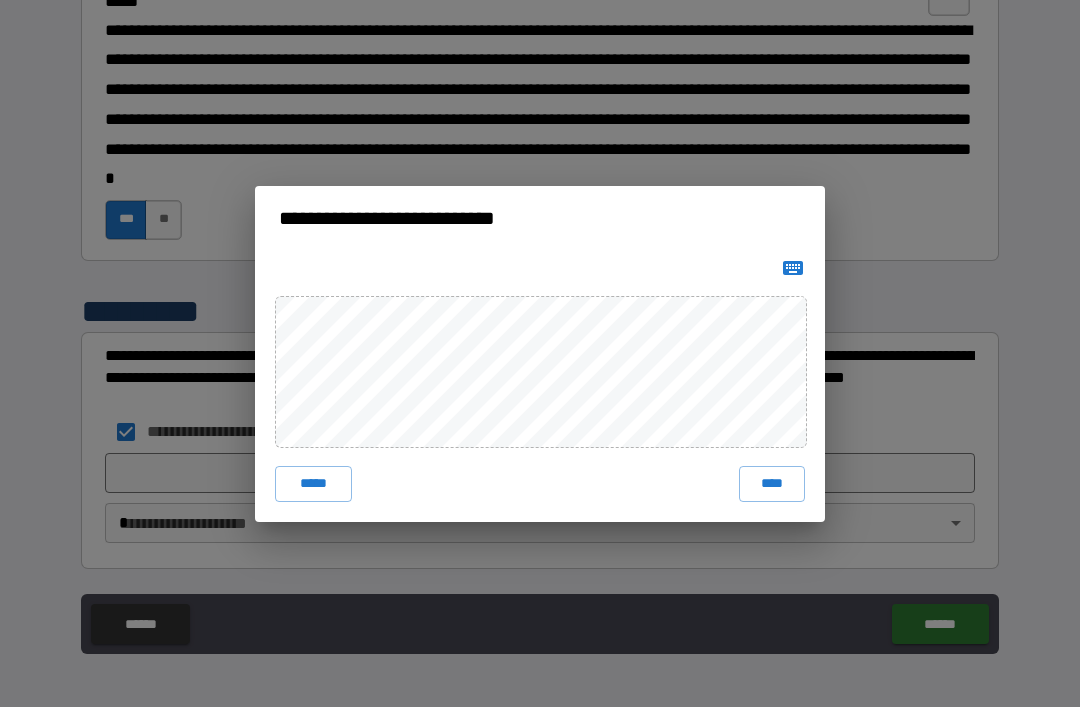 click on "****" at bounding box center [772, 484] 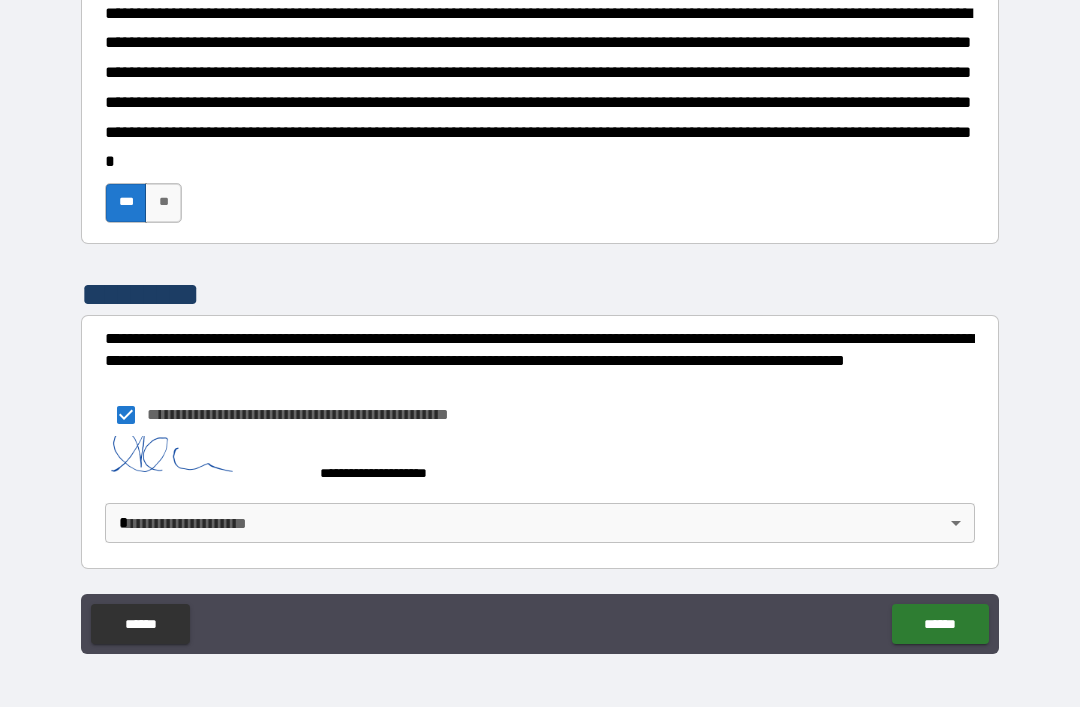 scroll, scrollTop: 2117, scrollLeft: 0, axis: vertical 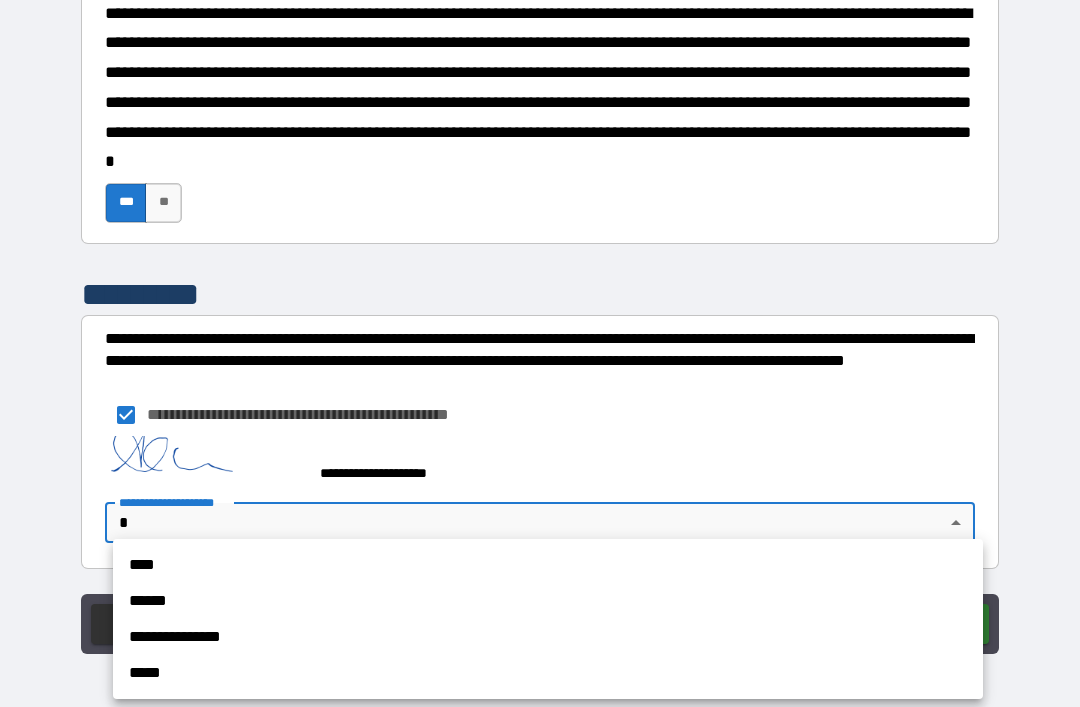 click on "****" at bounding box center (548, 565) 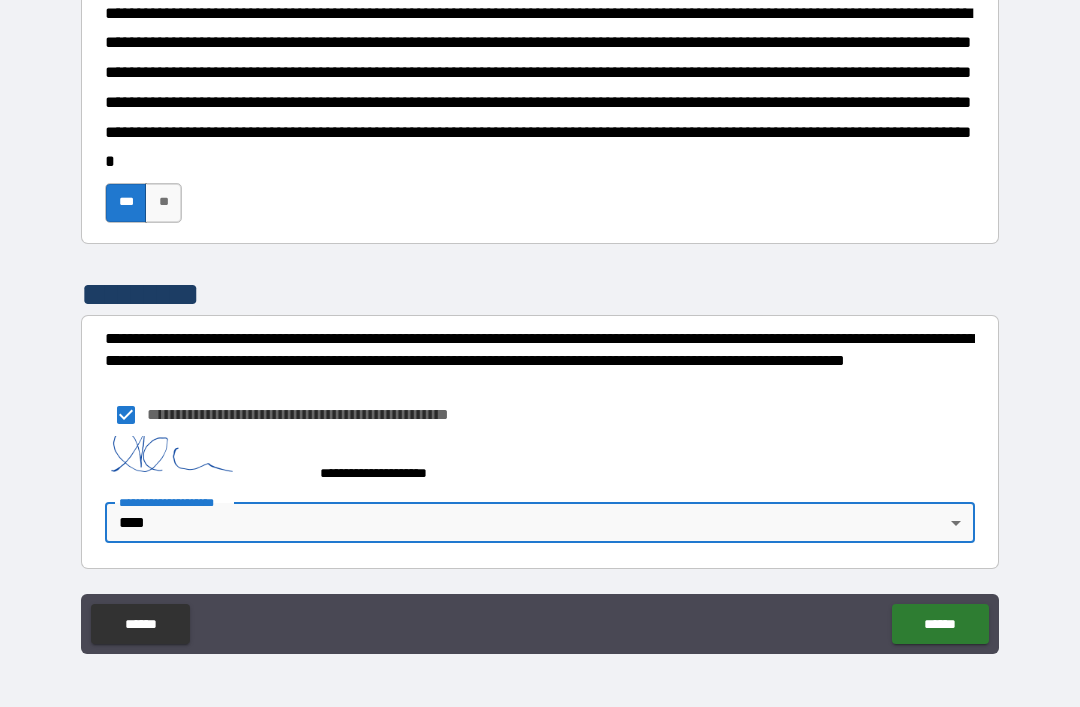 click on "******" at bounding box center (940, 624) 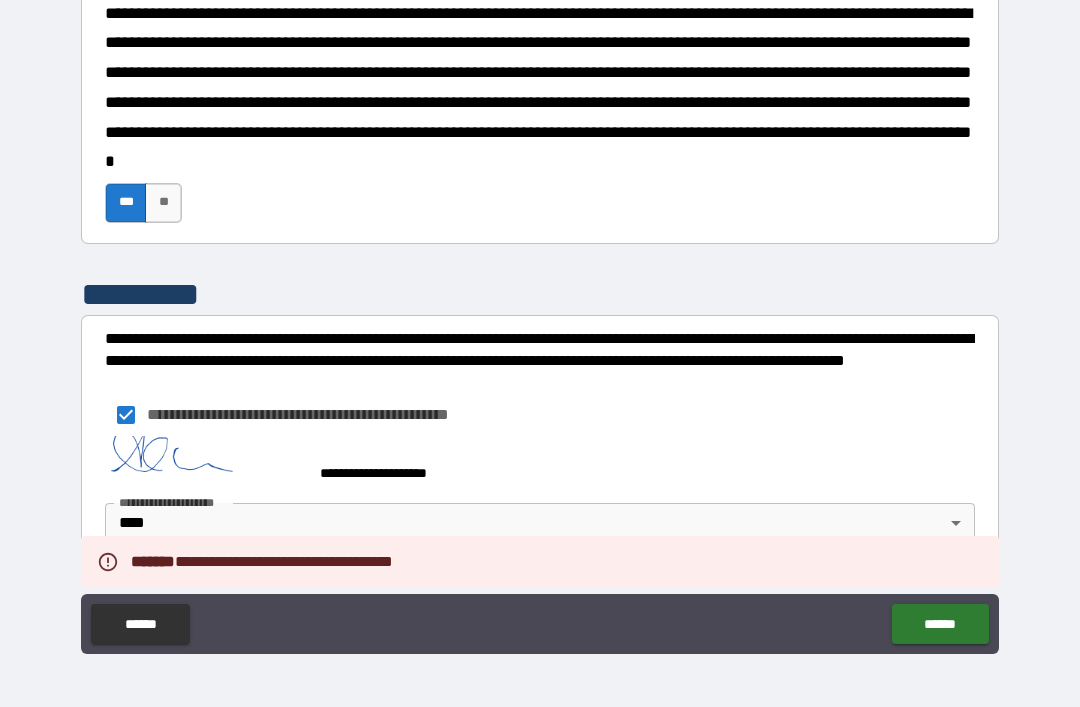 click on "******" at bounding box center (940, 624) 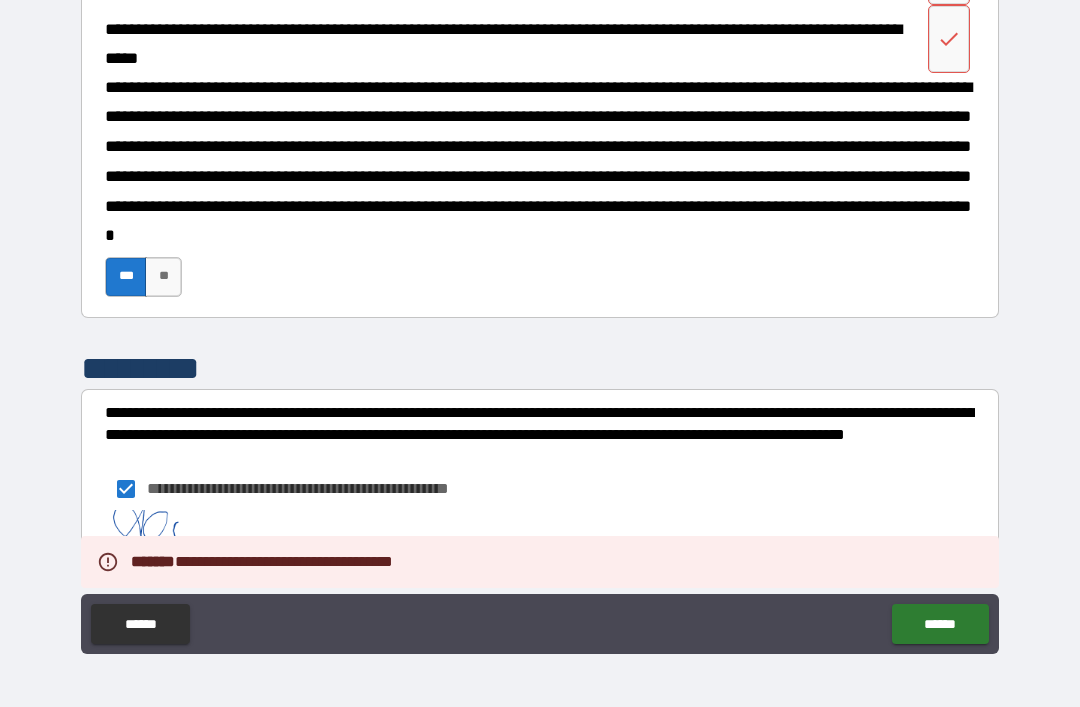 scroll, scrollTop: 1893, scrollLeft: 0, axis: vertical 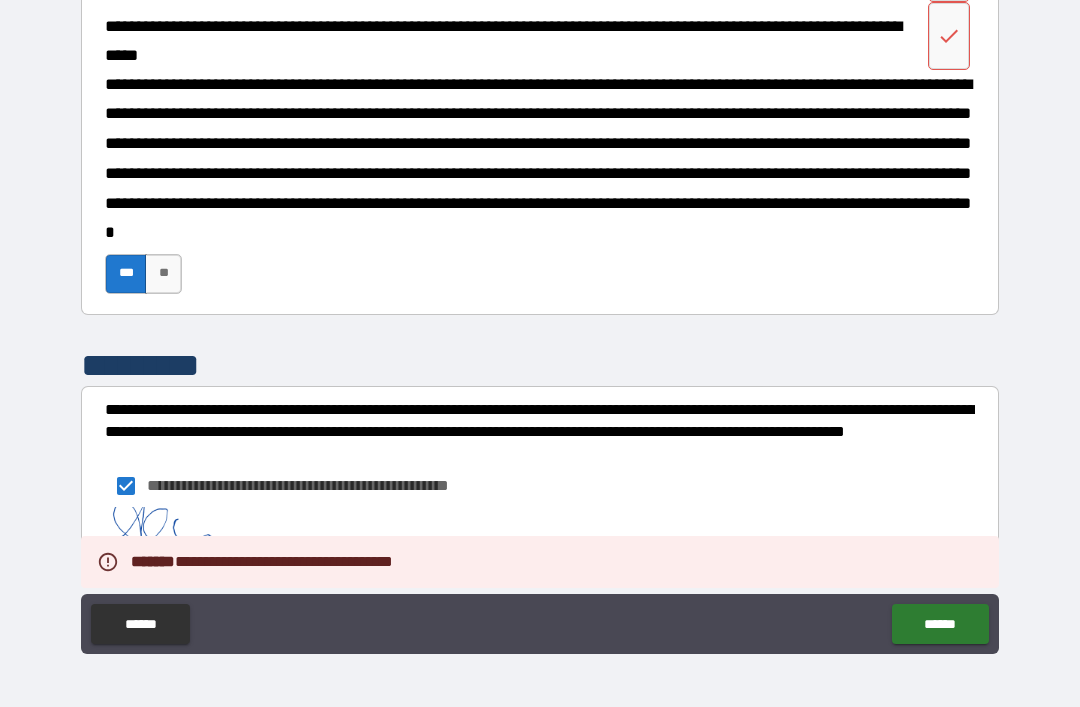 click at bounding box center [949, -61] 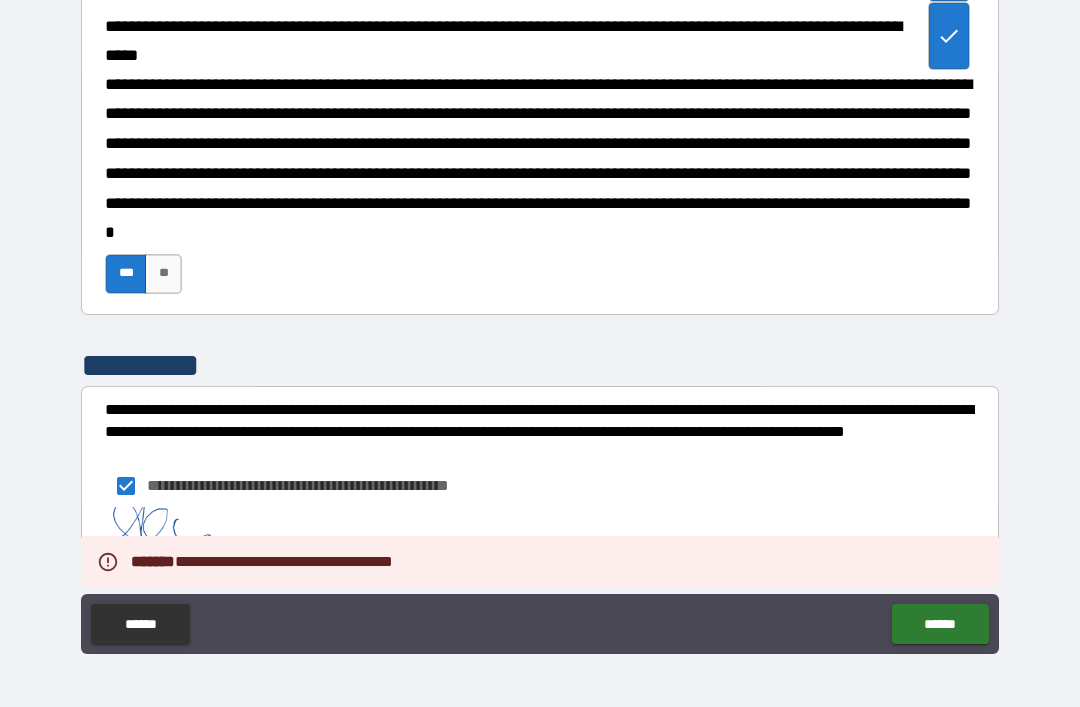 click on "******" at bounding box center (940, 624) 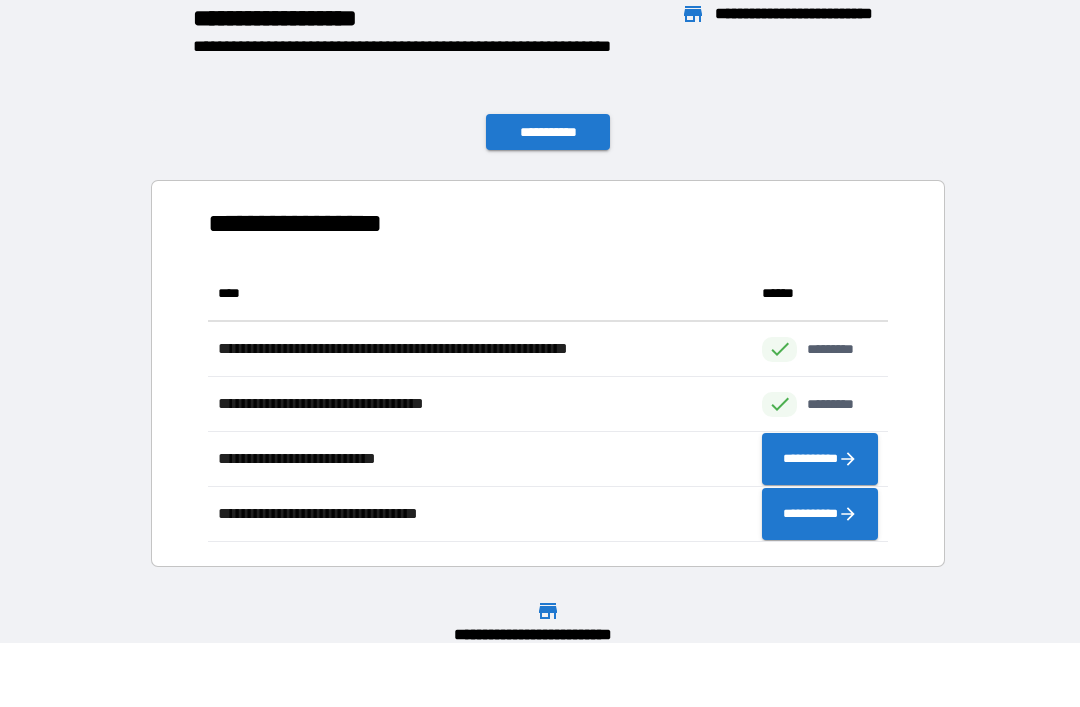 scroll, scrollTop: 276, scrollLeft: 680, axis: both 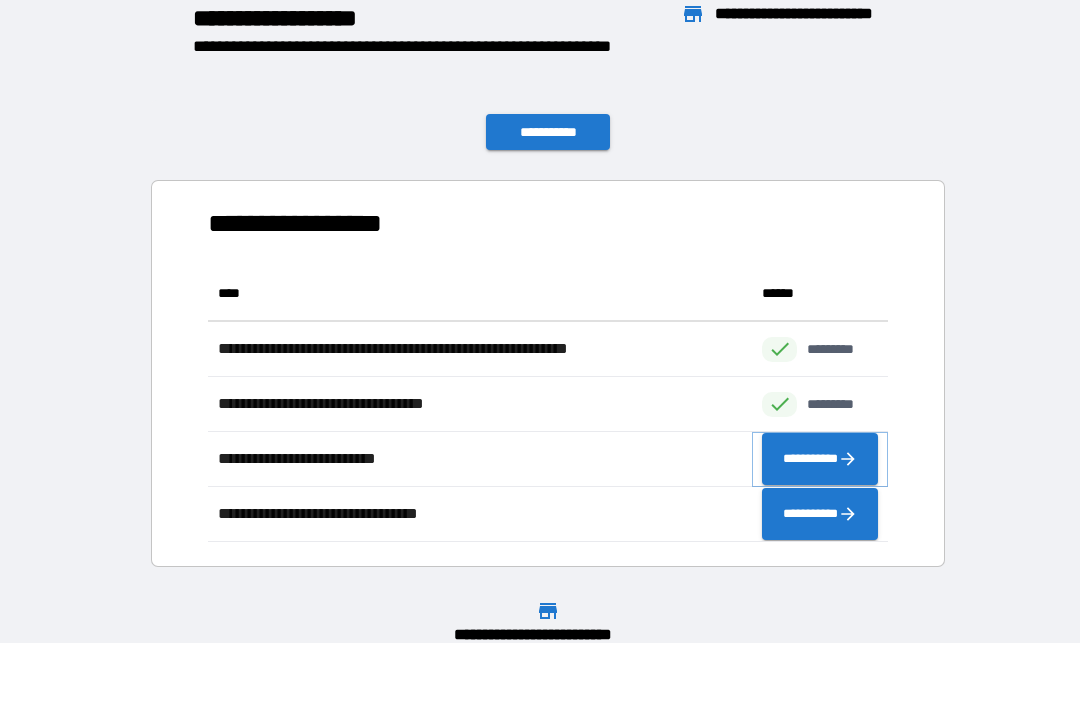 click on "**********" at bounding box center (820, 459) 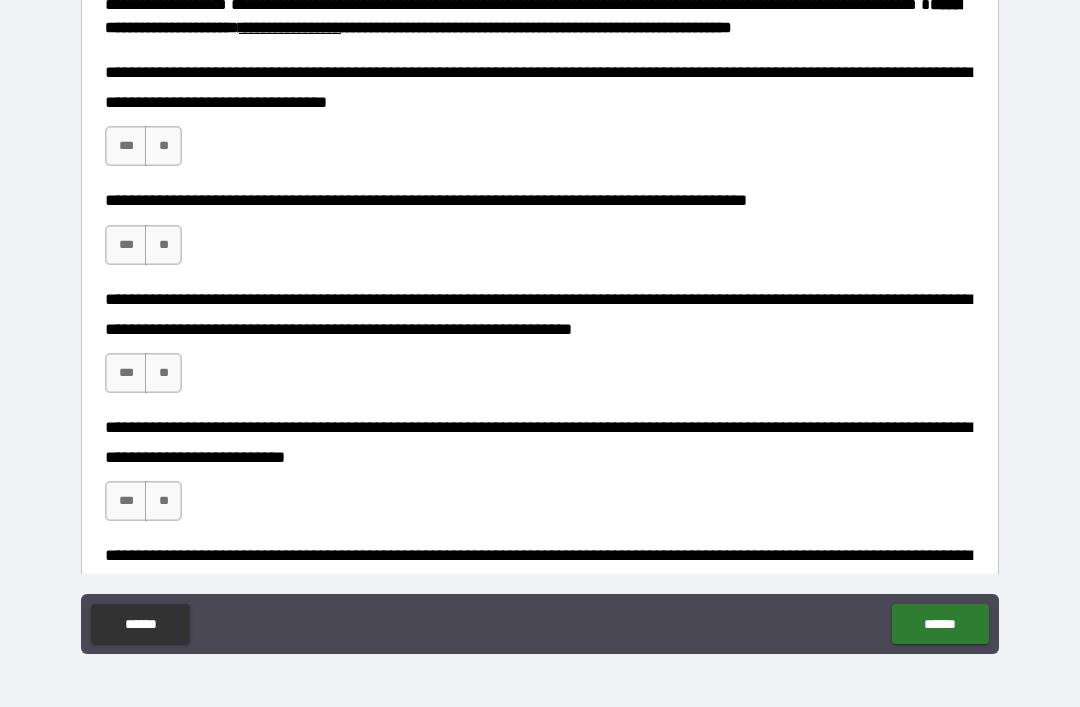 scroll, scrollTop: 1032, scrollLeft: 0, axis: vertical 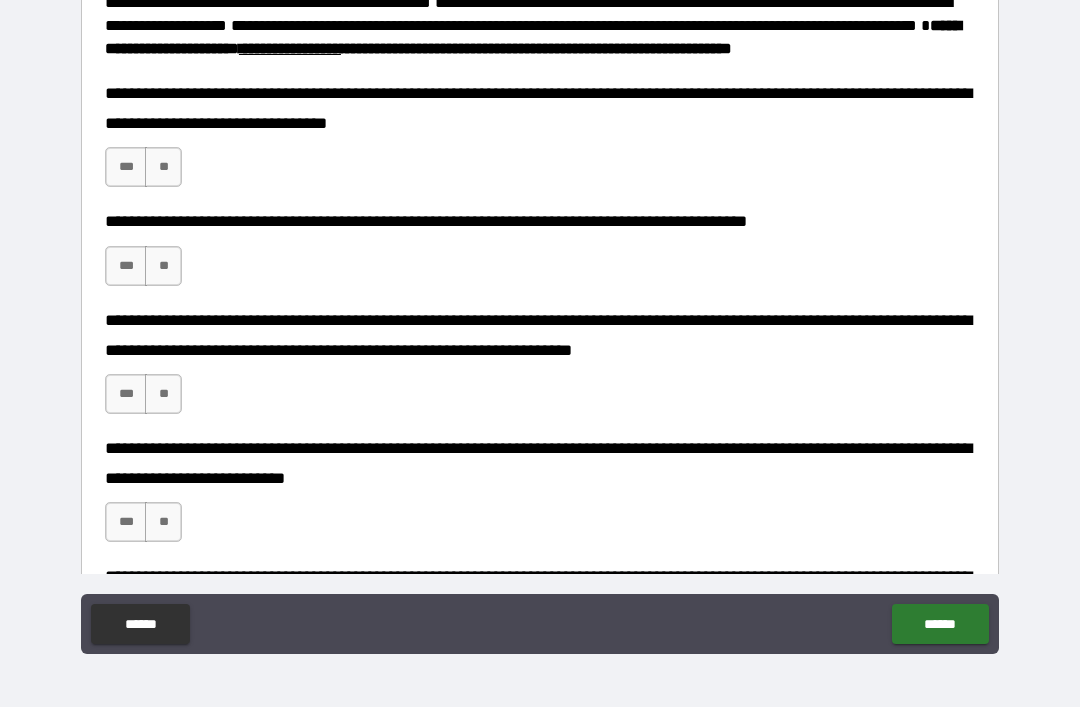 click on "***" at bounding box center [126, 167] 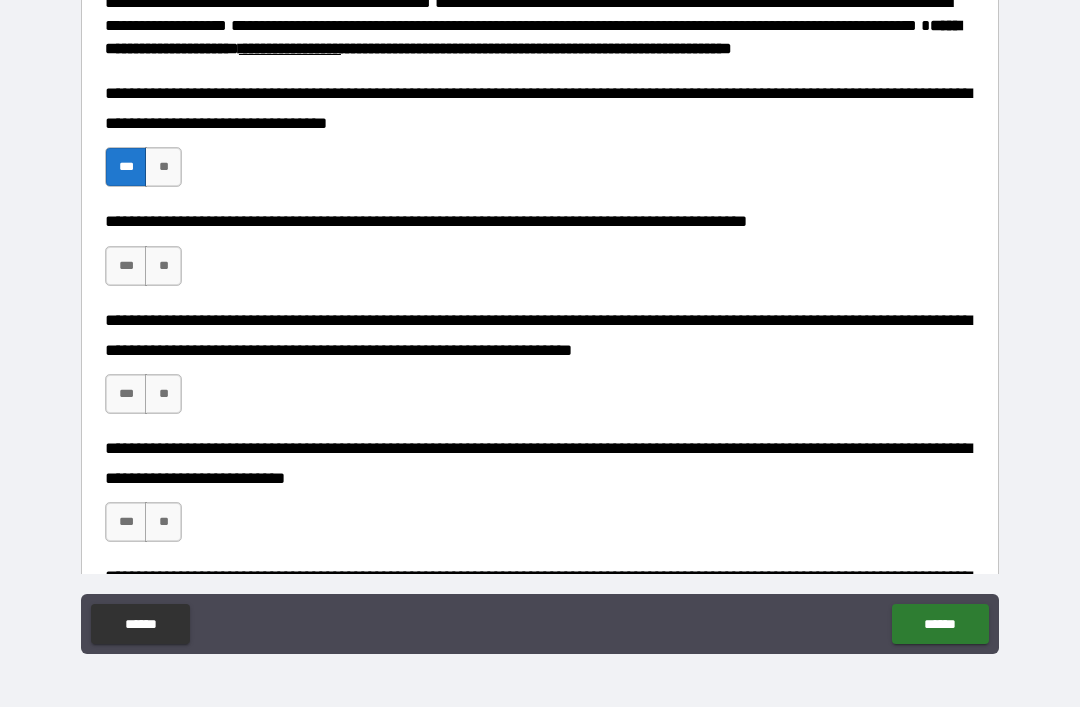 click on "***" at bounding box center (126, 266) 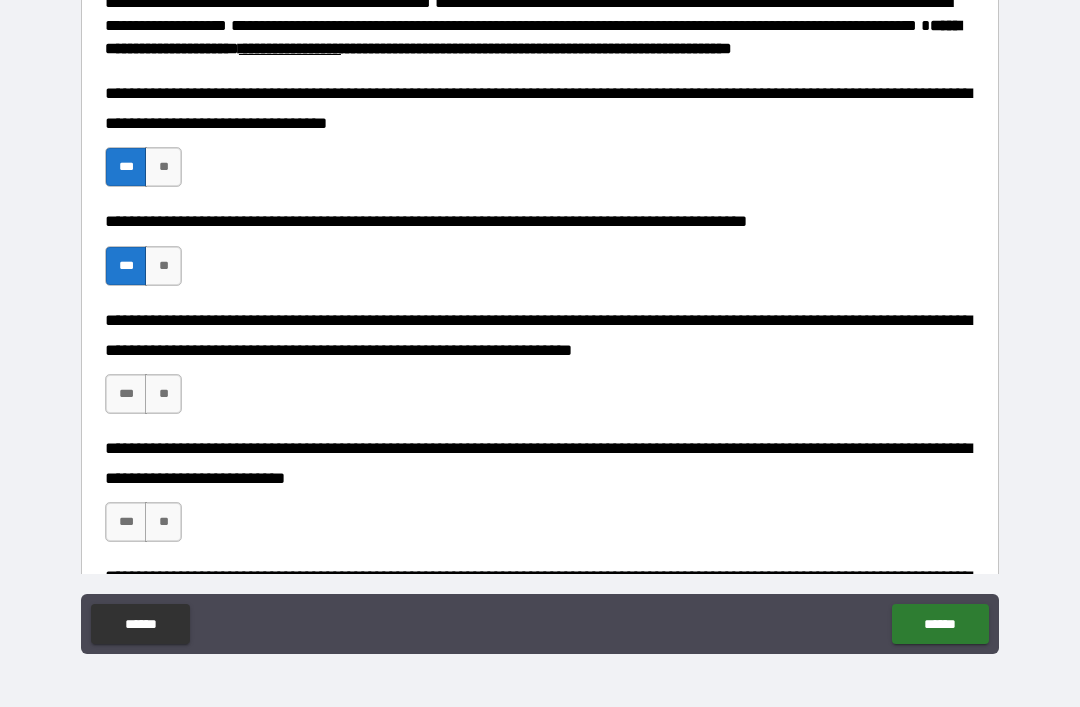 click on "***" at bounding box center [126, 394] 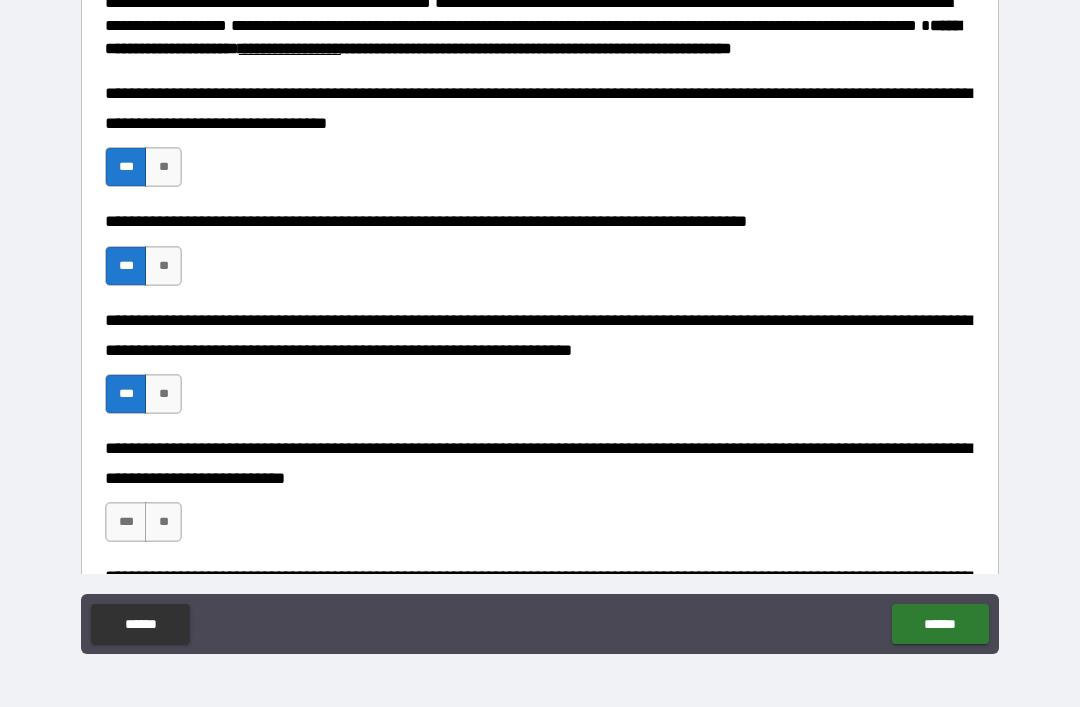 click on "***" at bounding box center (126, 522) 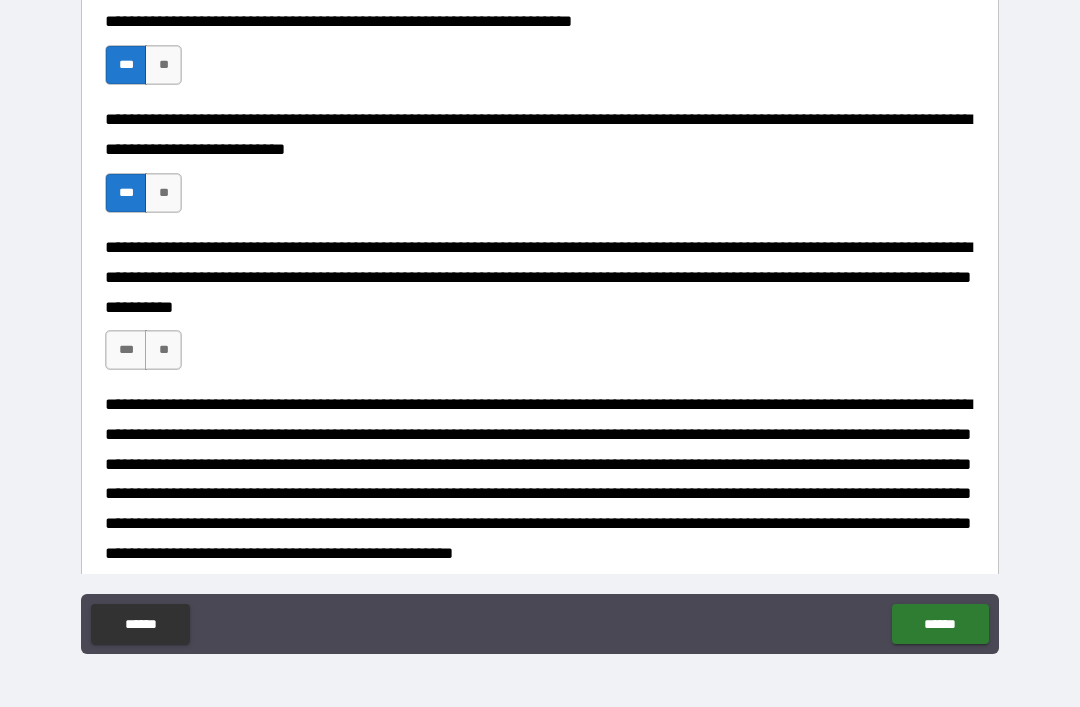 scroll, scrollTop: 1386, scrollLeft: 0, axis: vertical 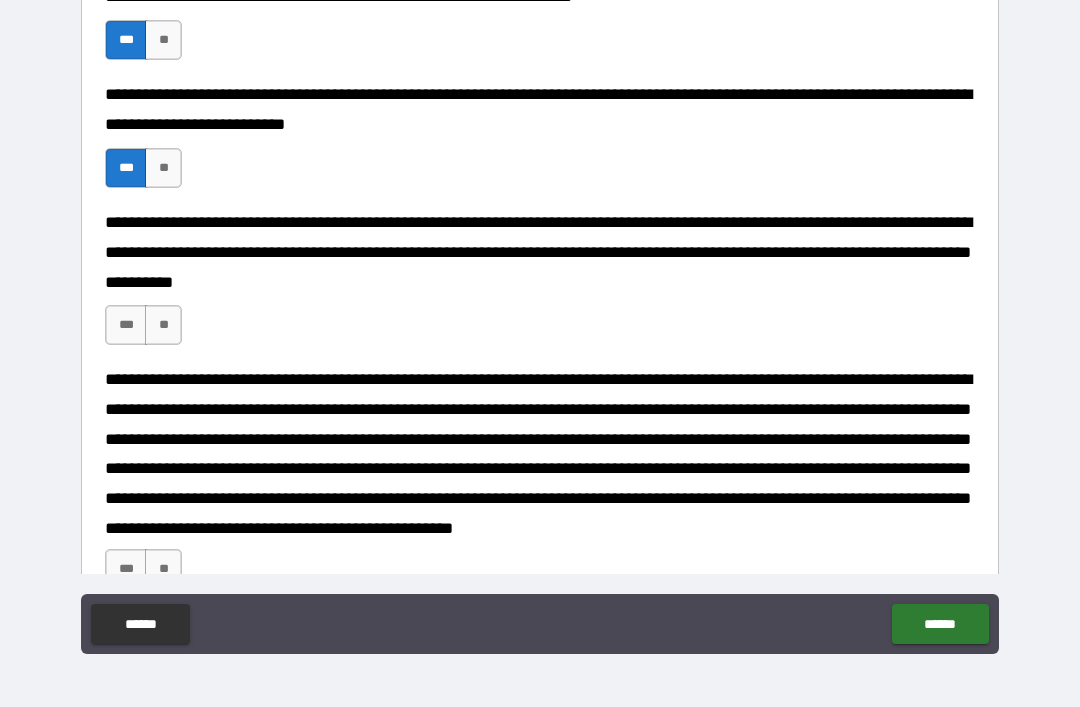 click on "***" at bounding box center [126, 325] 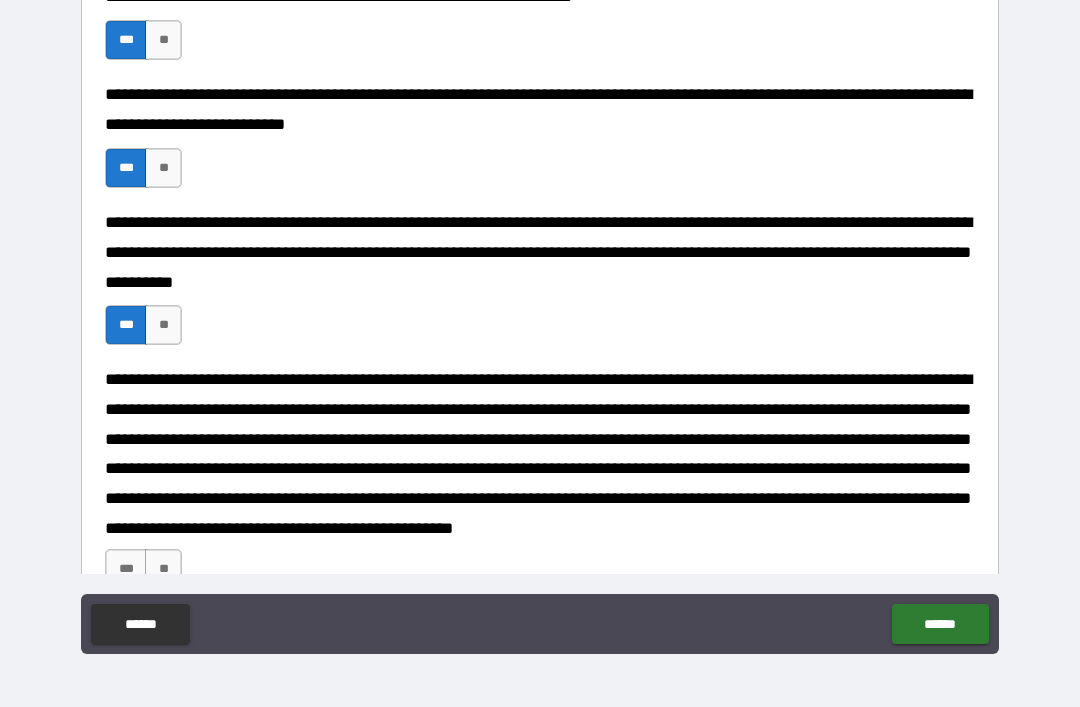 click on "**********" at bounding box center [540, 487] 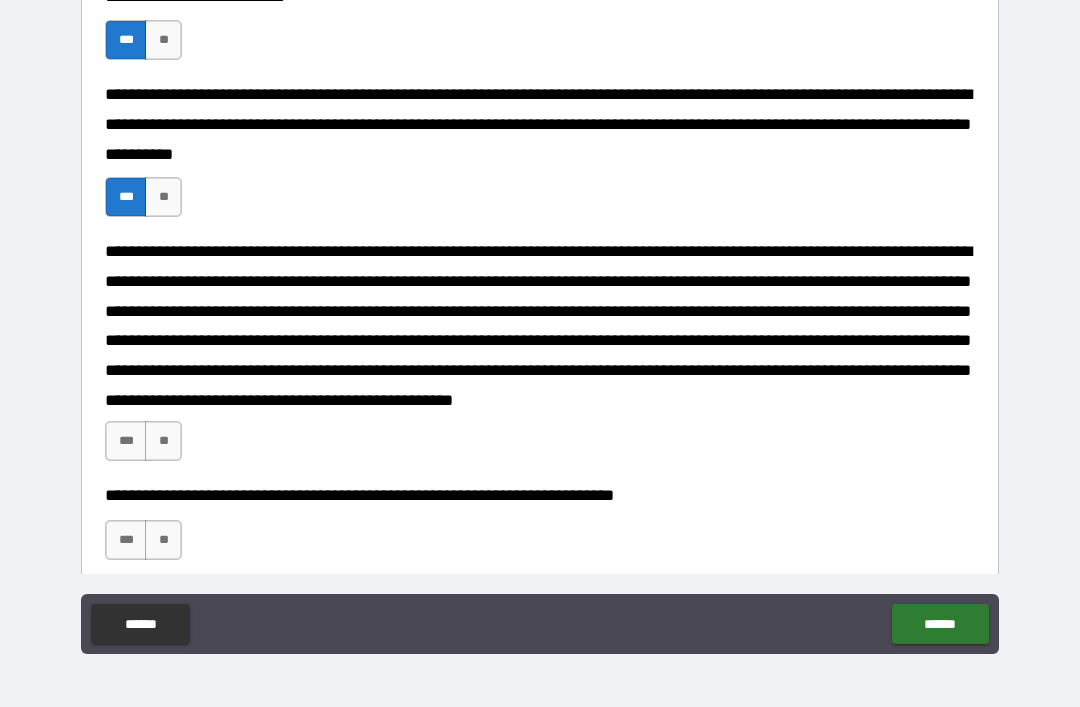 scroll, scrollTop: 1521, scrollLeft: 0, axis: vertical 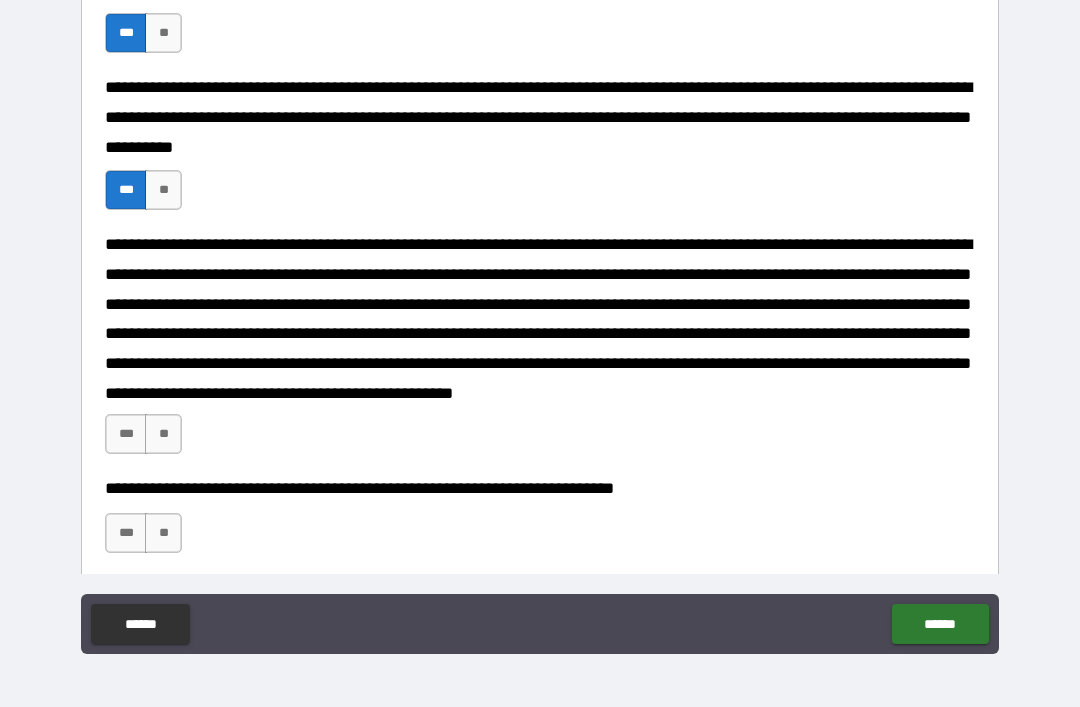 click on "***" at bounding box center [126, 434] 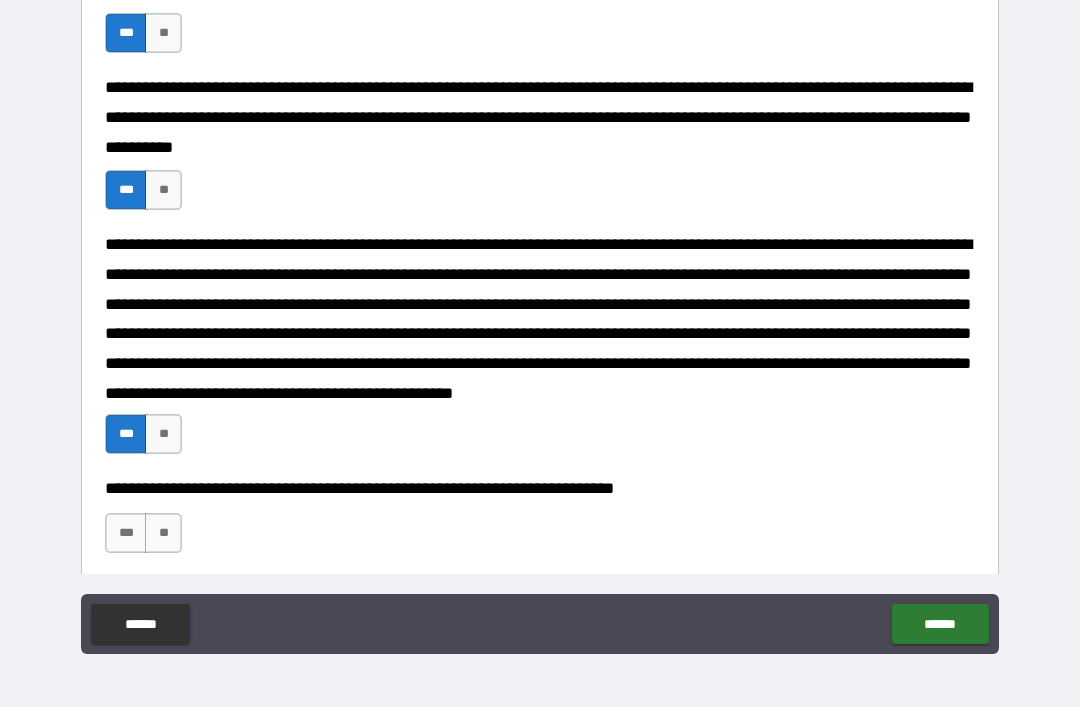 click on "***" at bounding box center (126, 533) 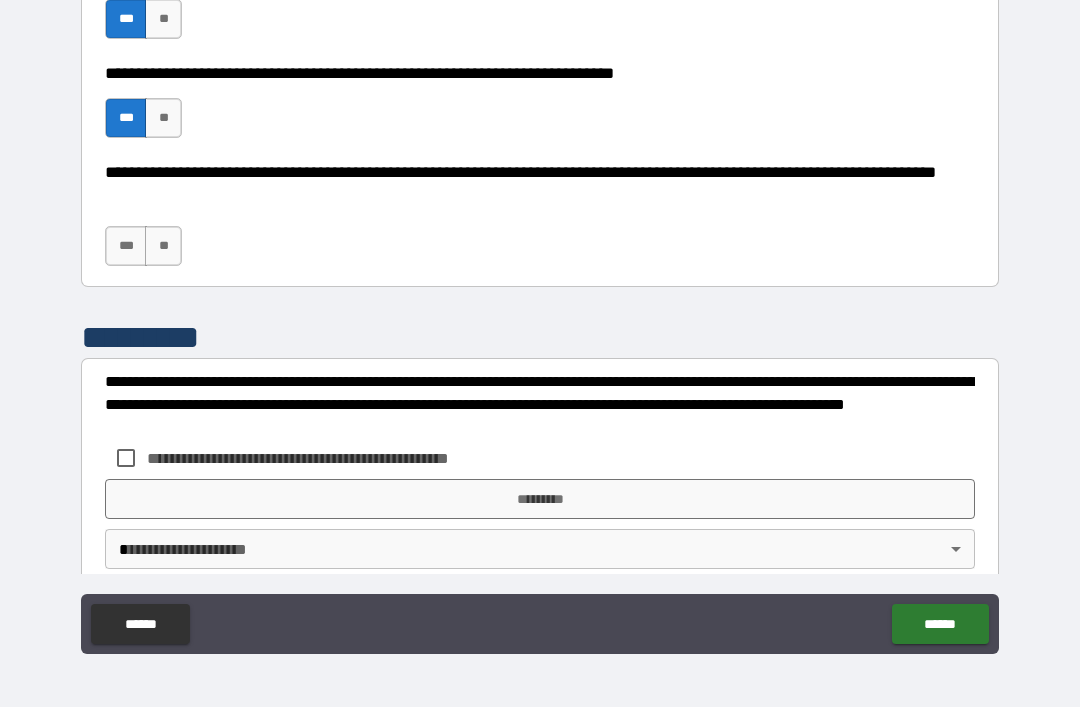 scroll, scrollTop: 1935, scrollLeft: 0, axis: vertical 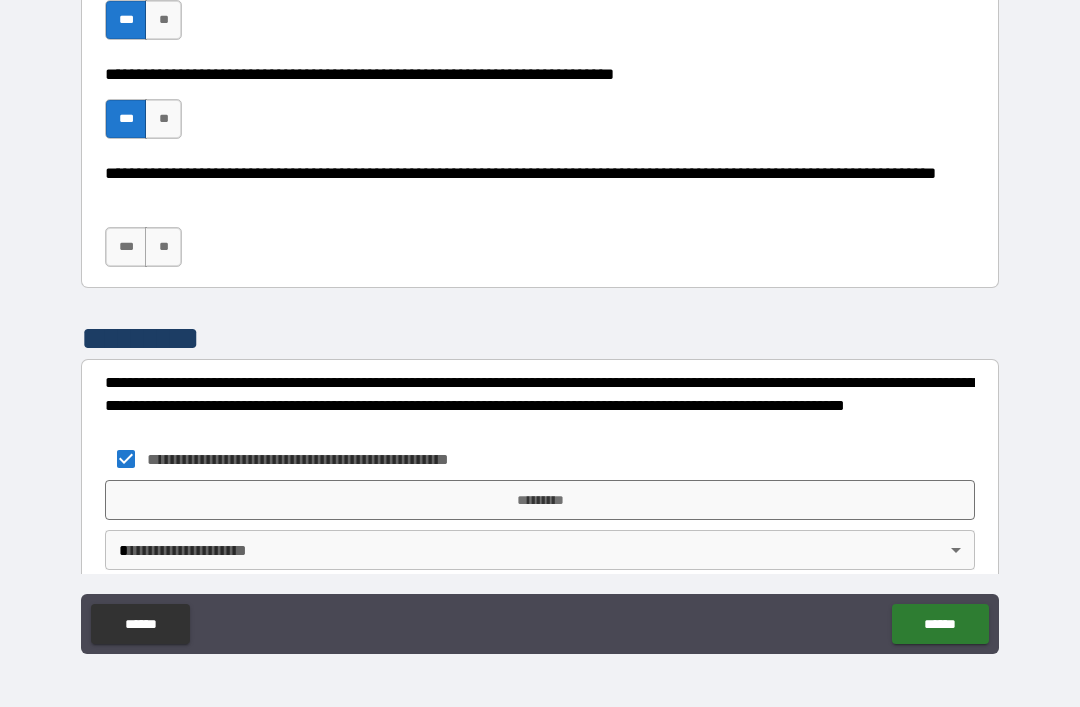 click on "***" at bounding box center (126, 247) 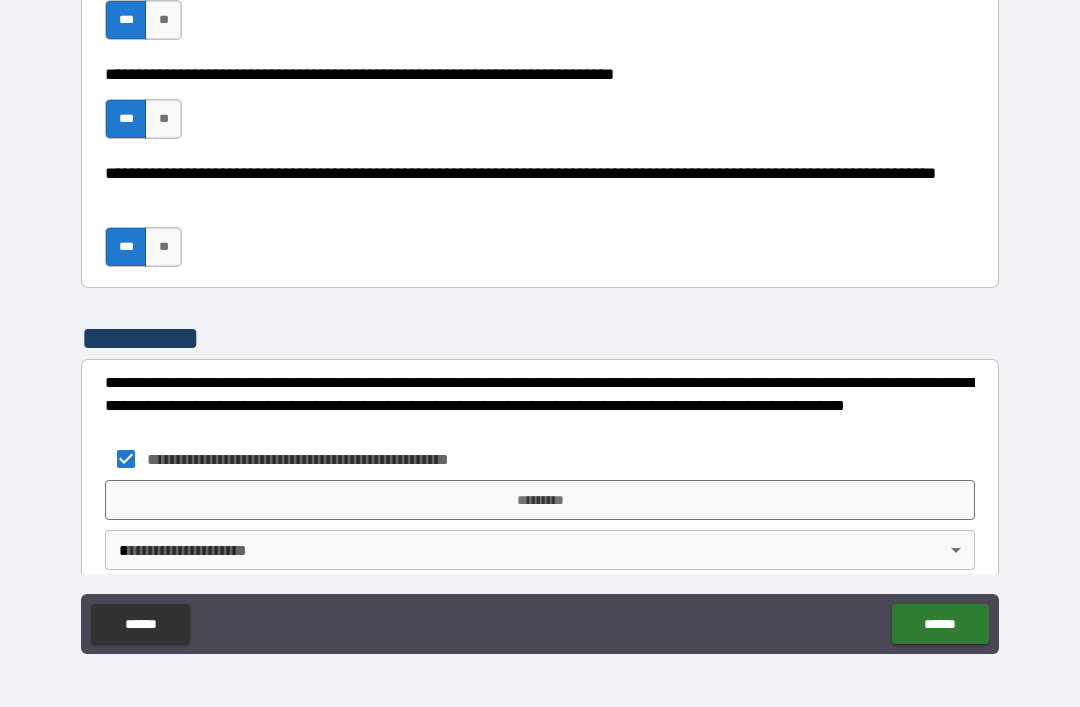 click on "*********" at bounding box center (540, 500) 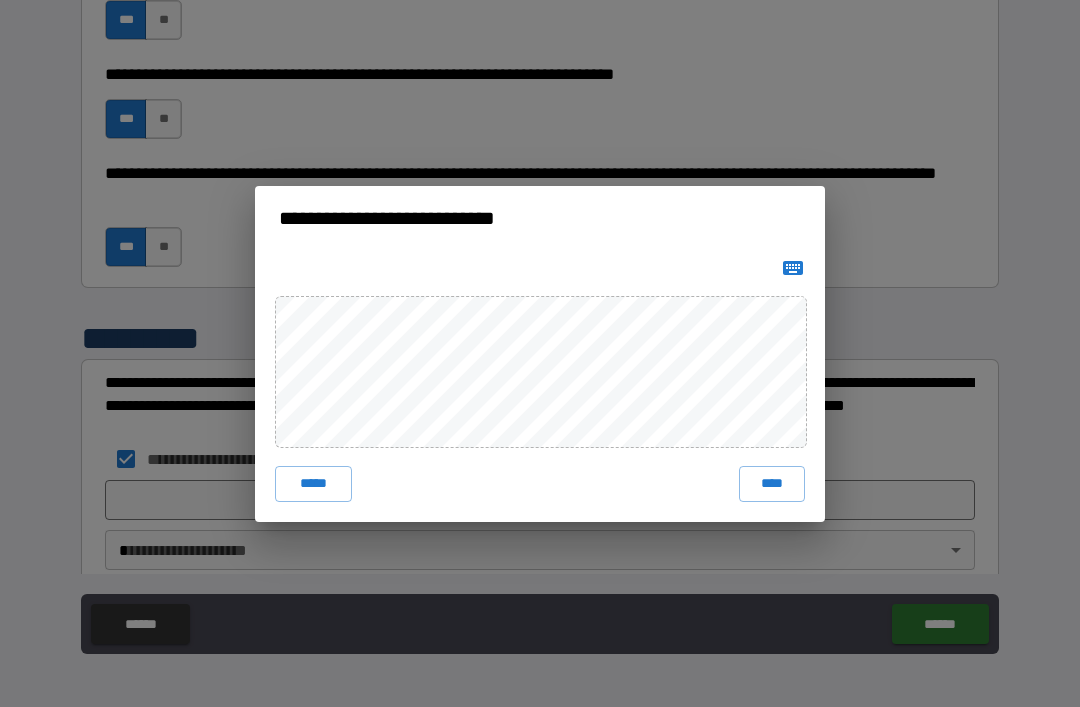 click on "****" at bounding box center (772, 484) 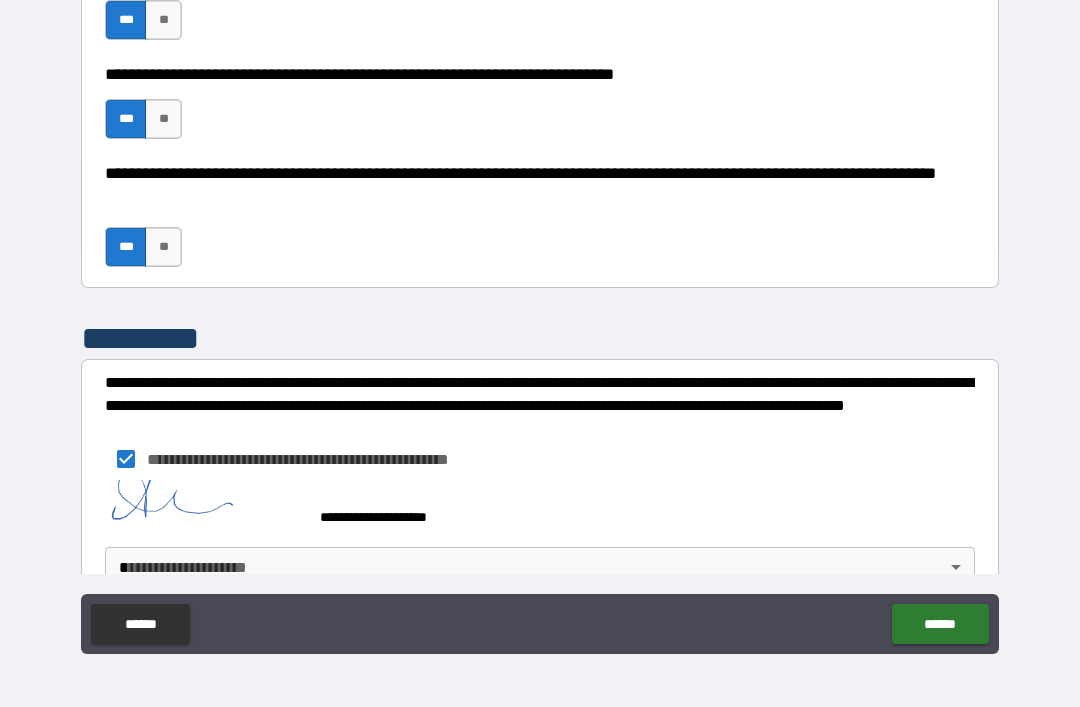 click on "**********" at bounding box center (540, 321) 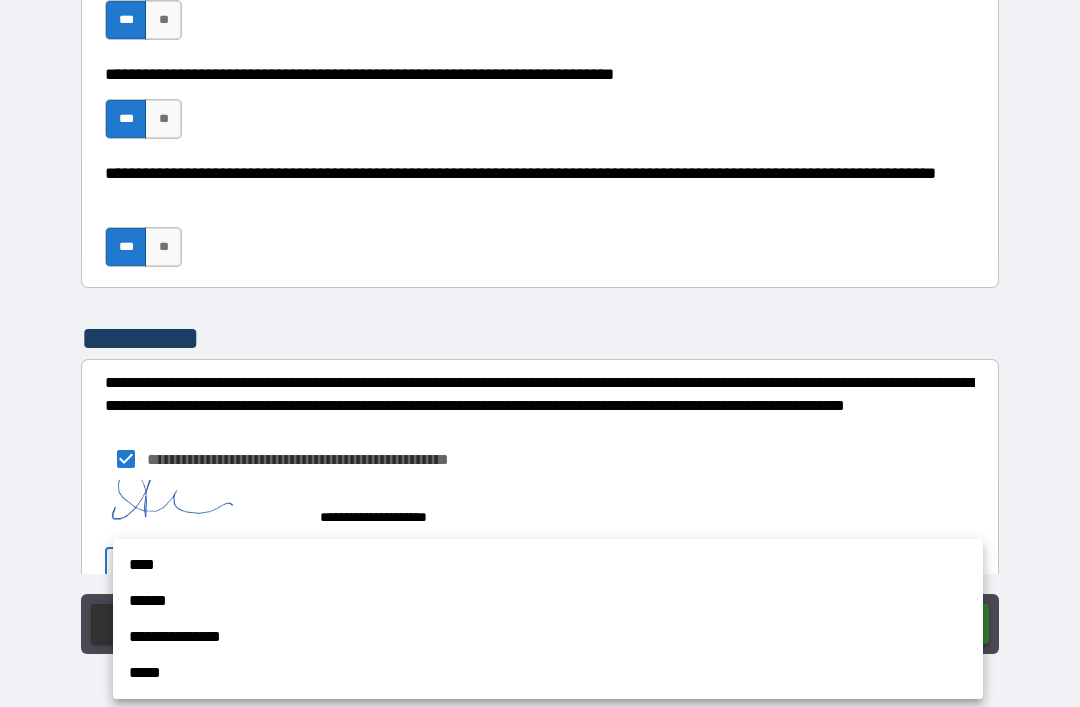 click on "****" at bounding box center (548, 565) 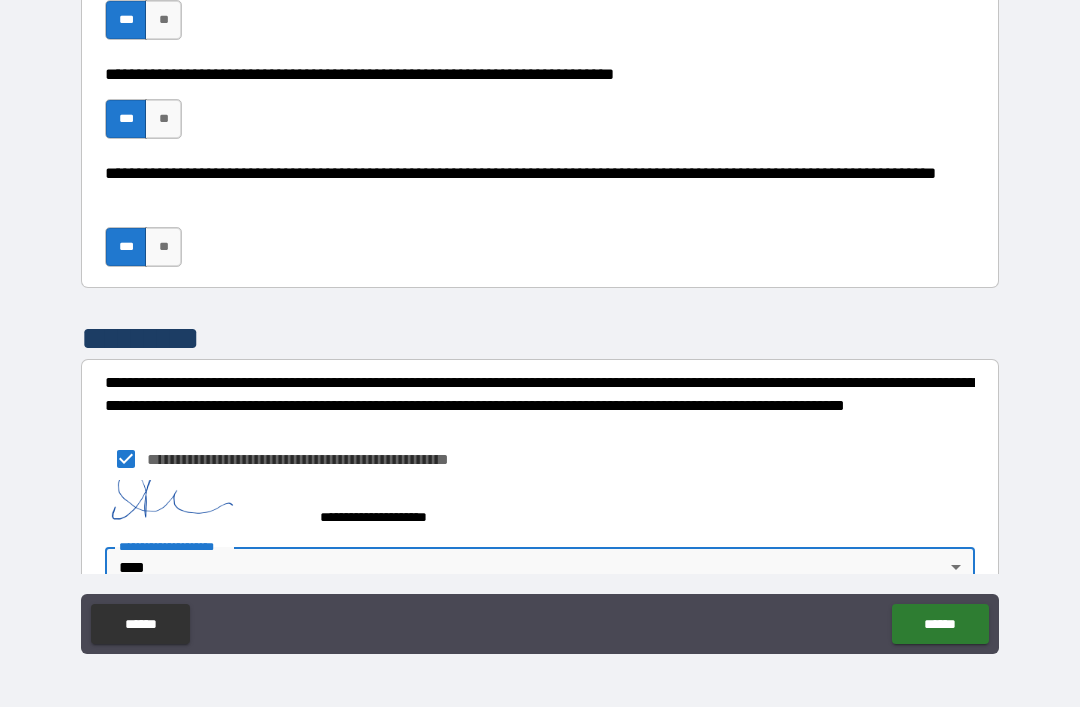 scroll, scrollTop: 1943, scrollLeft: 0, axis: vertical 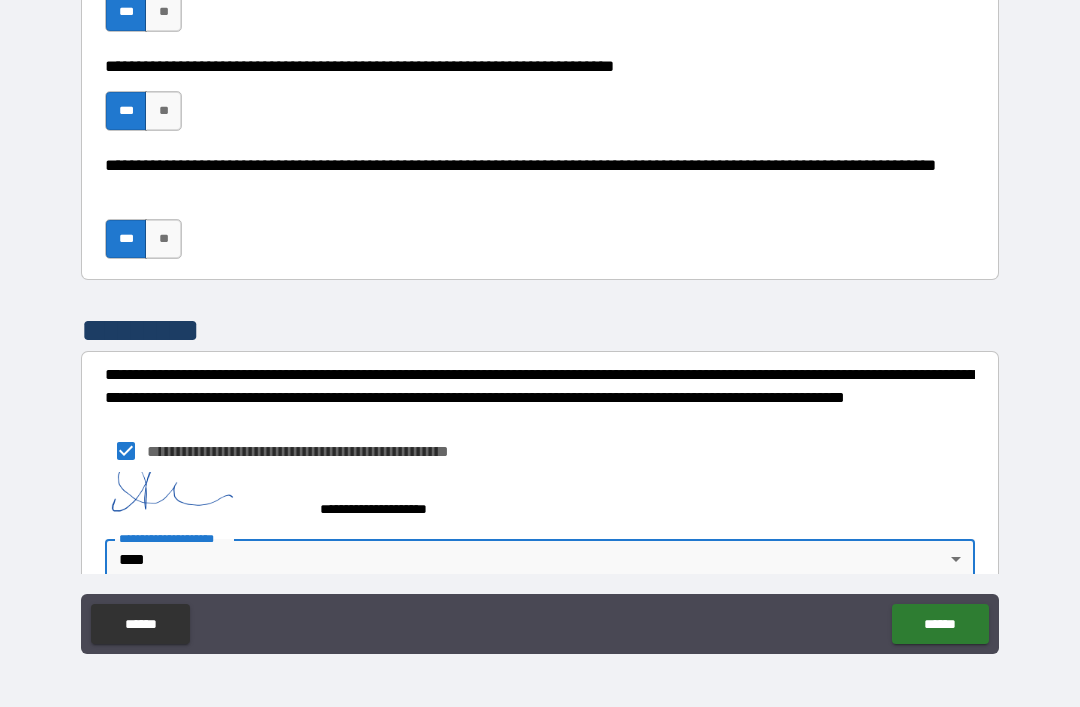 click on "******" at bounding box center [940, 624] 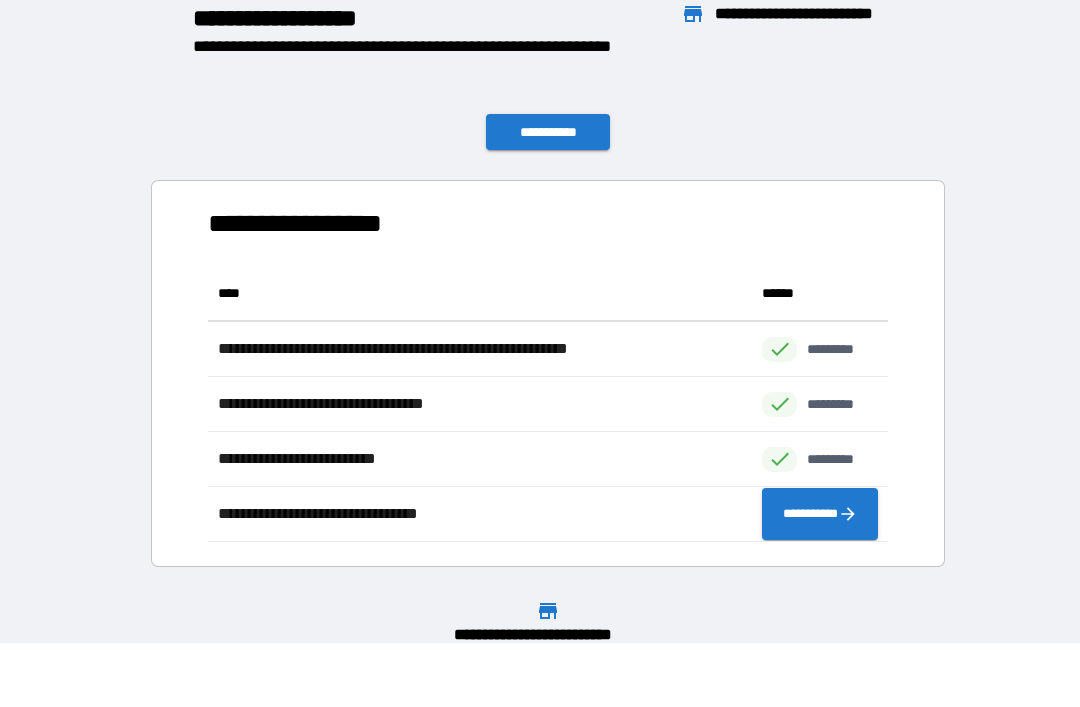 scroll, scrollTop: 1, scrollLeft: 1, axis: both 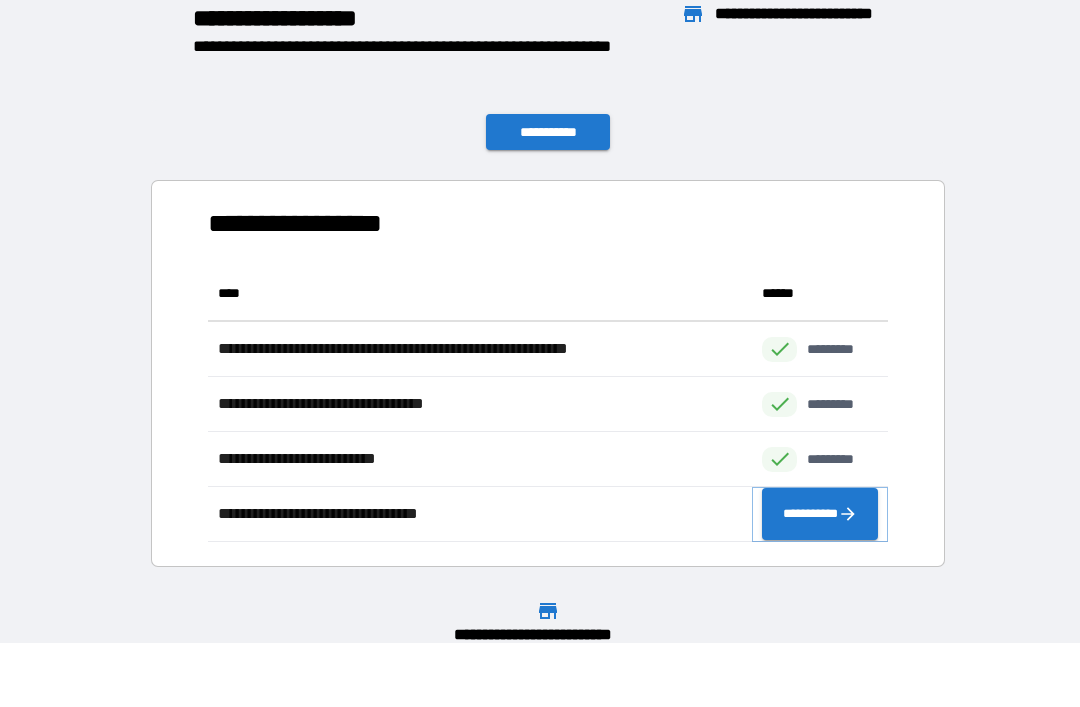 click on "**********" at bounding box center (820, 514) 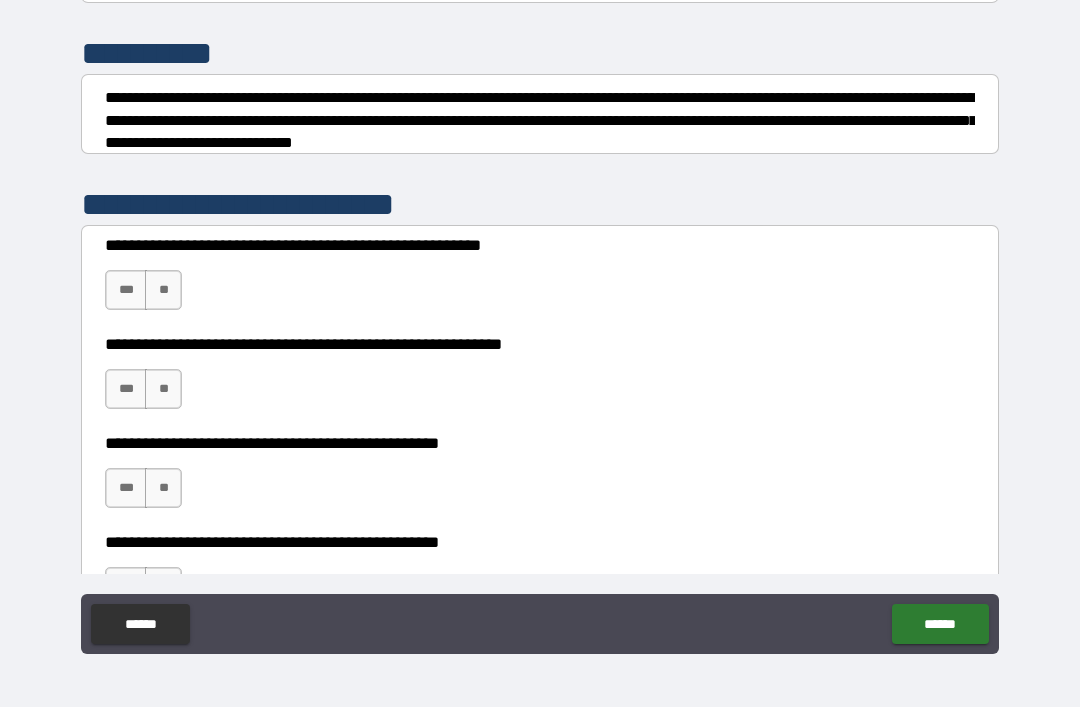 scroll, scrollTop: 265, scrollLeft: 0, axis: vertical 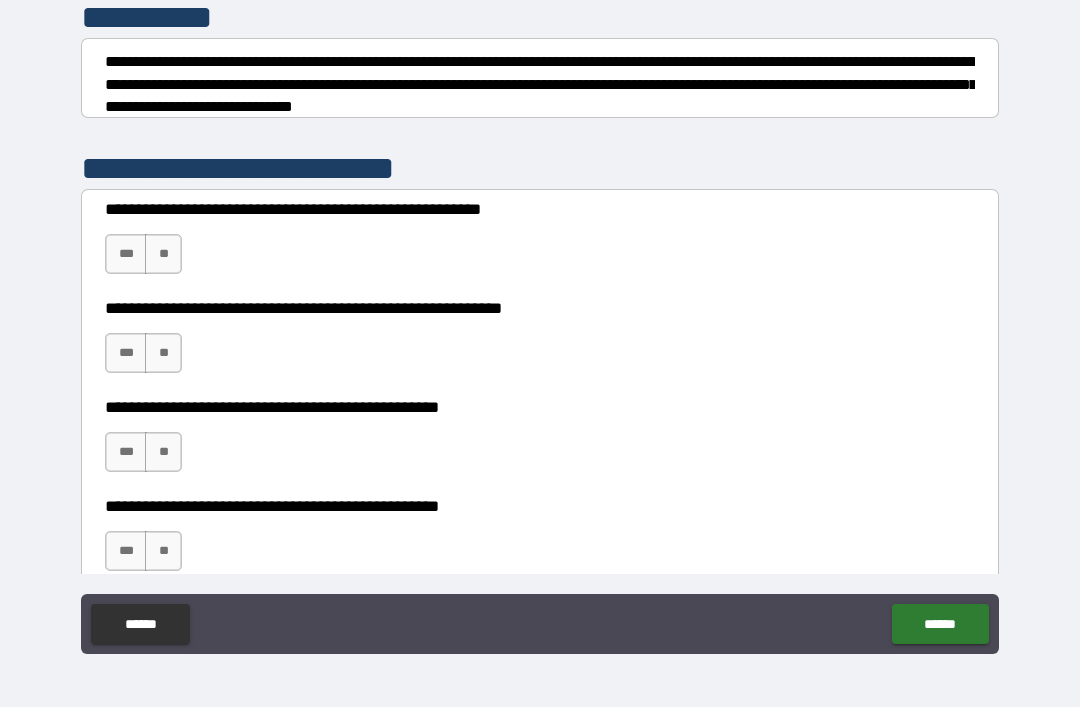 click on "***" at bounding box center [126, 254] 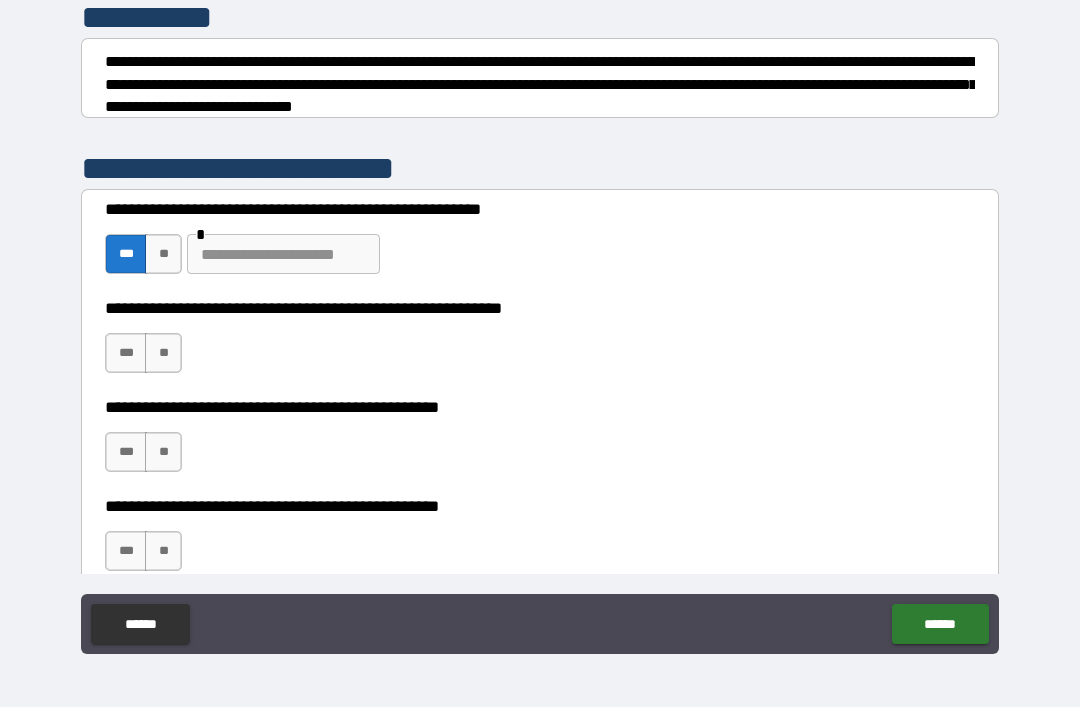 click at bounding box center [283, 254] 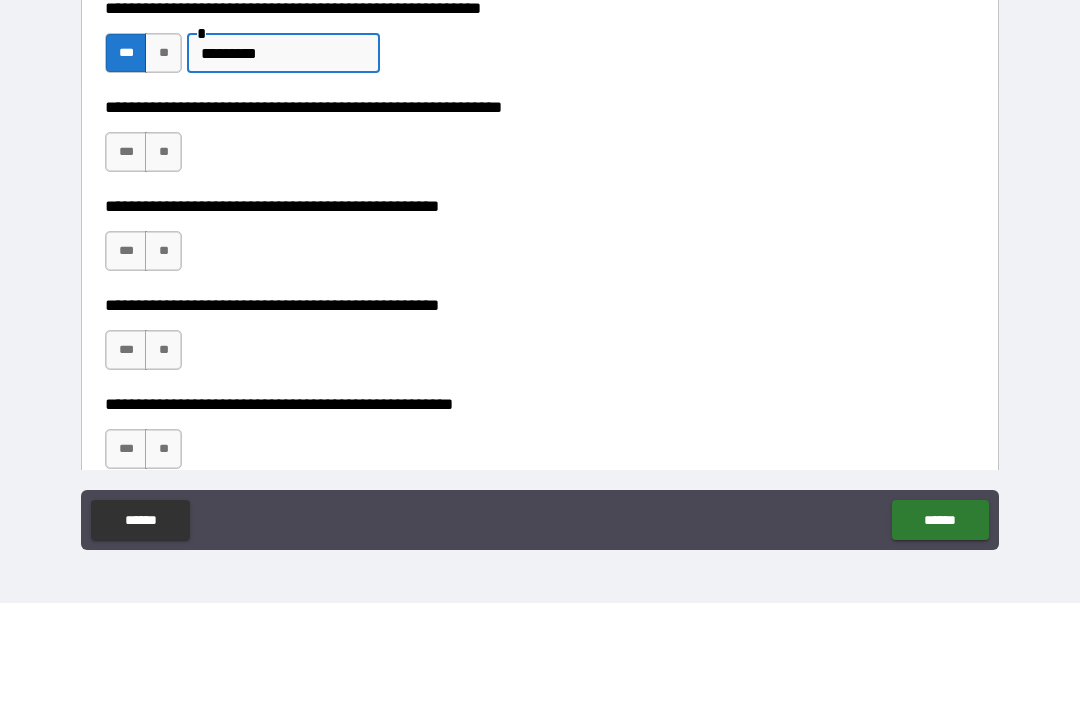 scroll, scrollTop: 360, scrollLeft: 0, axis: vertical 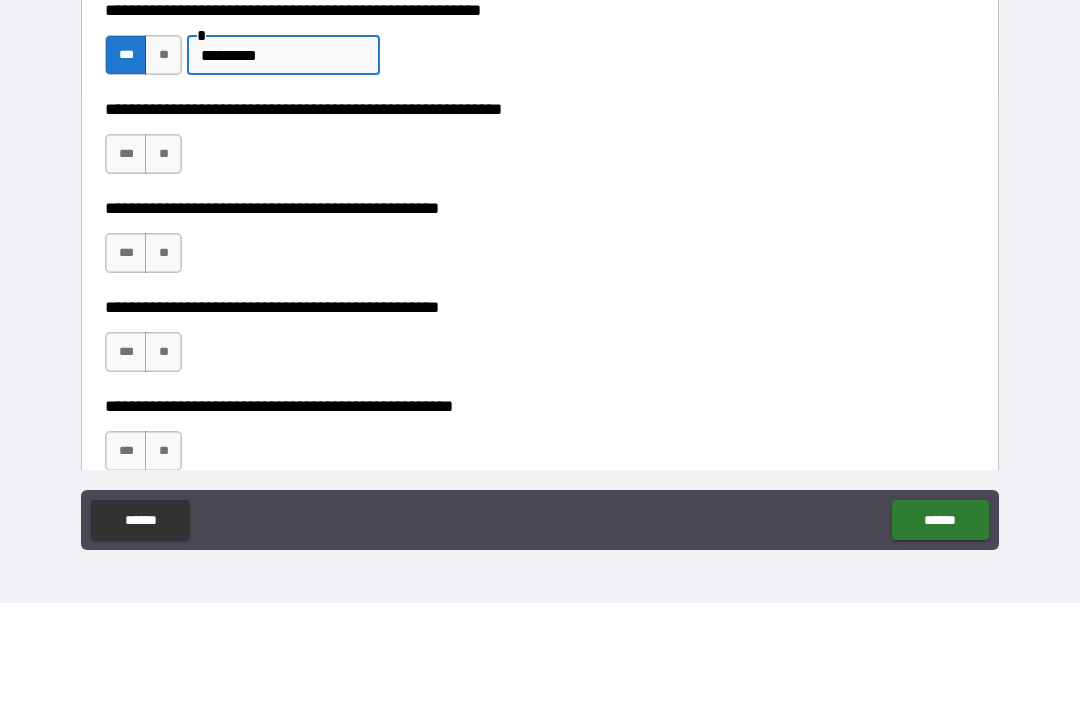 click on "***" at bounding box center [126, 258] 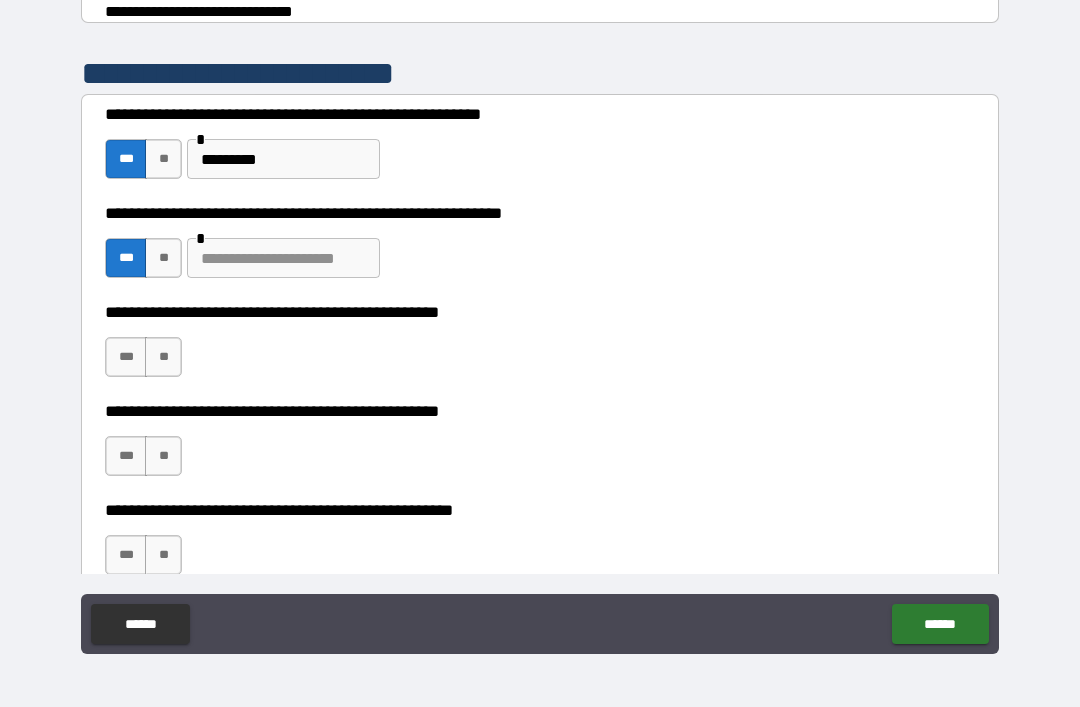 click at bounding box center (283, 258) 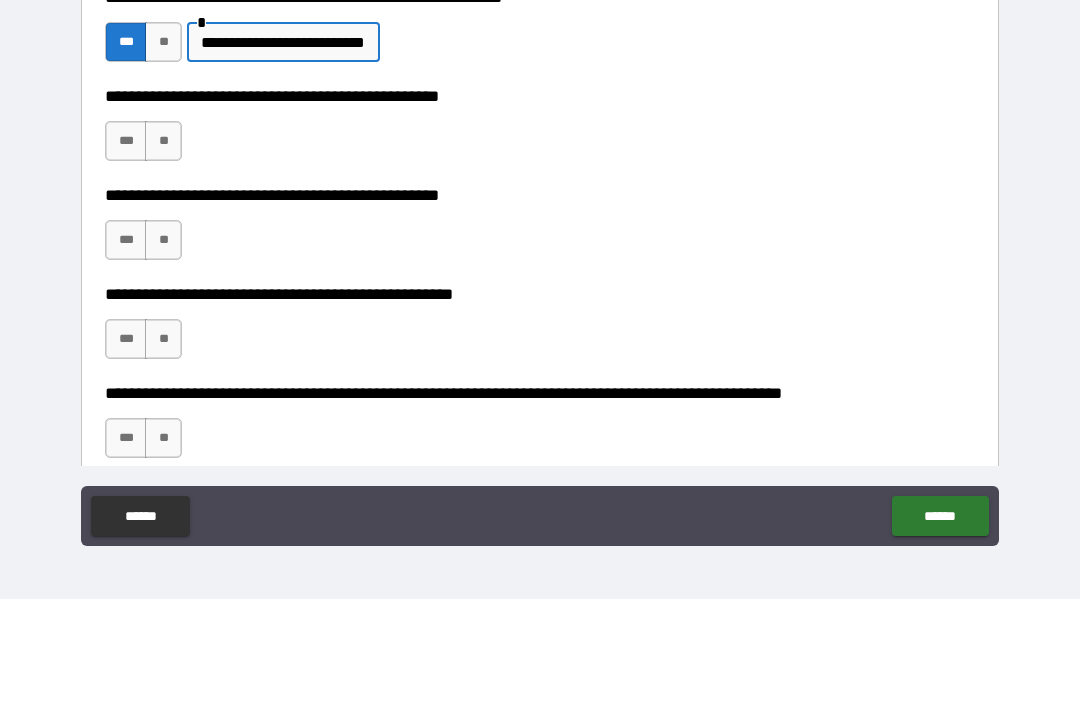 scroll, scrollTop: 474, scrollLeft: 0, axis: vertical 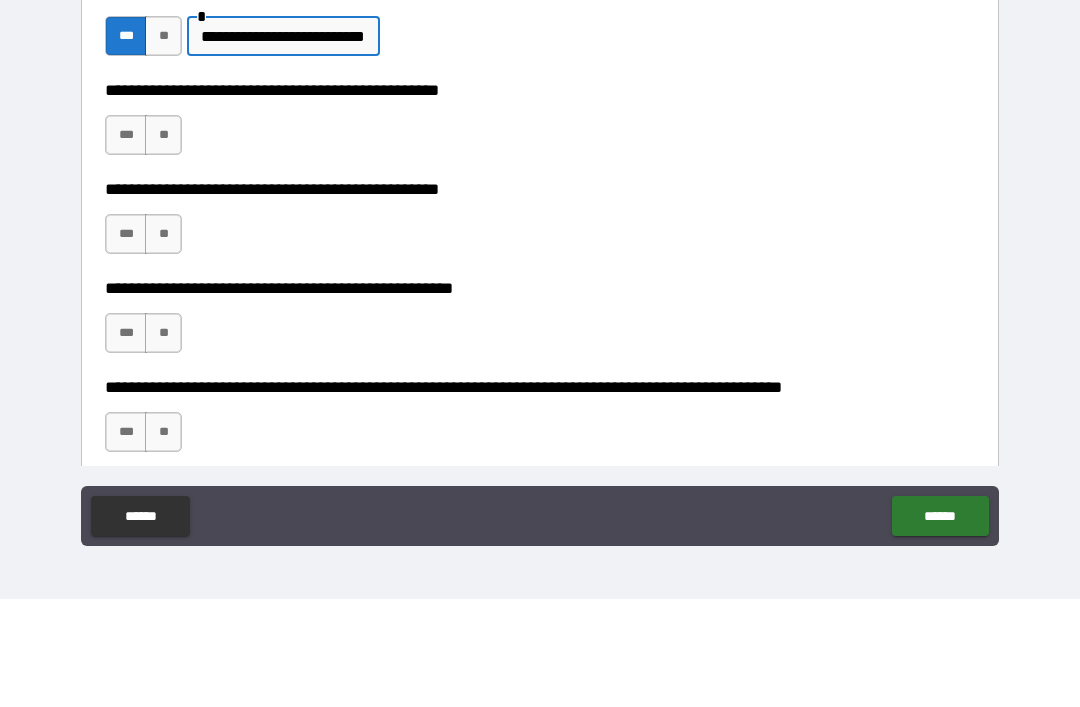 click on "**" at bounding box center [163, 243] 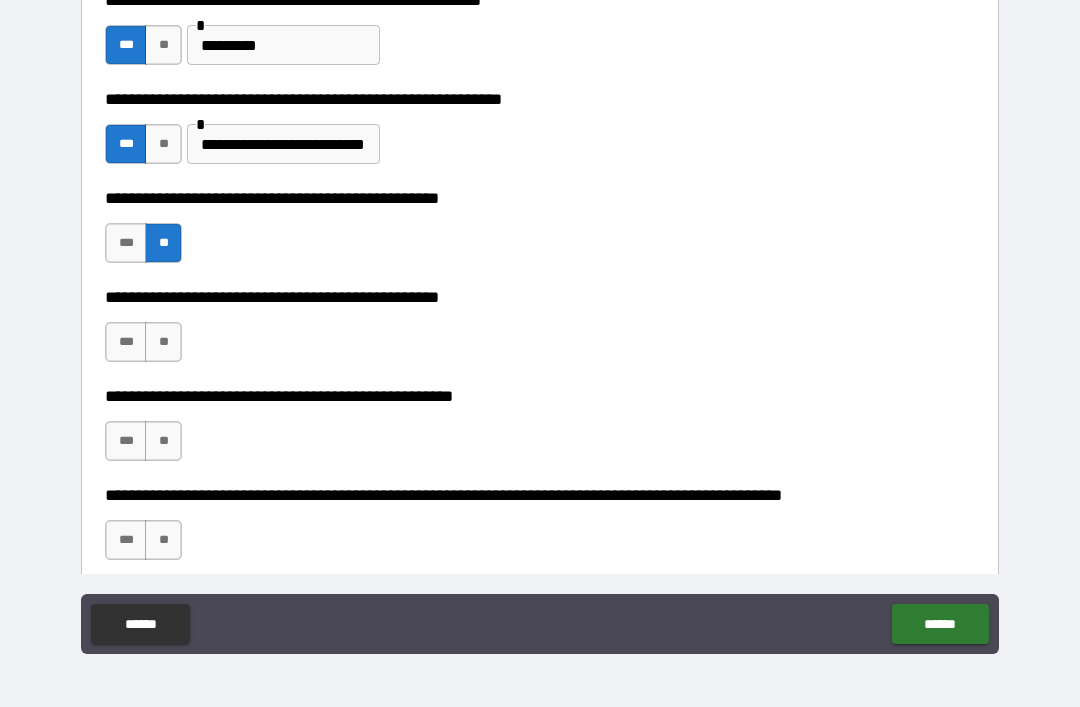 click on "***" at bounding box center (126, 342) 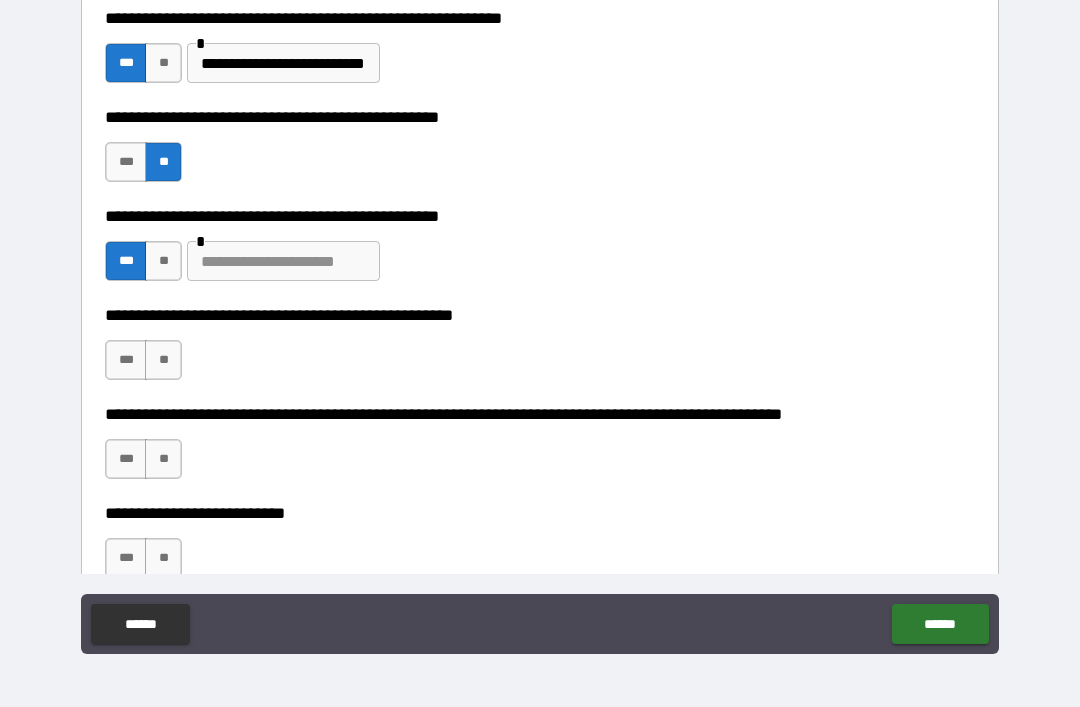scroll, scrollTop: 579, scrollLeft: 0, axis: vertical 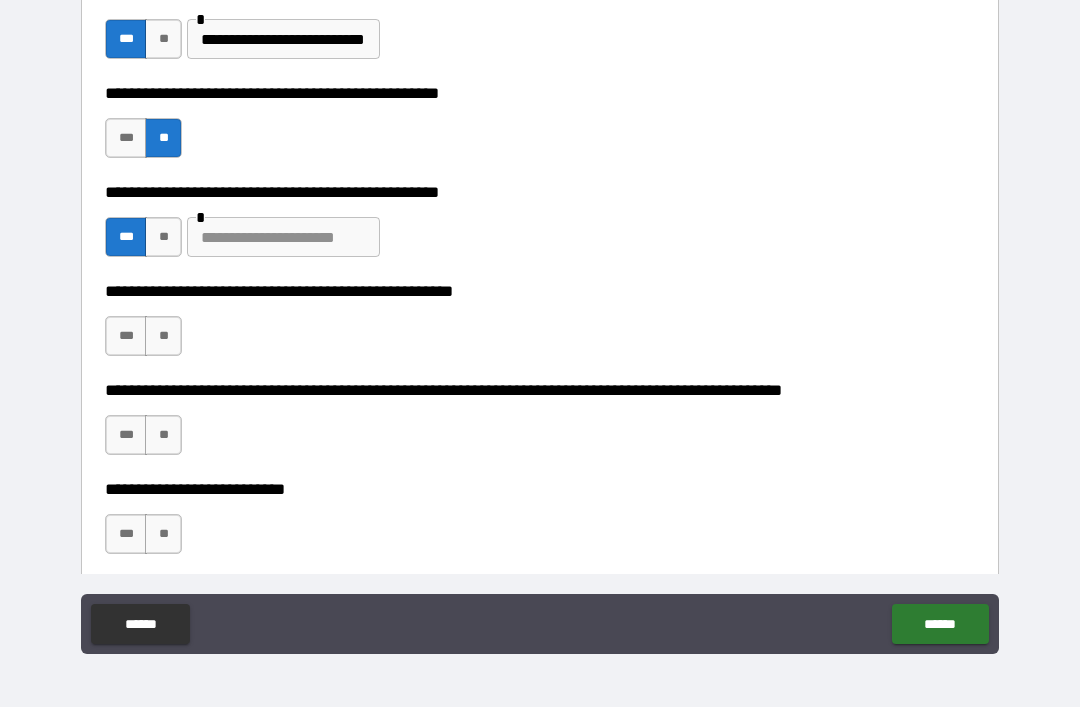 click on "**" at bounding box center (163, 336) 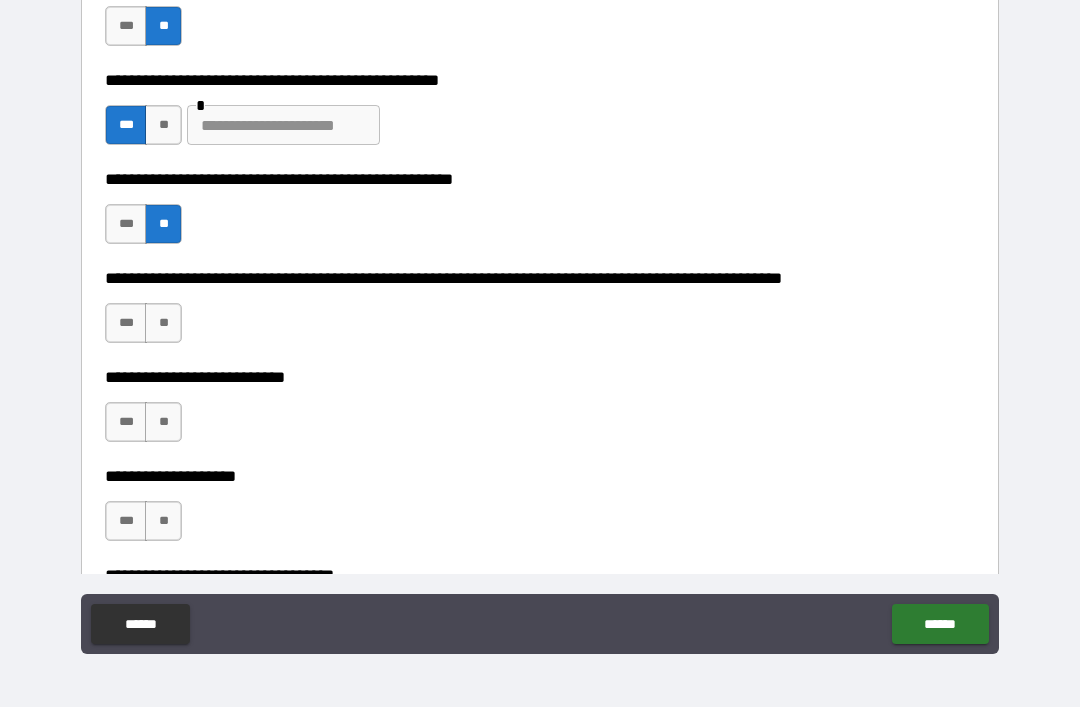 scroll, scrollTop: 694, scrollLeft: 0, axis: vertical 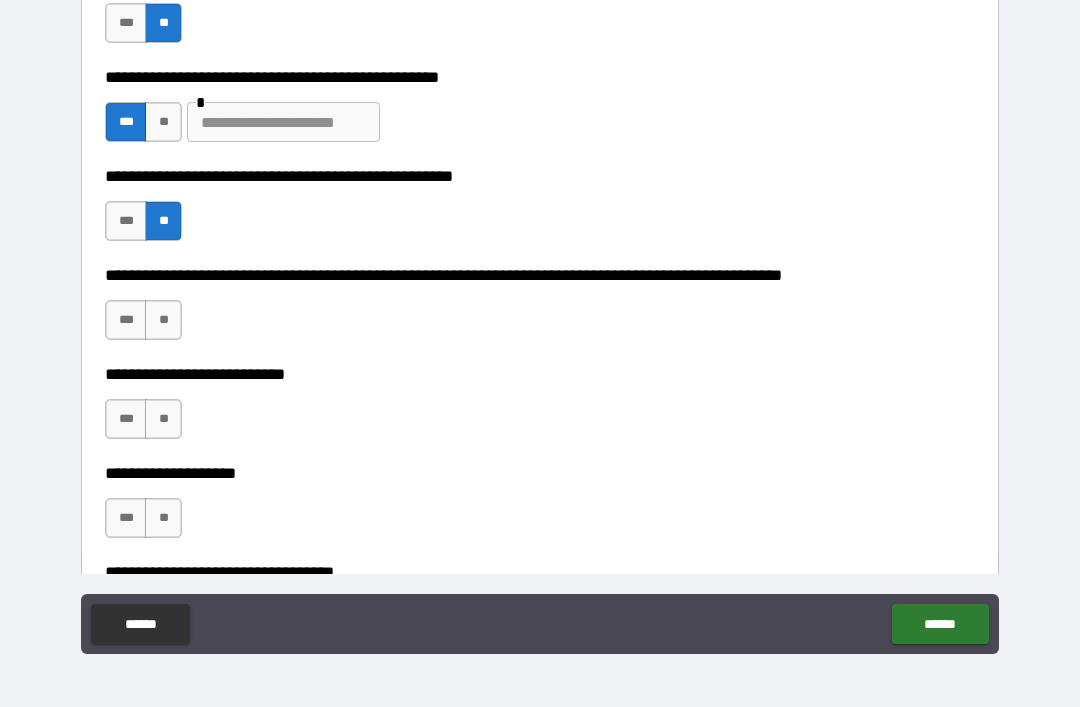 click on "**" at bounding box center (163, 320) 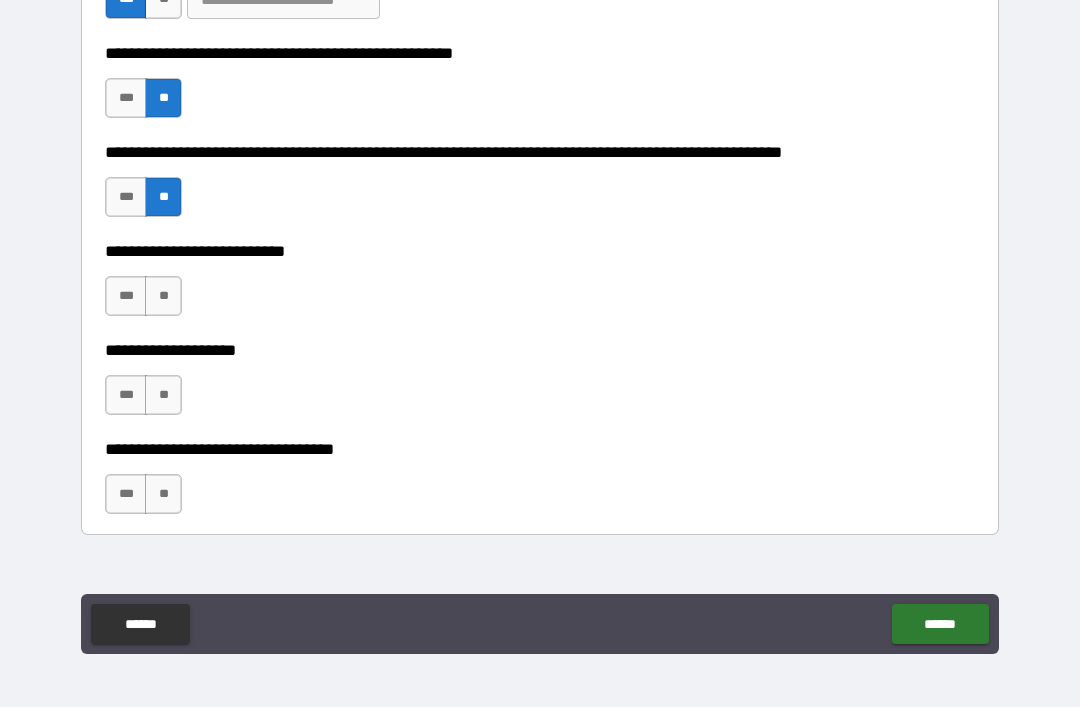 scroll, scrollTop: 830, scrollLeft: 0, axis: vertical 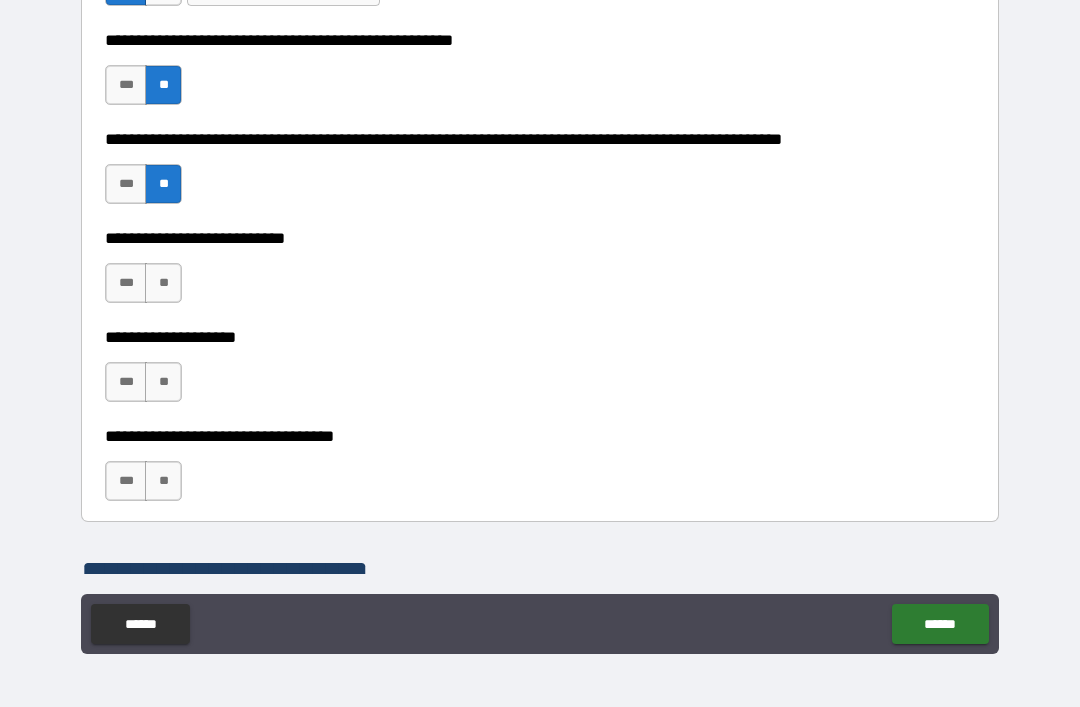 click on "***" at bounding box center (126, 283) 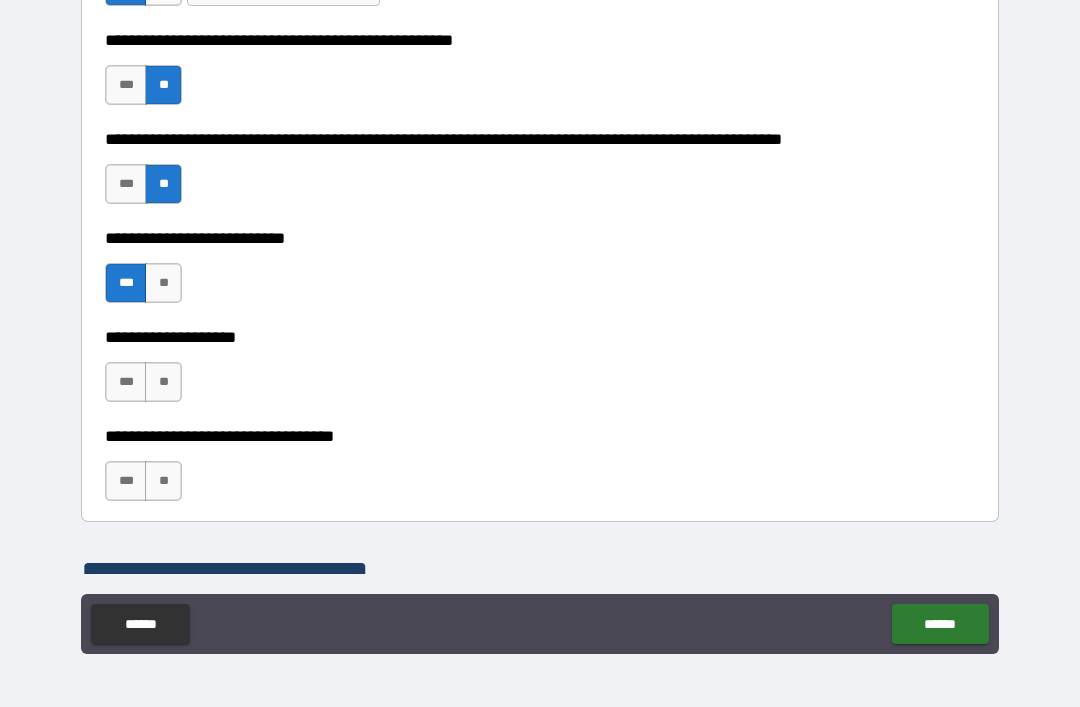 click on "**" at bounding box center (163, 382) 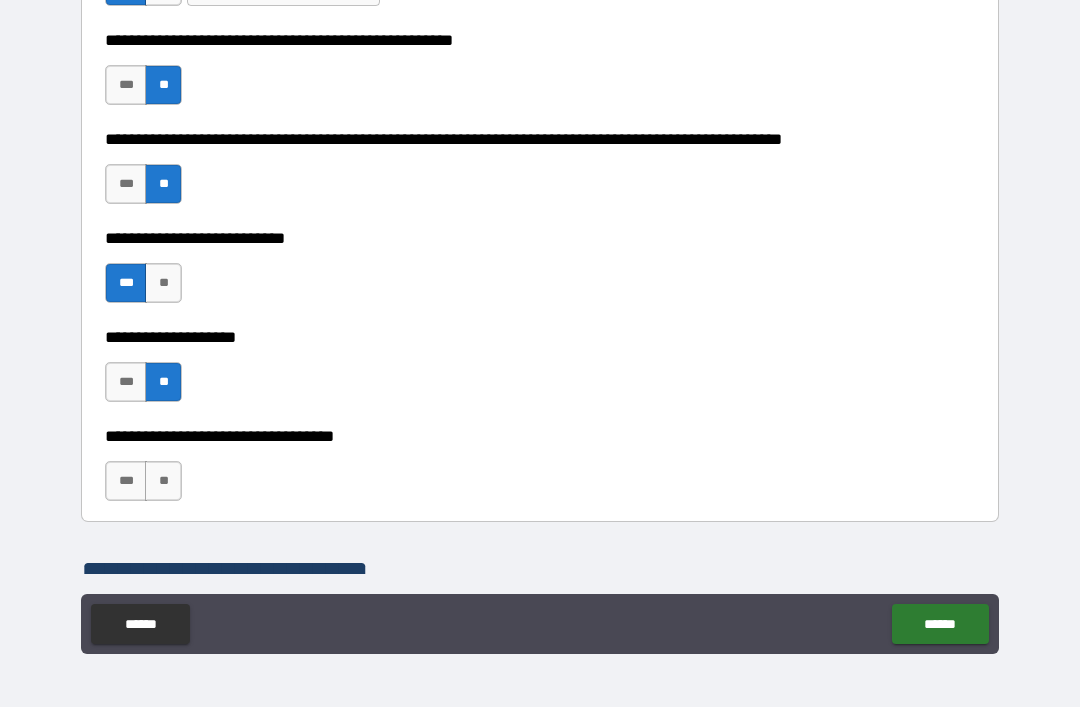 click on "**" at bounding box center (163, 481) 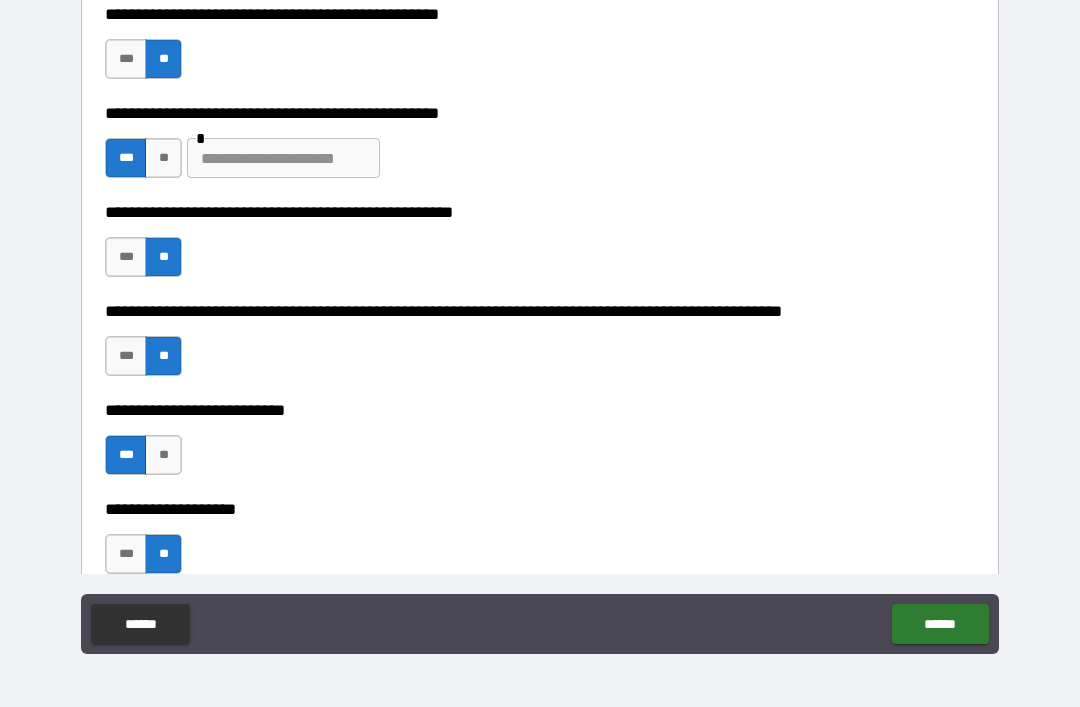 scroll, scrollTop: 627, scrollLeft: 0, axis: vertical 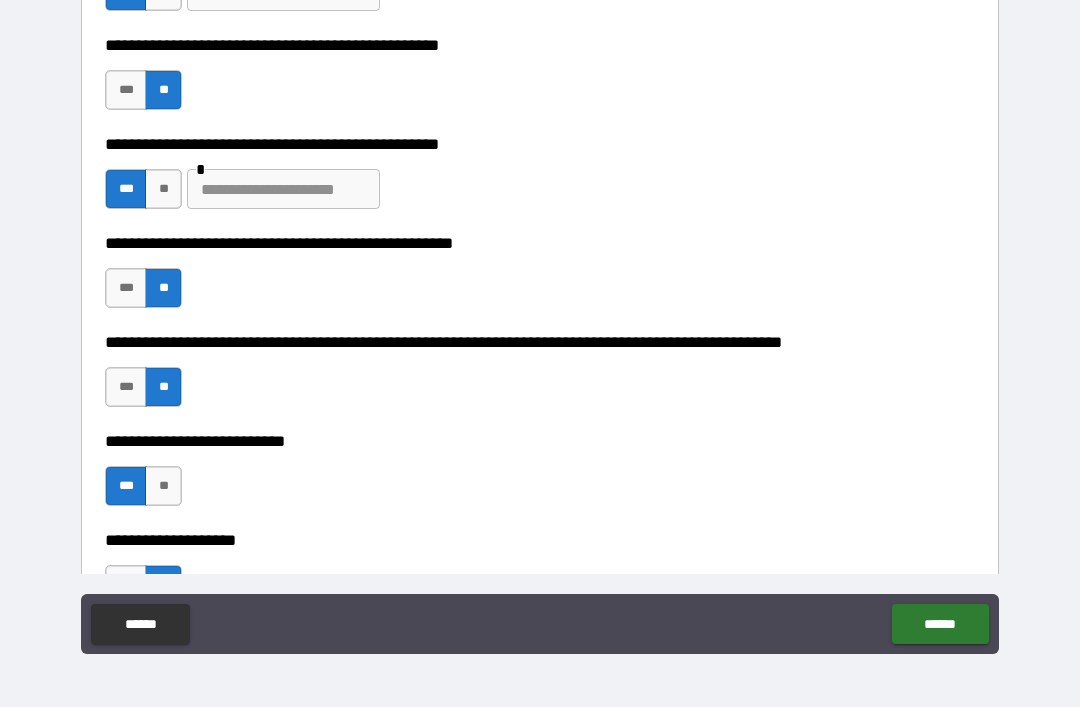 click at bounding box center (283, 189) 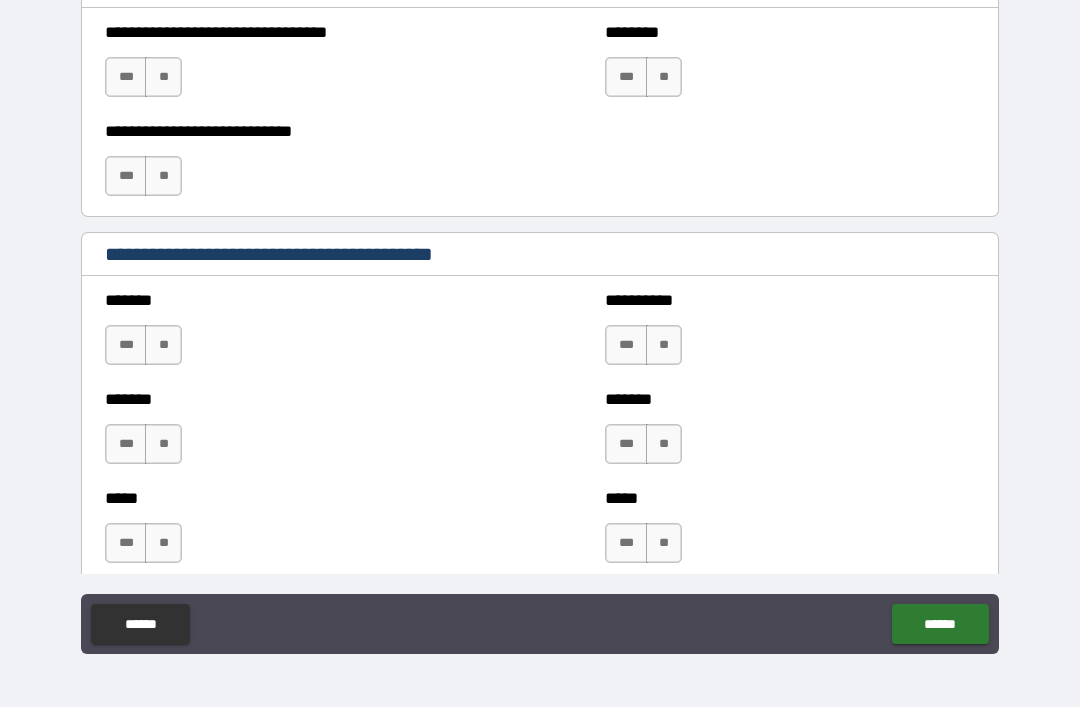 scroll, scrollTop: 1482, scrollLeft: 0, axis: vertical 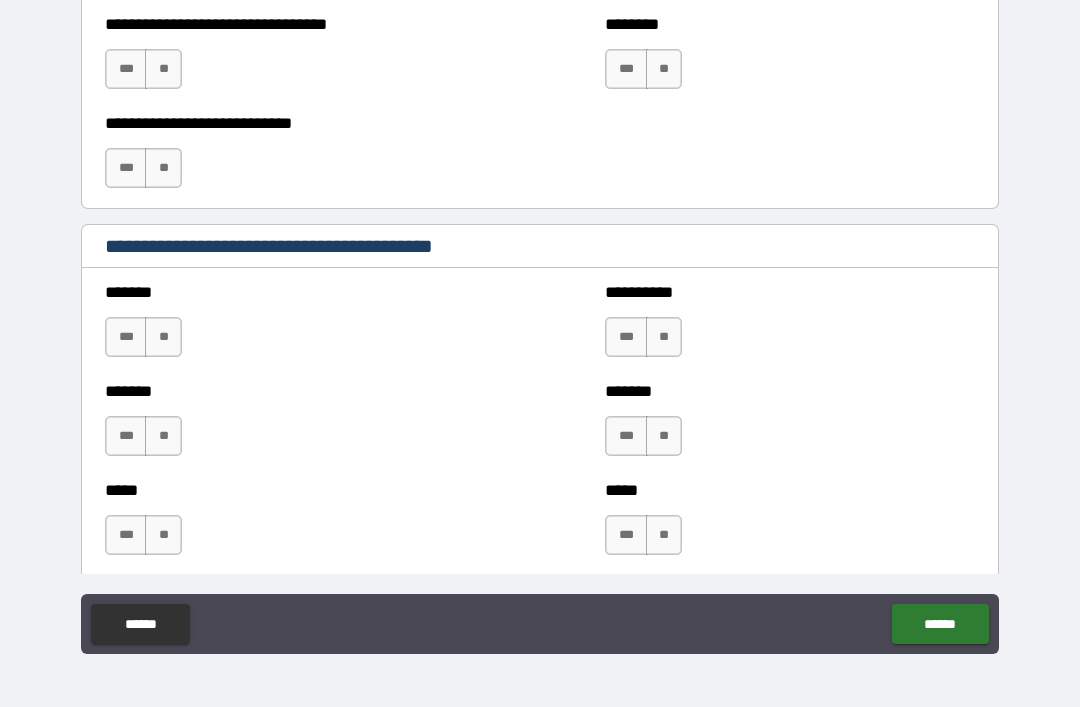 click on "**" at bounding box center (163, 69) 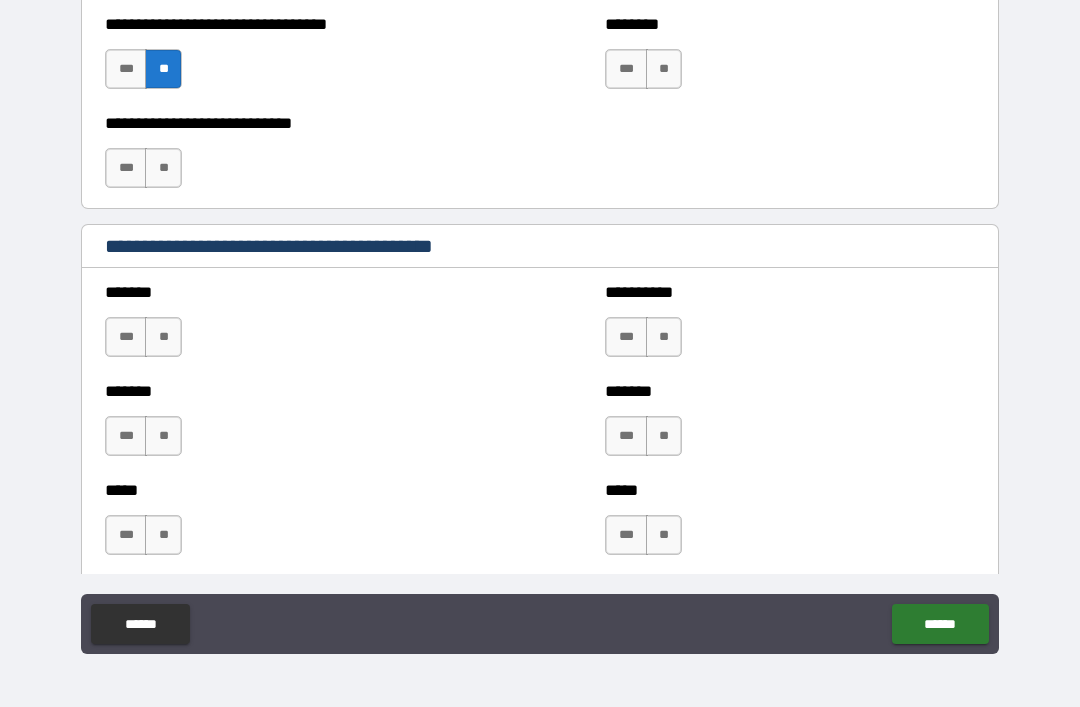 click on "**" at bounding box center (163, 168) 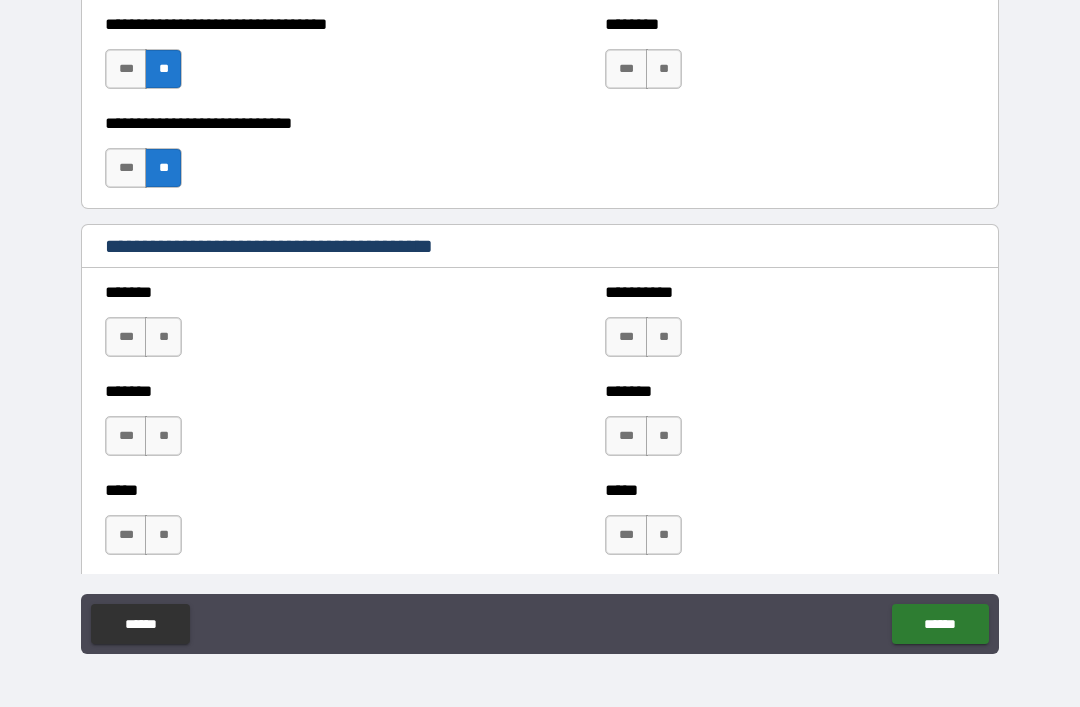 click on "**" at bounding box center [664, 69] 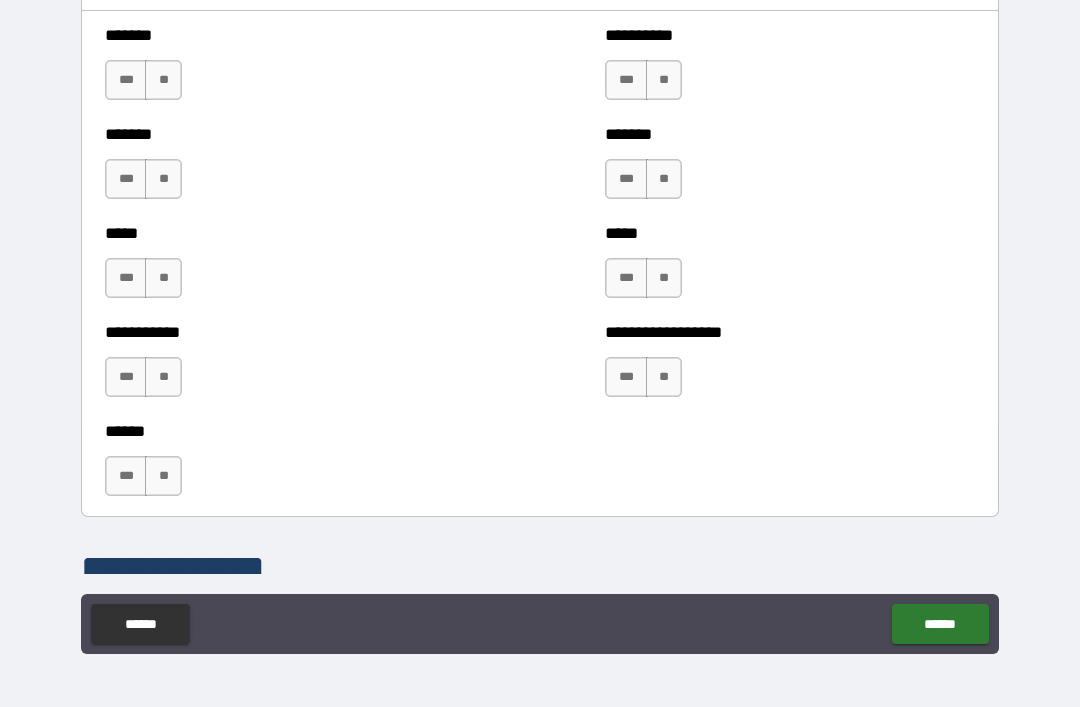 scroll, scrollTop: 1739, scrollLeft: 0, axis: vertical 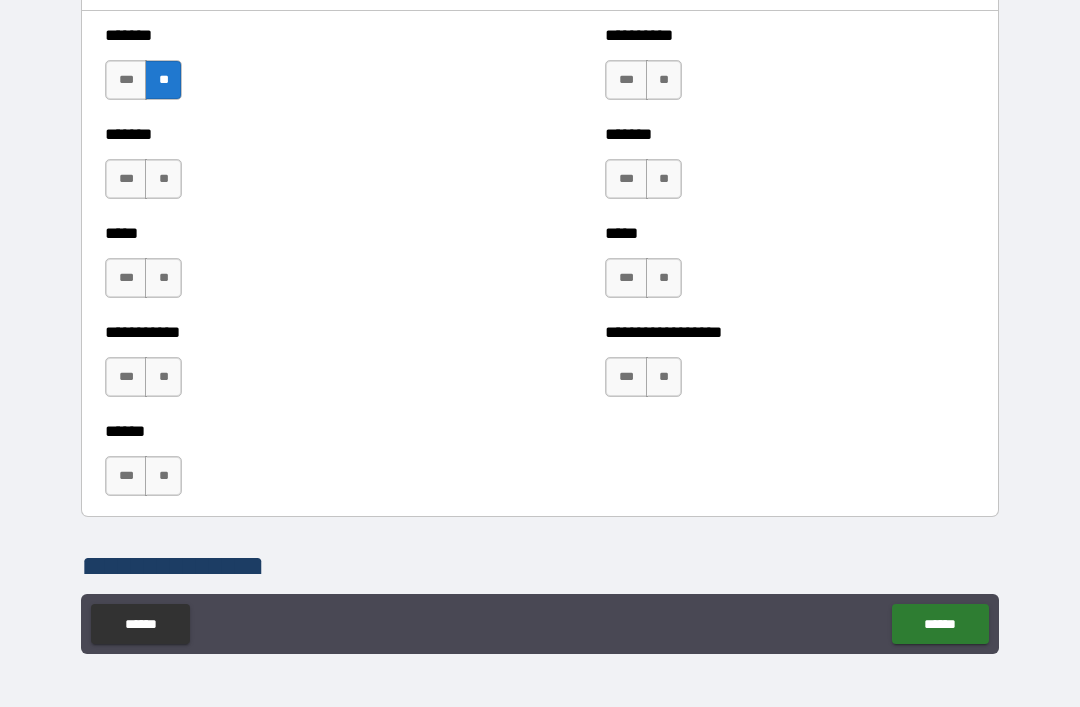 click on "**" at bounding box center [163, 179] 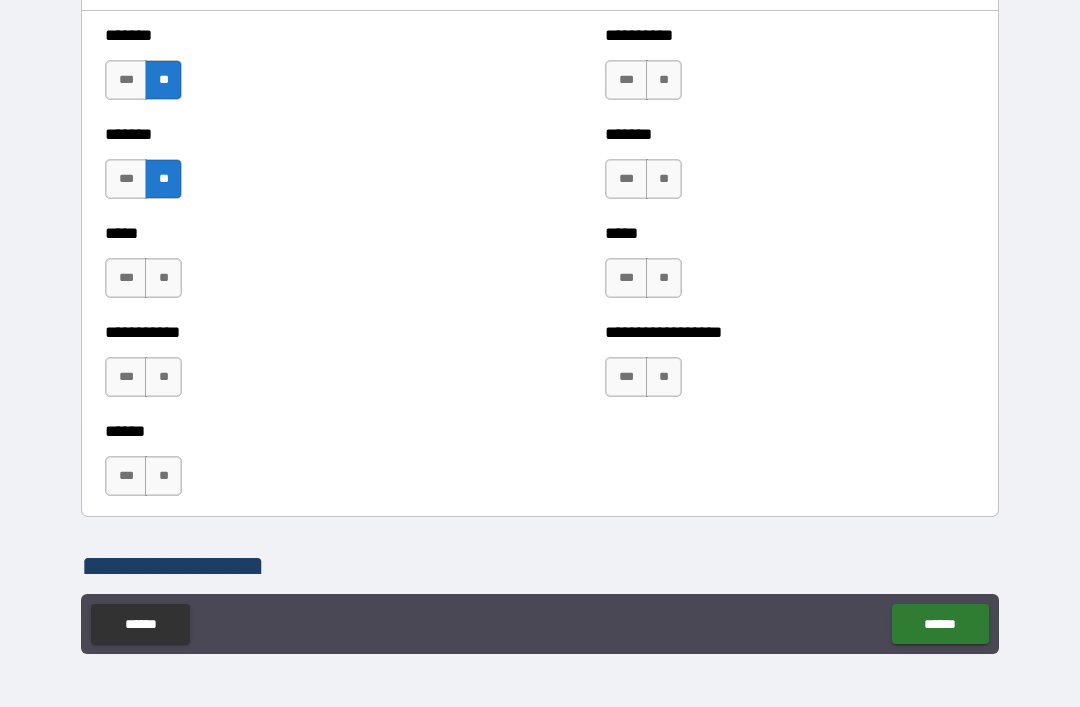 click on "**" at bounding box center [163, 278] 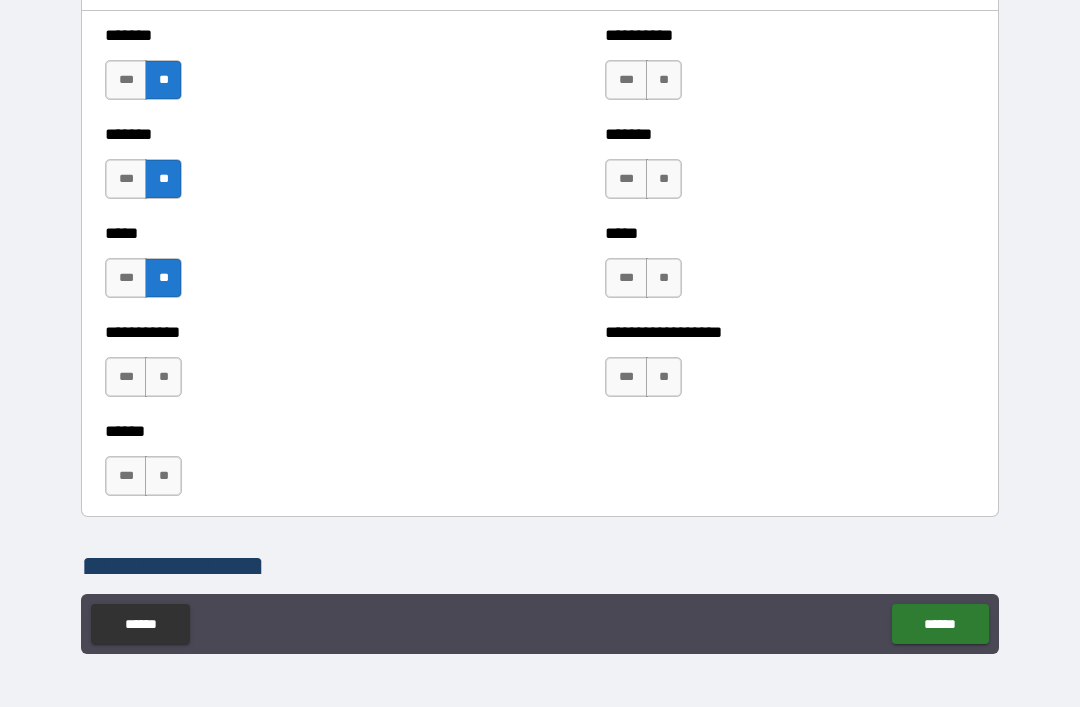 click on "**" at bounding box center (163, 377) 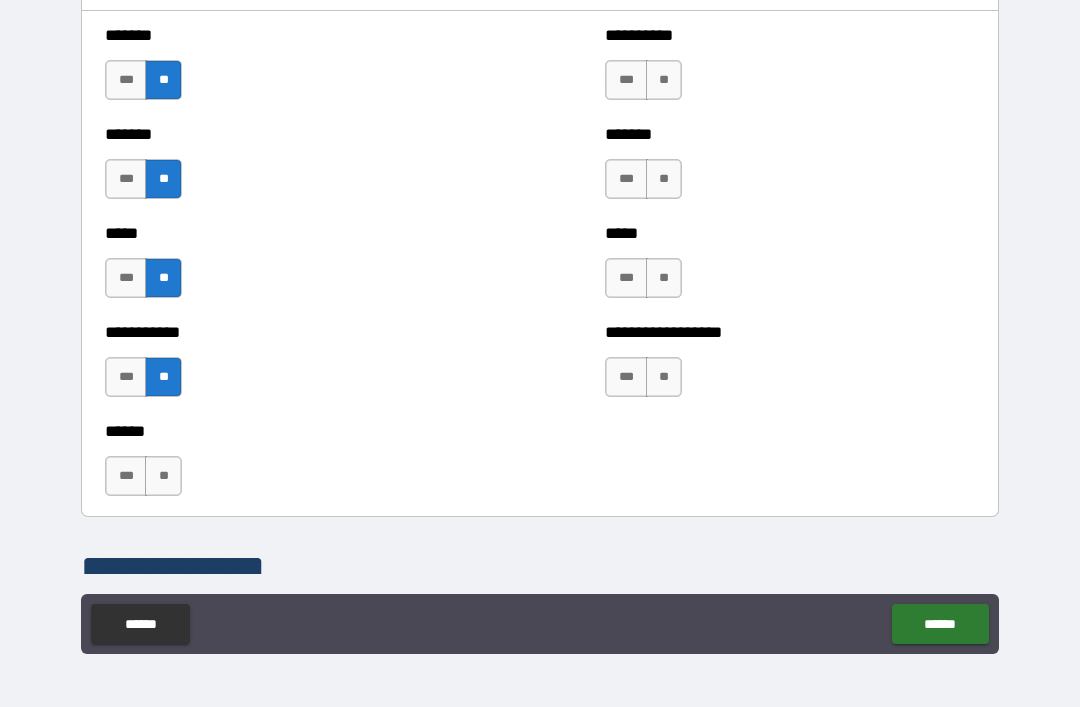 click on "***" at bounding box center [626, 80] 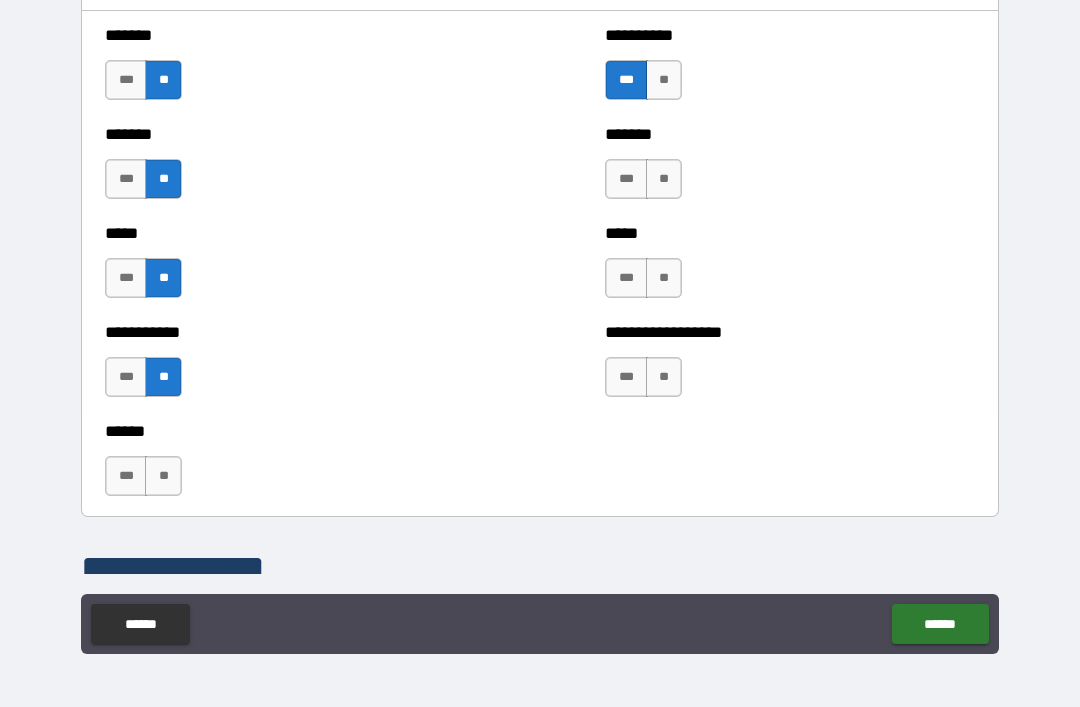 click on "**" at bounding box center (664, 179) 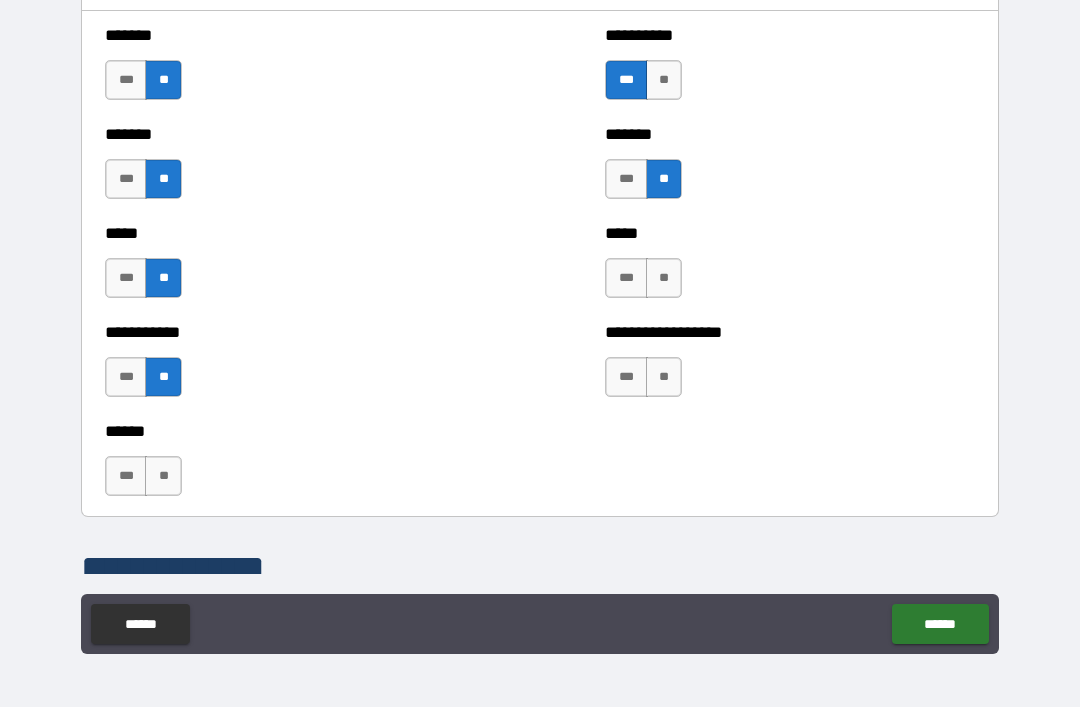click on "***" at bounding box center [626, 278] 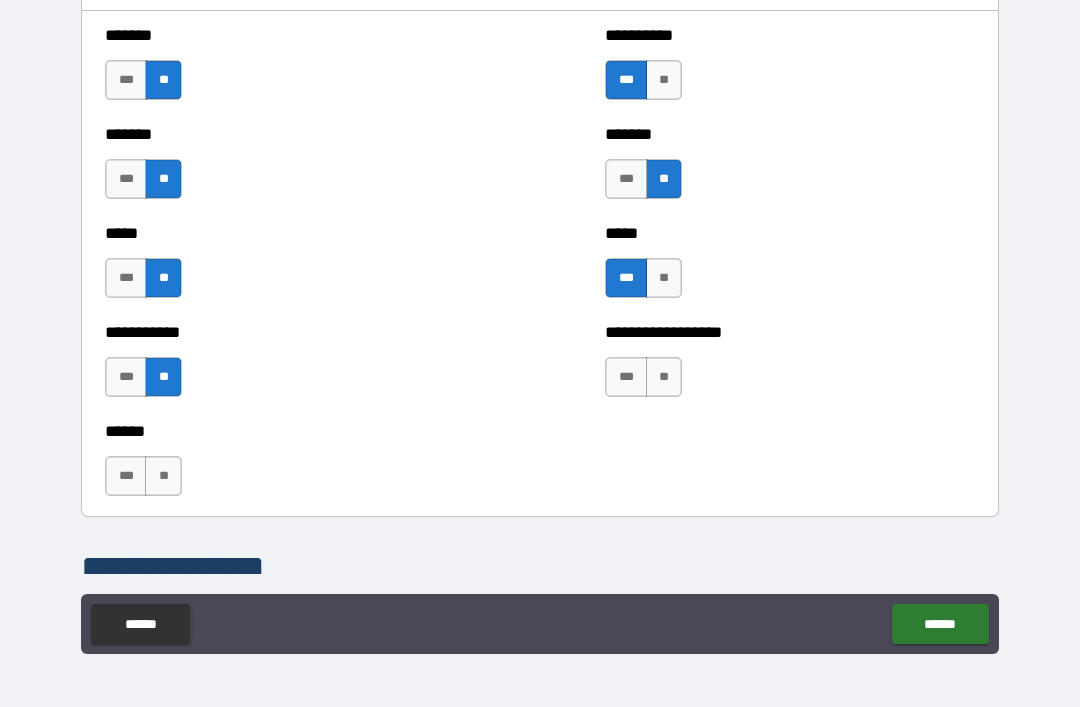 click on "**" at bounding box center [664, 377] 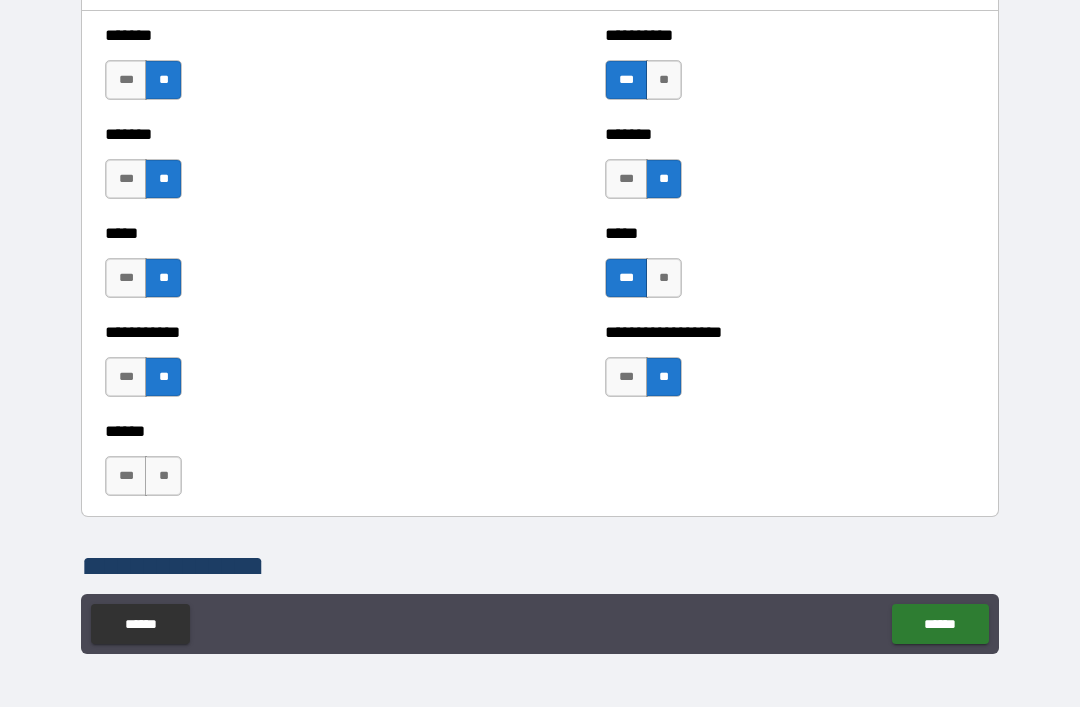 click on "**" at bounding box center [163, 476] 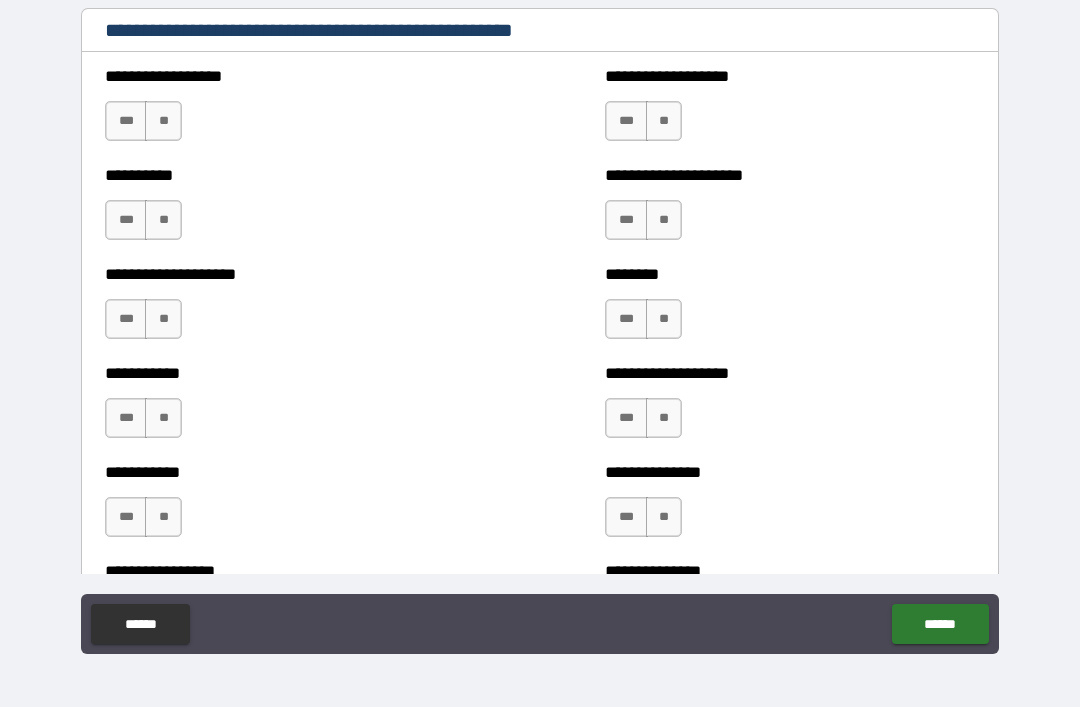 scroll, scrollTop: 2333, scrollLeft: 0, axis: vertical 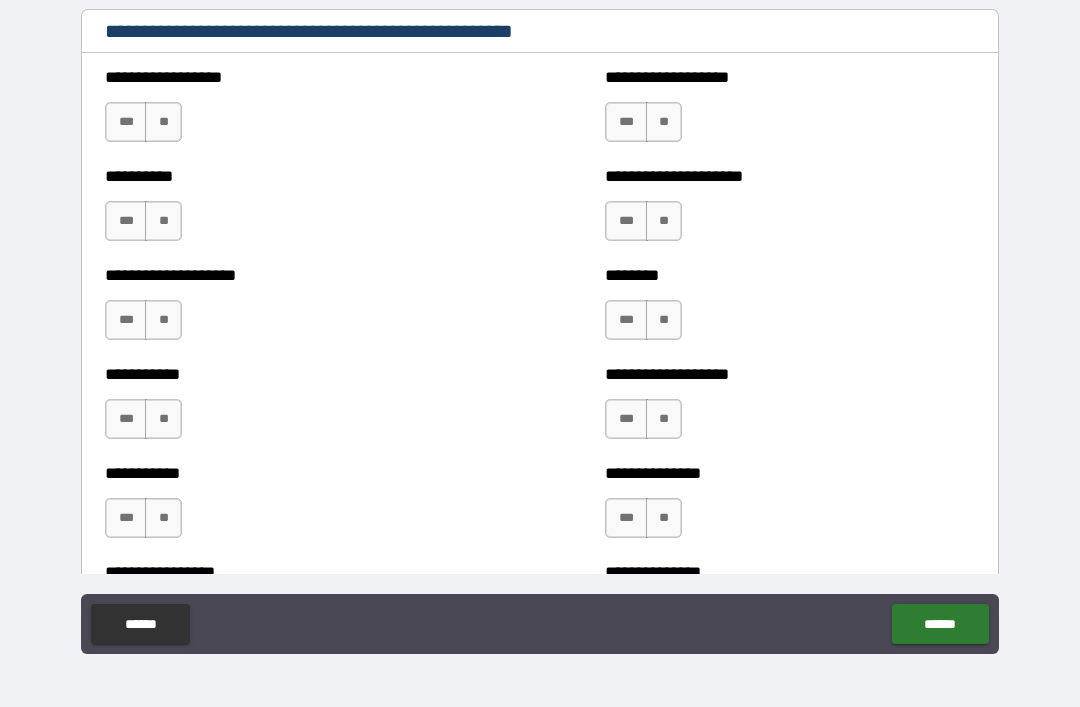 click on "**" at bounding box center [163, 122] 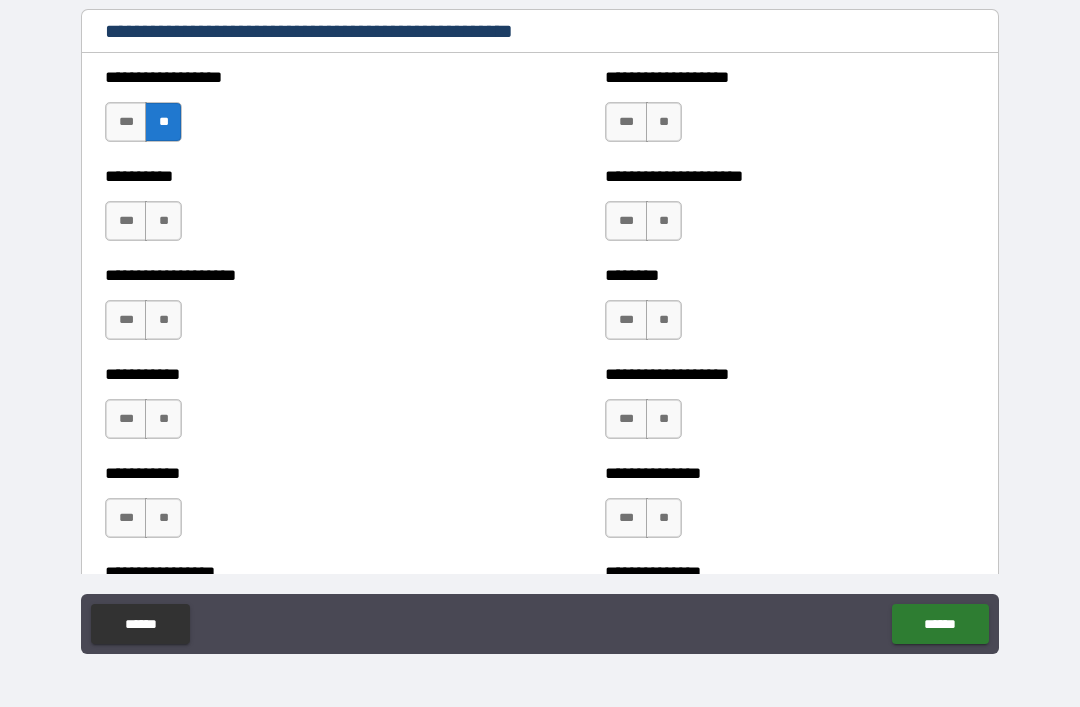 click on "**" at bounding box center (163, 221) 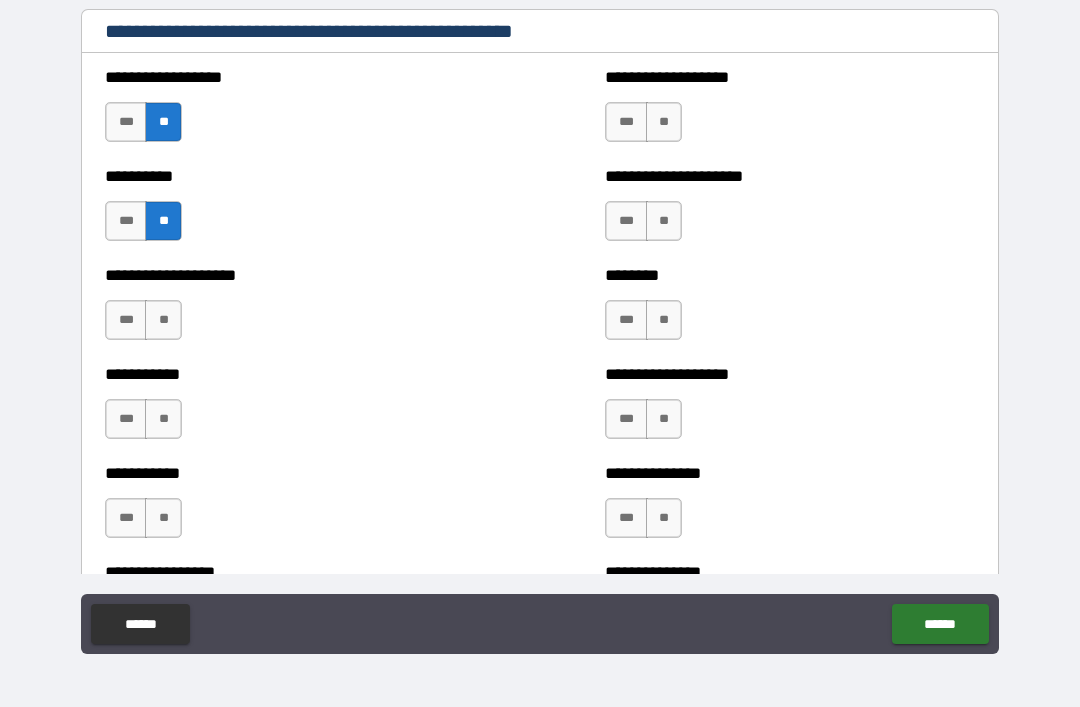 click on "**" at bounding box center (163, 320) 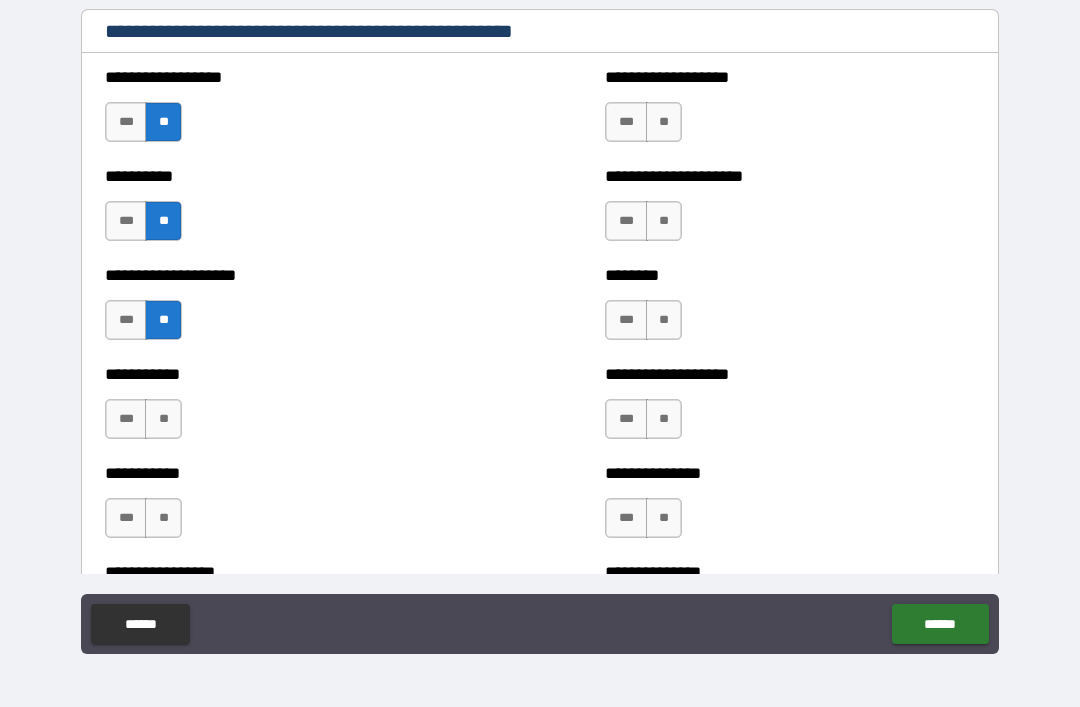 click on "**" at bounding box center (163, 419) 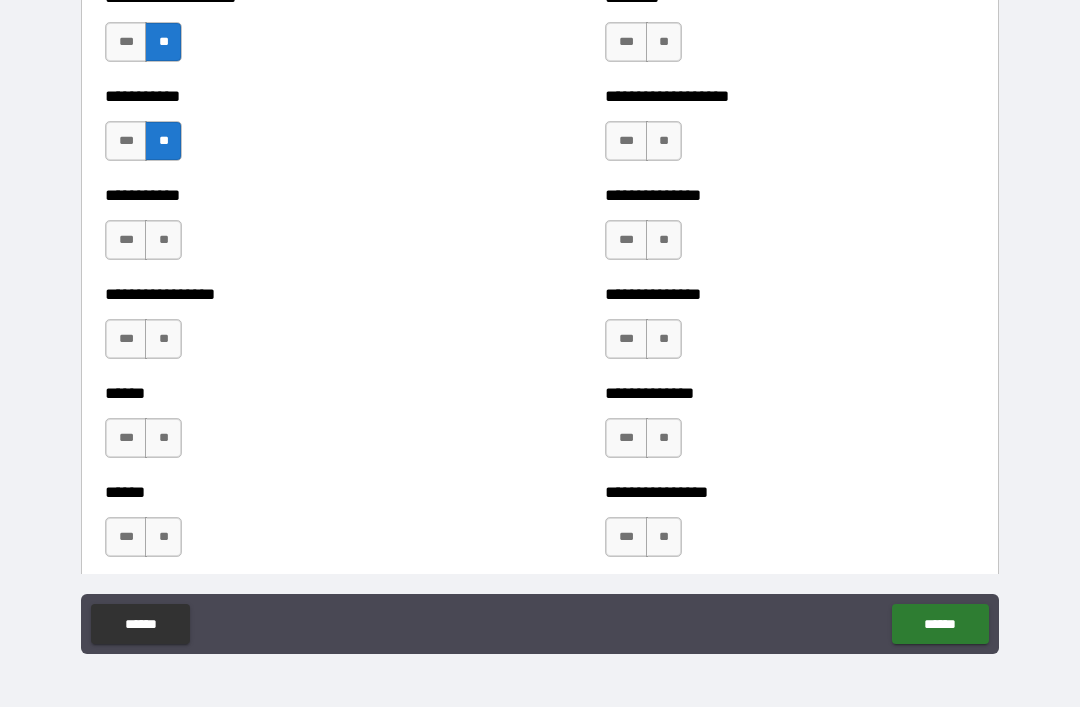 scroll, scrollTop: 2647, scrollLeft: 0, axis: vertical 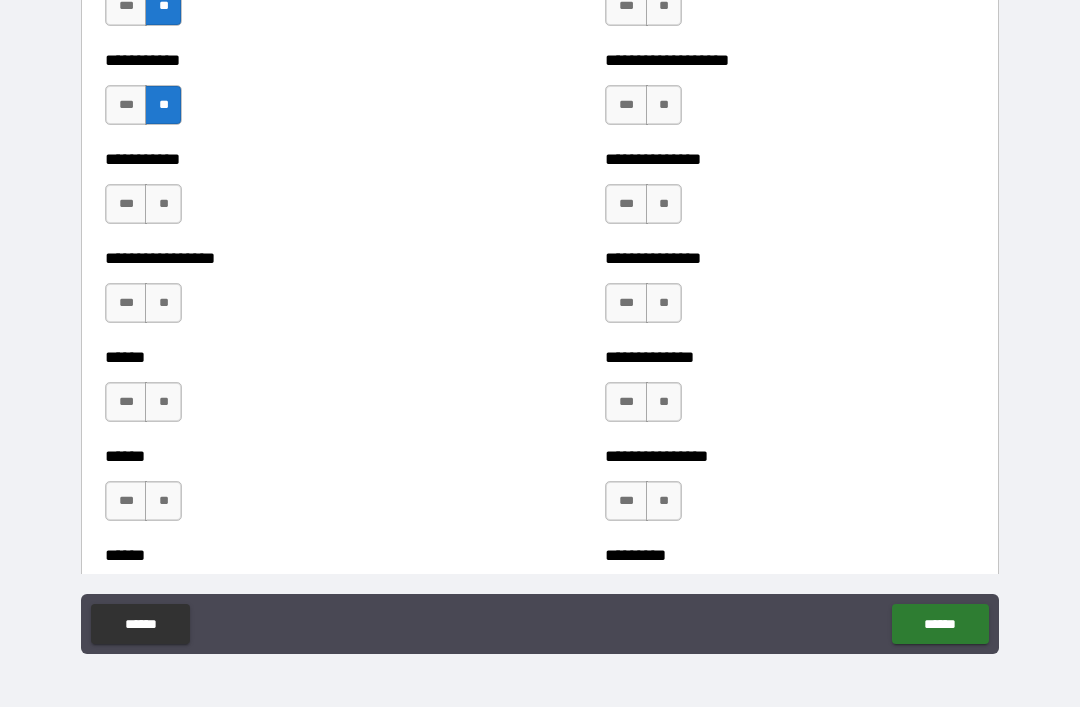 click on "**" at bounding box center [163, 204] 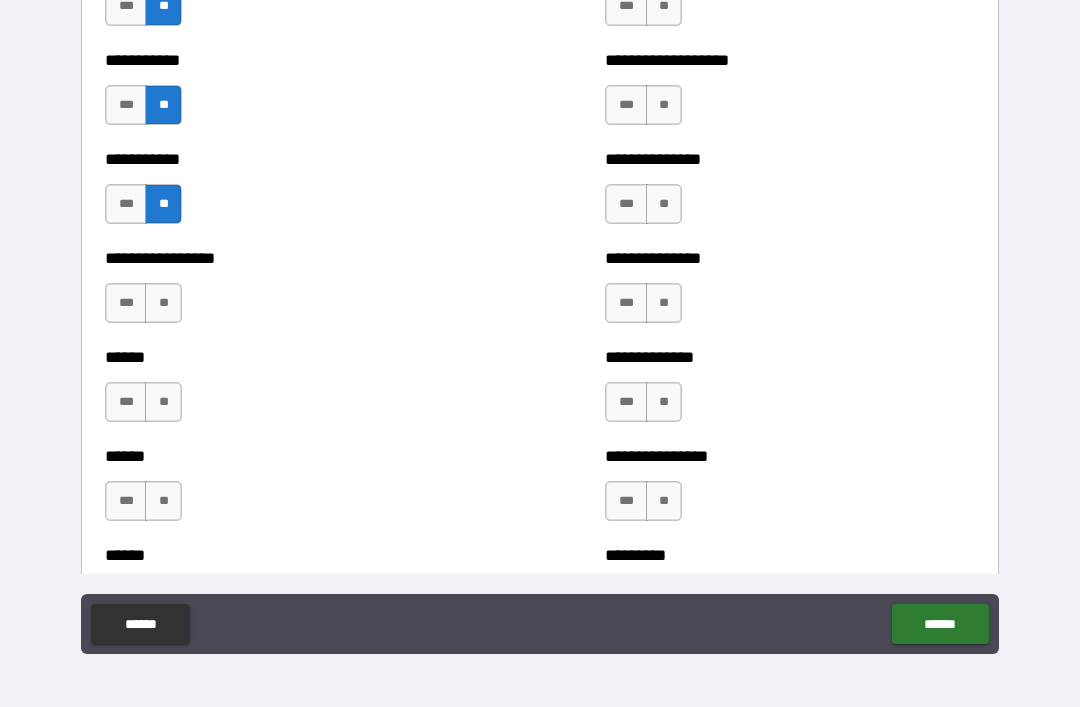 click on "**" at bounding box center [163, 303] 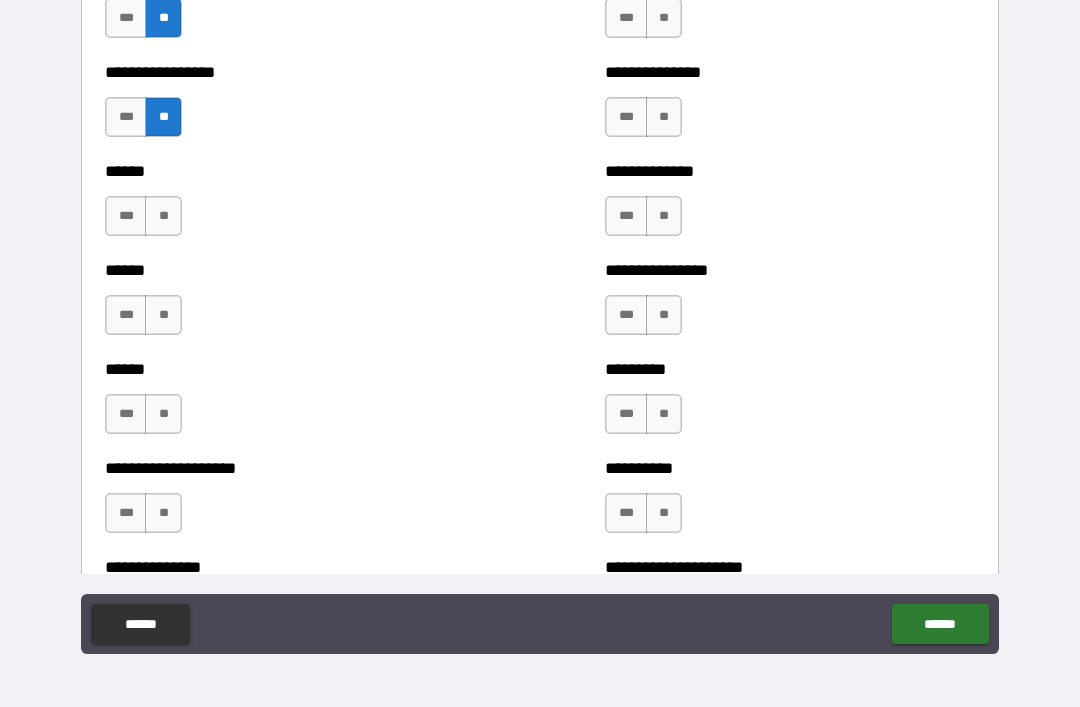 scroll, scrollTop: 2837, scrollLeft: 0, axis: vertical 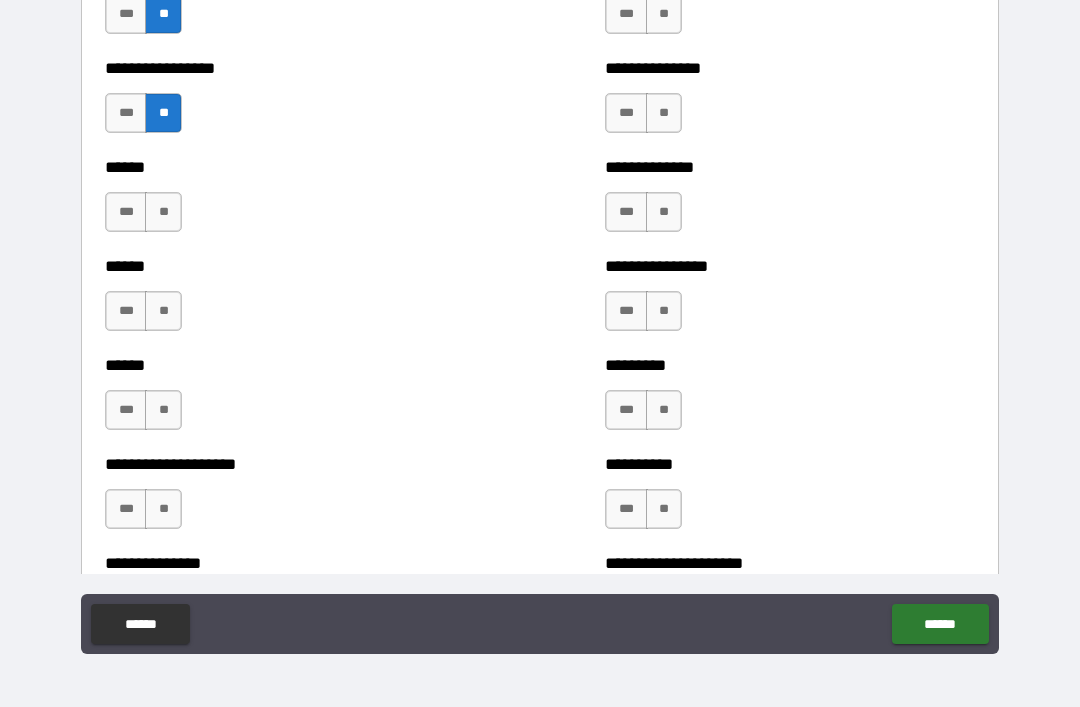 click on "**" at bounding box center [163, 212] 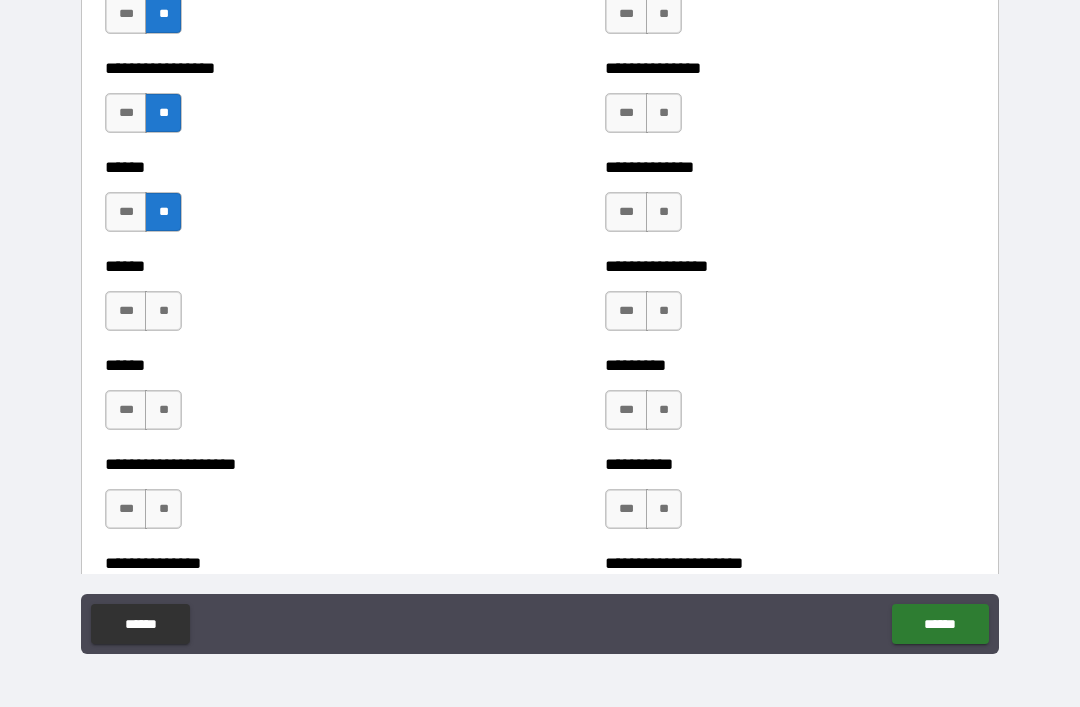 click on "**" at bounding box center (163, 311) 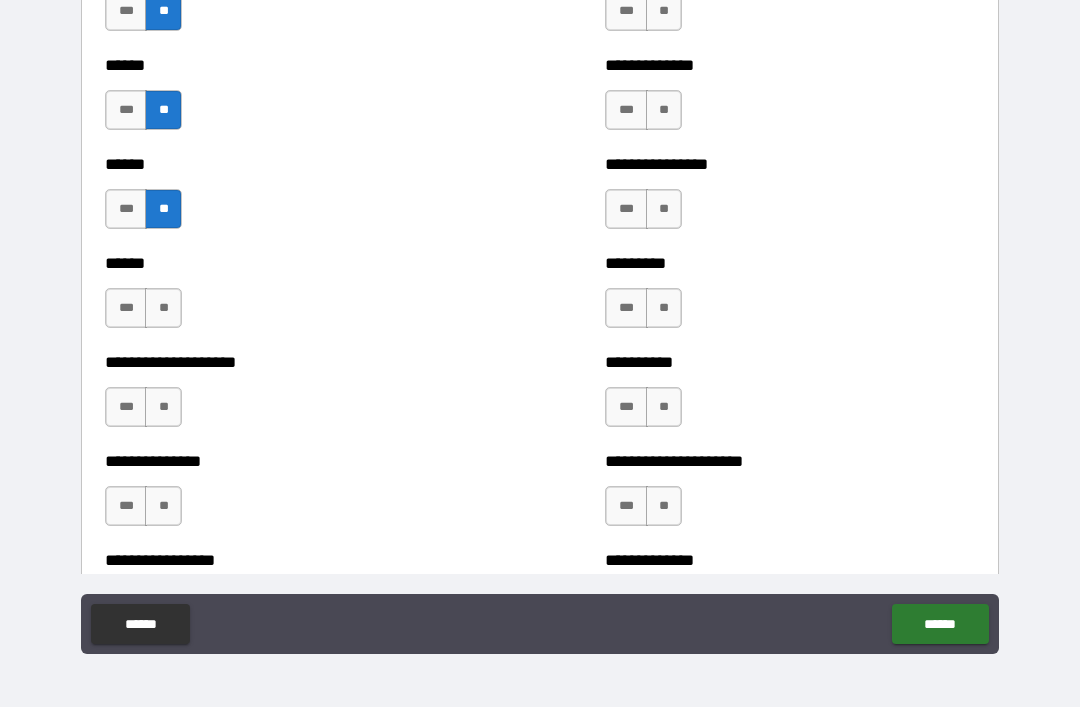scroll, scrollTop: 3036, scrollLeft: 0, axis: vertical 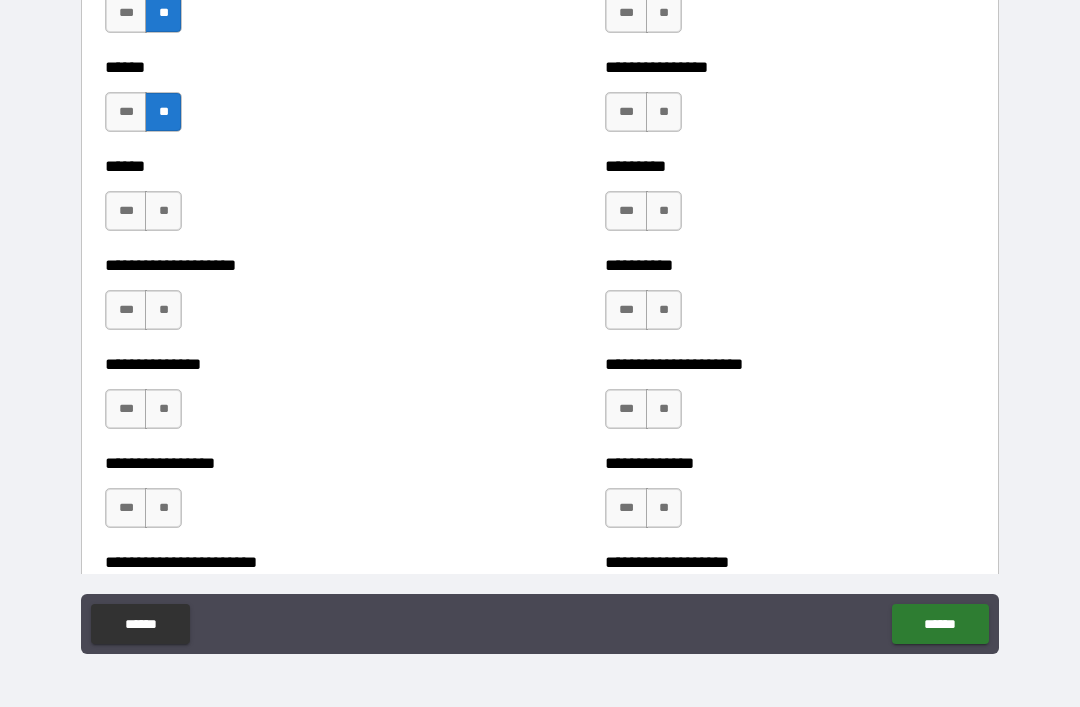 click on "**" at bounding box center [163, 211] 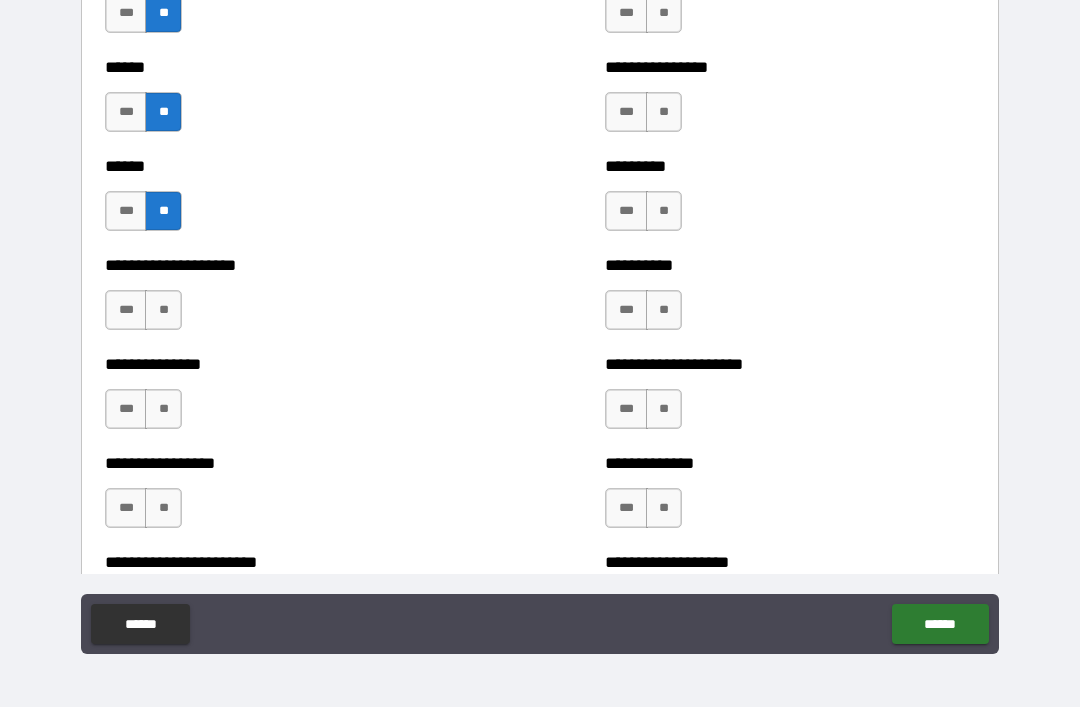 click on "***" at bounding box center (126, 310) 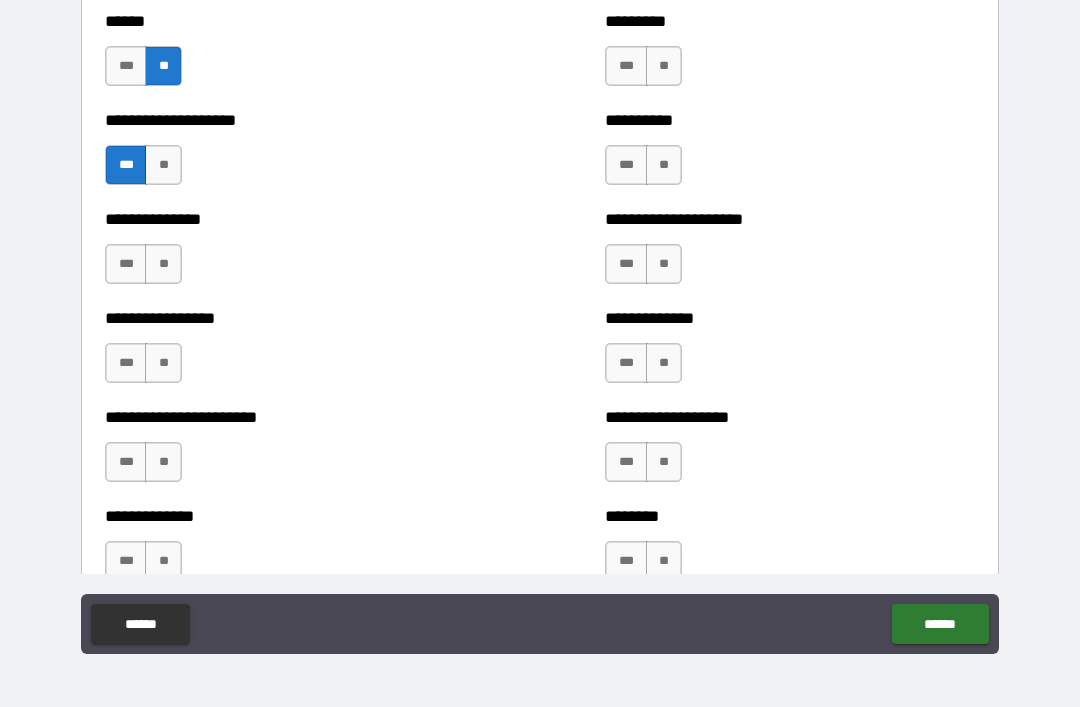 scroll, scrollTop: 3243, scrollLeft: 0, axis: vertical 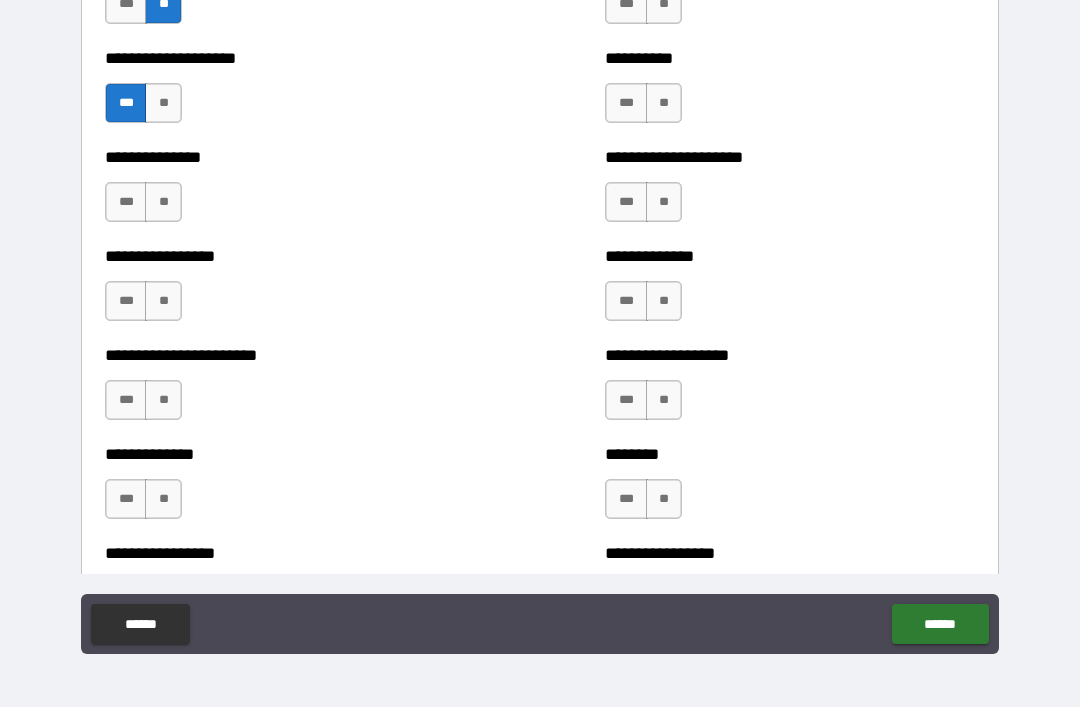 click on "***" at bounding box center [126, 202] 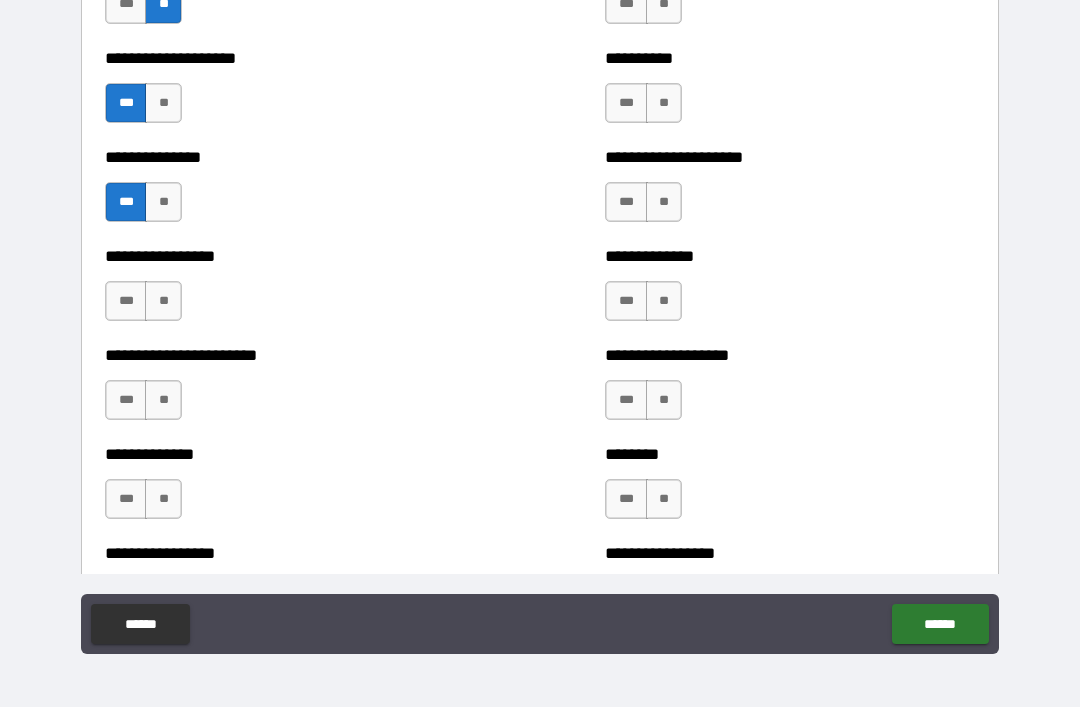 click on "***" at bounding box center [126, 301] 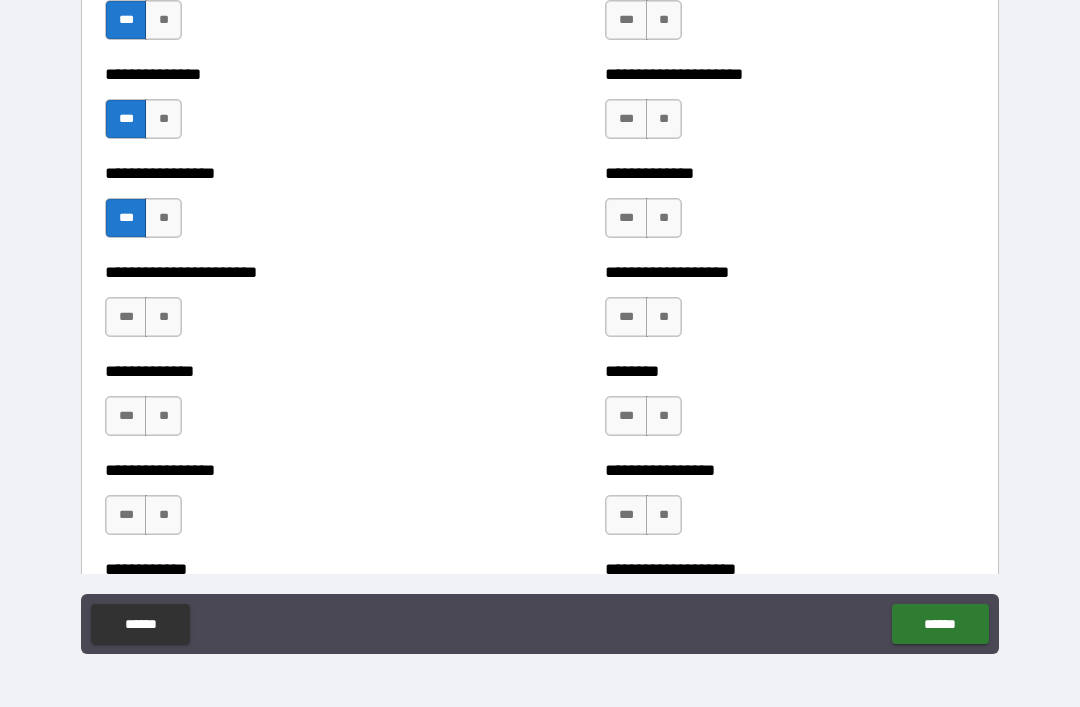 scroll, scrollTop: 3347, scrollLeft: 0, axis: vertical 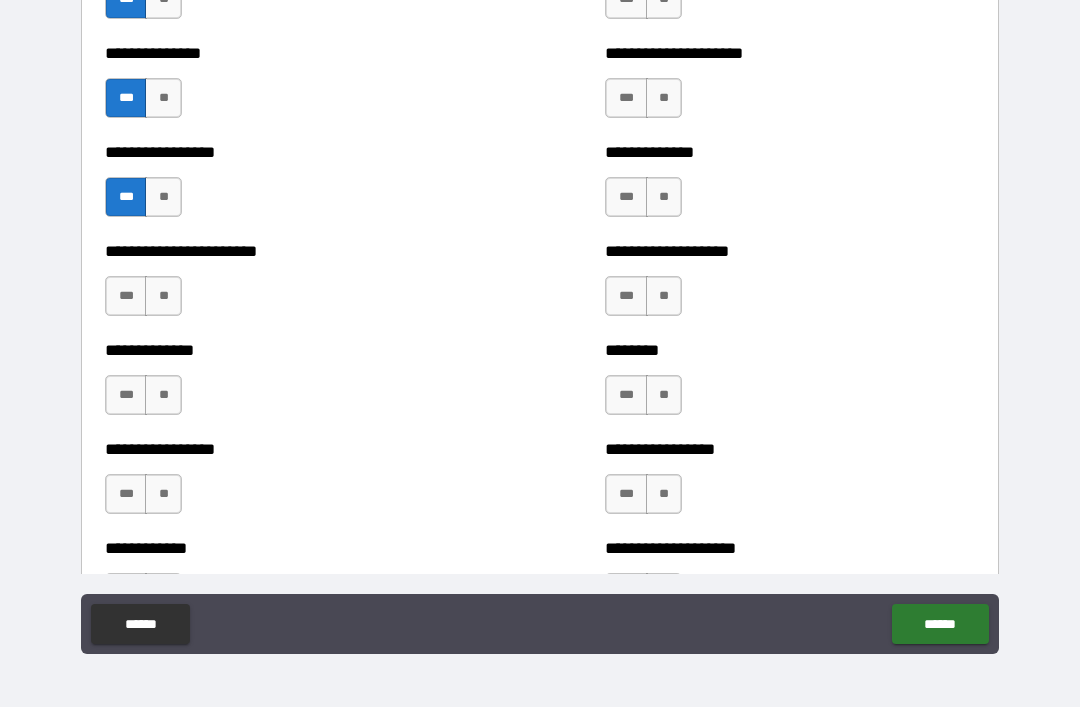 click on "**" at bounding box center (163, 296) 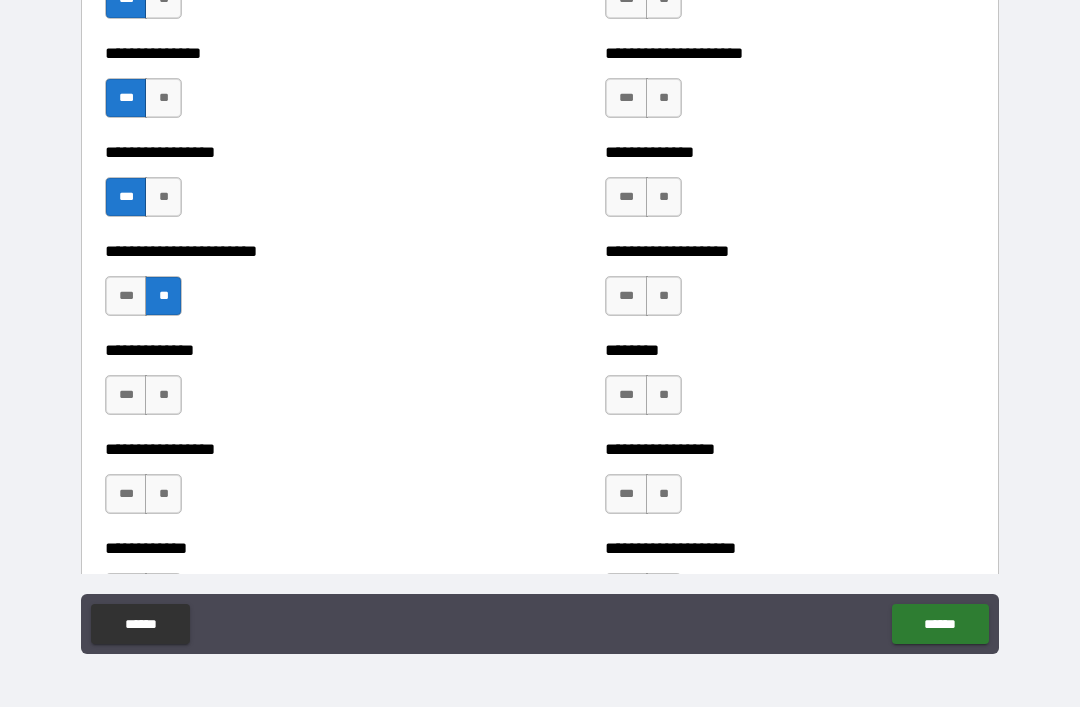 click on "**" at bounding box center [163, 395] 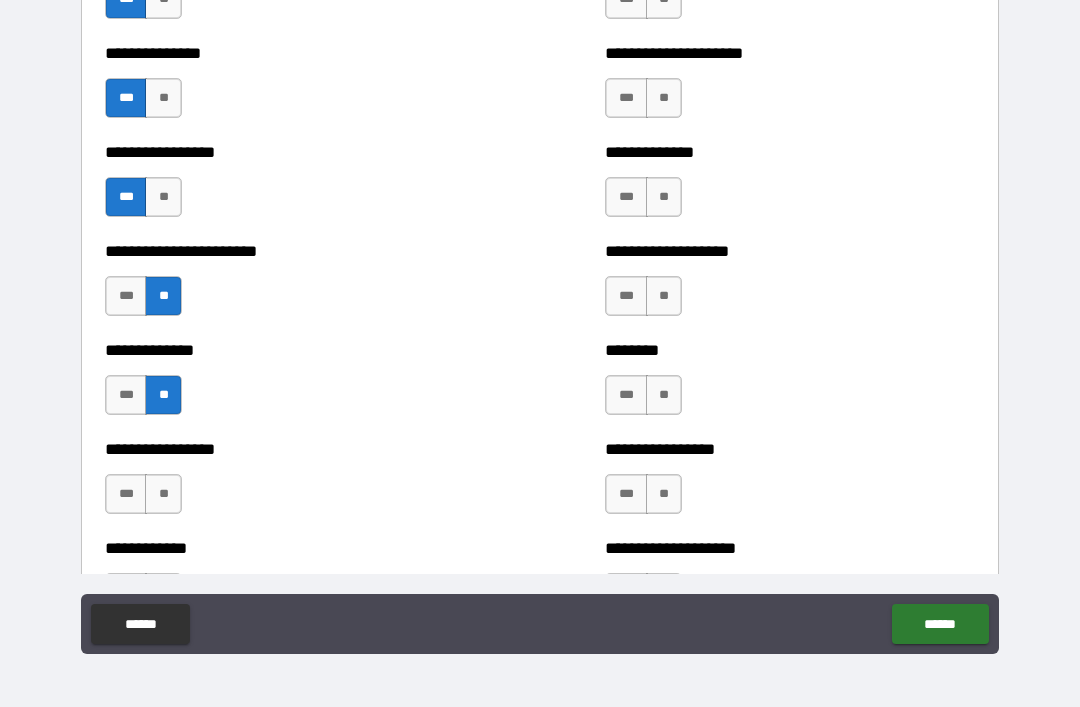 click on "**" at bounding box center [163, 494] 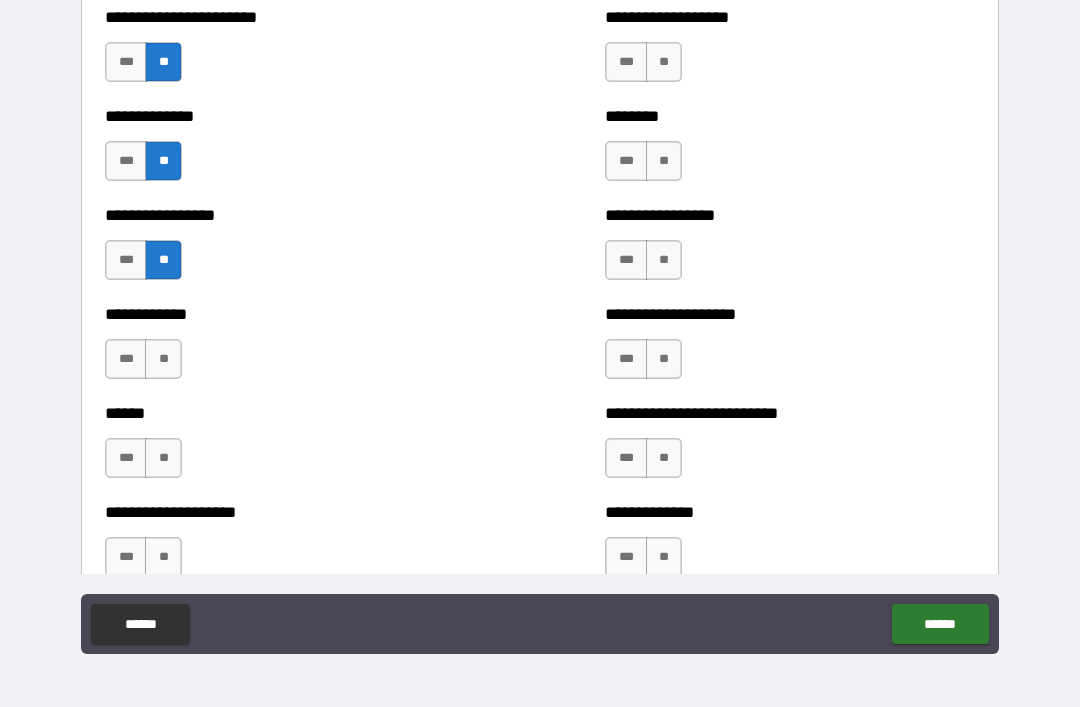 scroll, scrollTop: 3584, scrollLeft: 0, axis: vertical 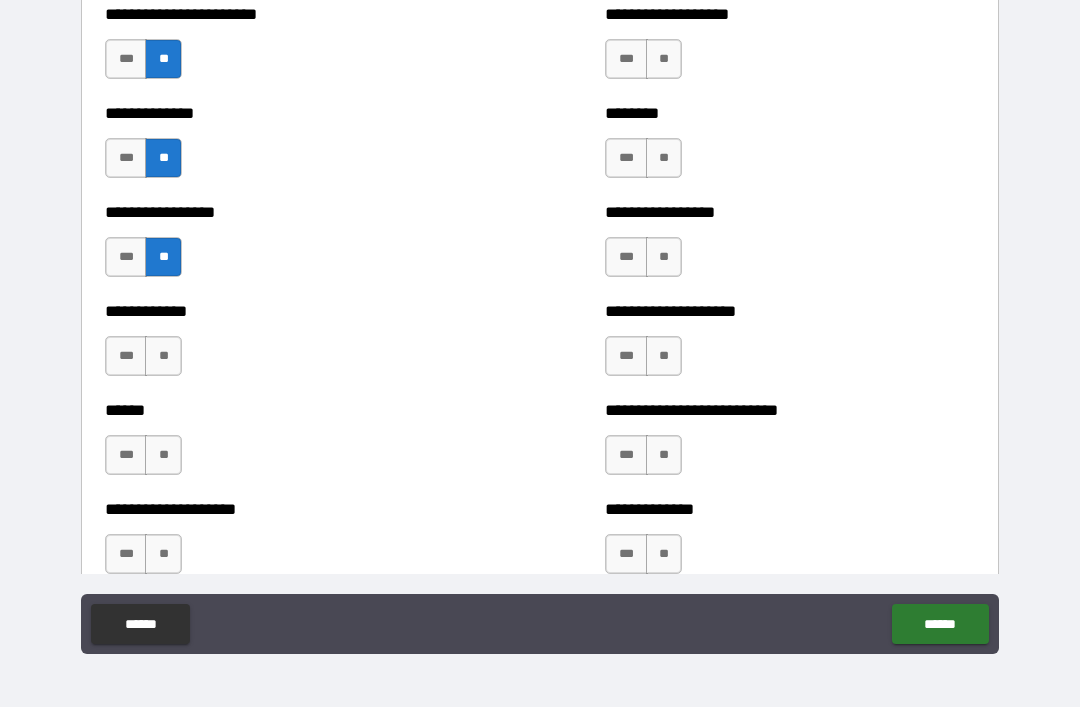 click on "**" at bounding box center [163, 356] 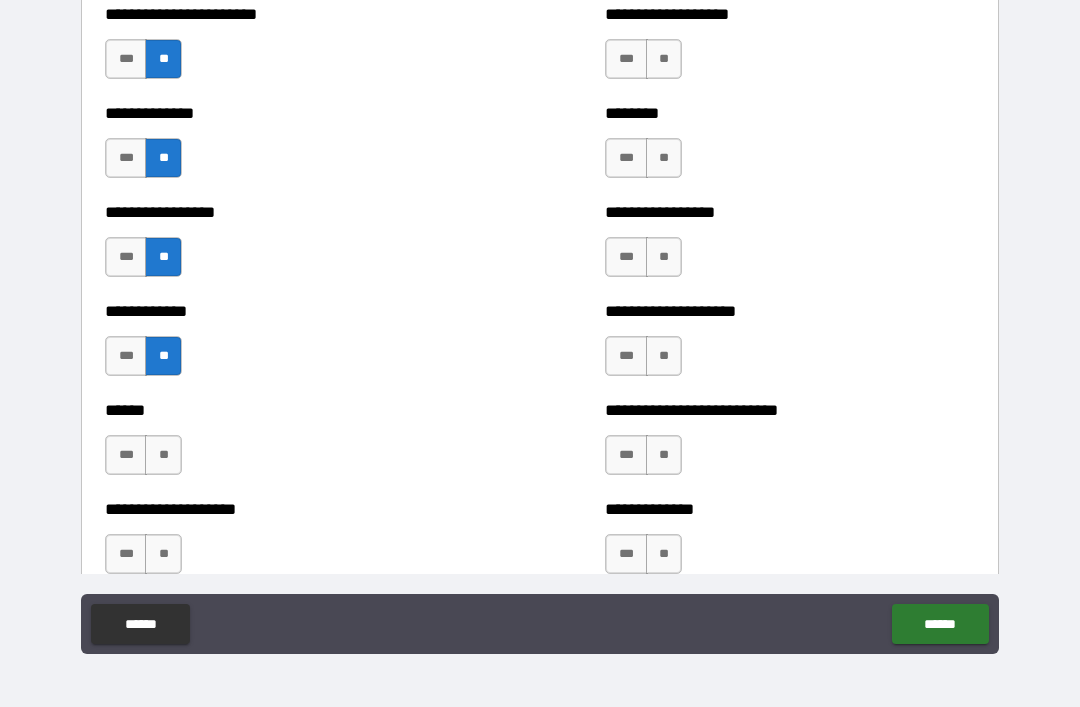 click on "**" at bounding box center (163, 455) 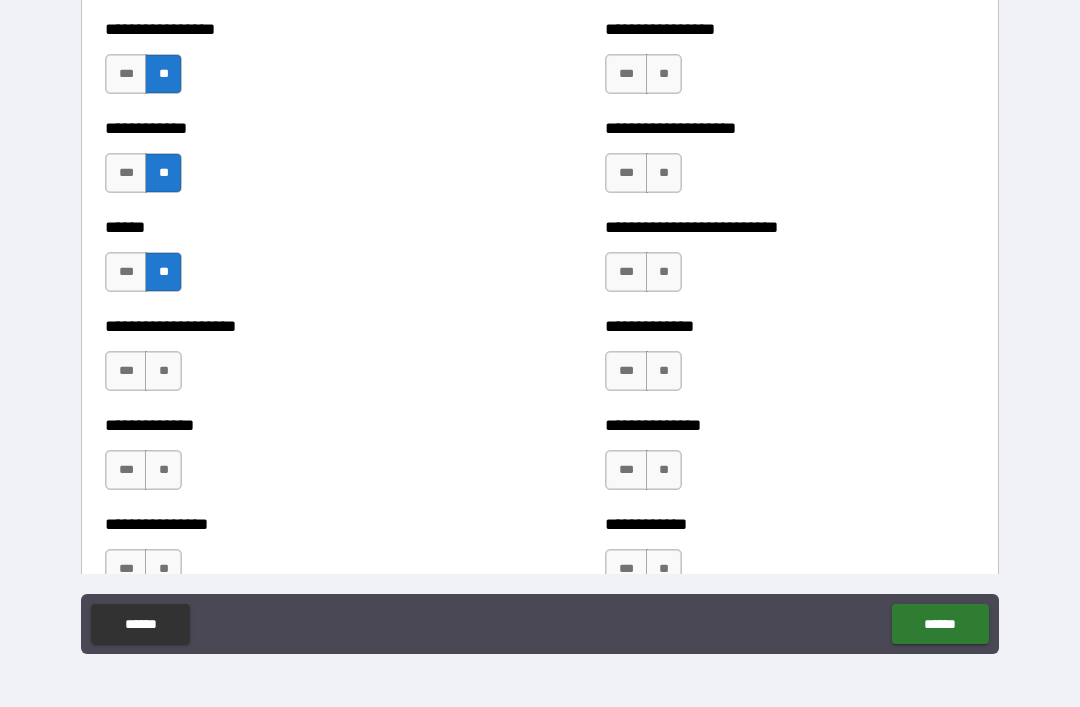 scroll, scrollTop: 3769, scrollLeft: 0, axis: vertical 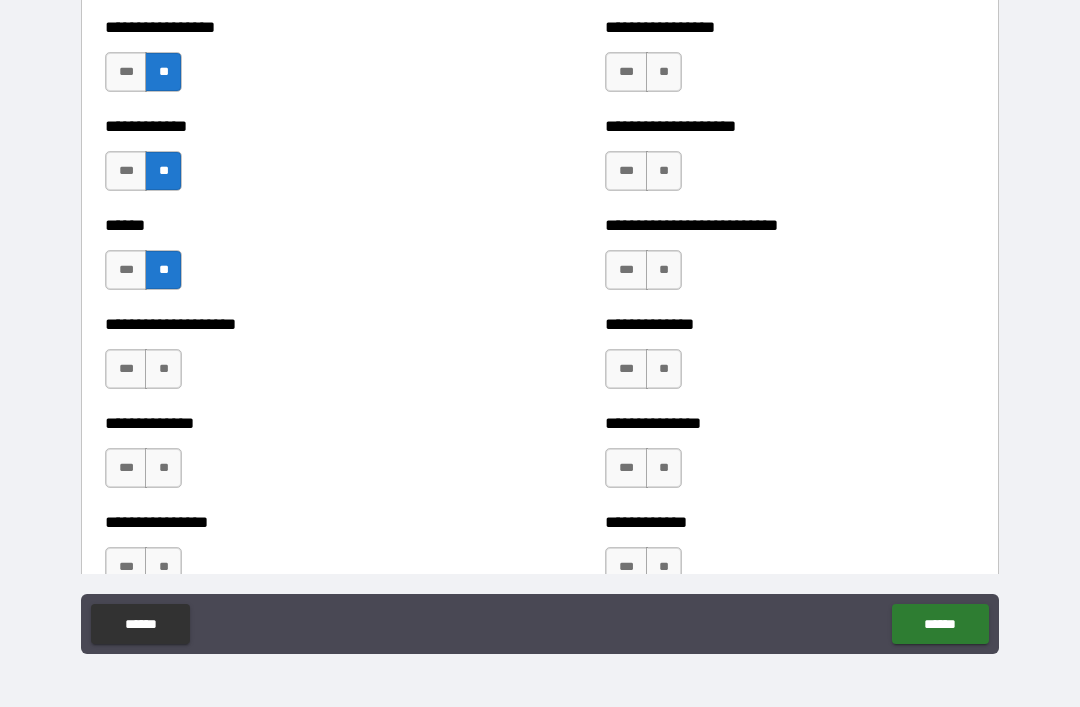 click on "**" at bounding box center (163, 369) 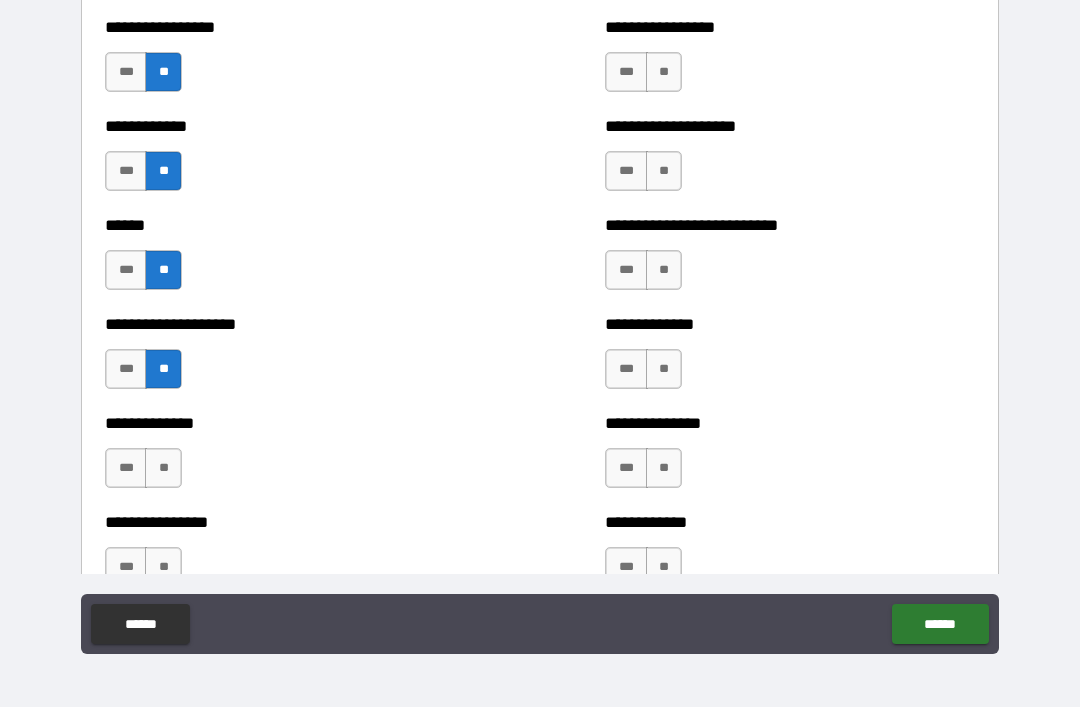 click on "**" at bounding box center [163, 468] 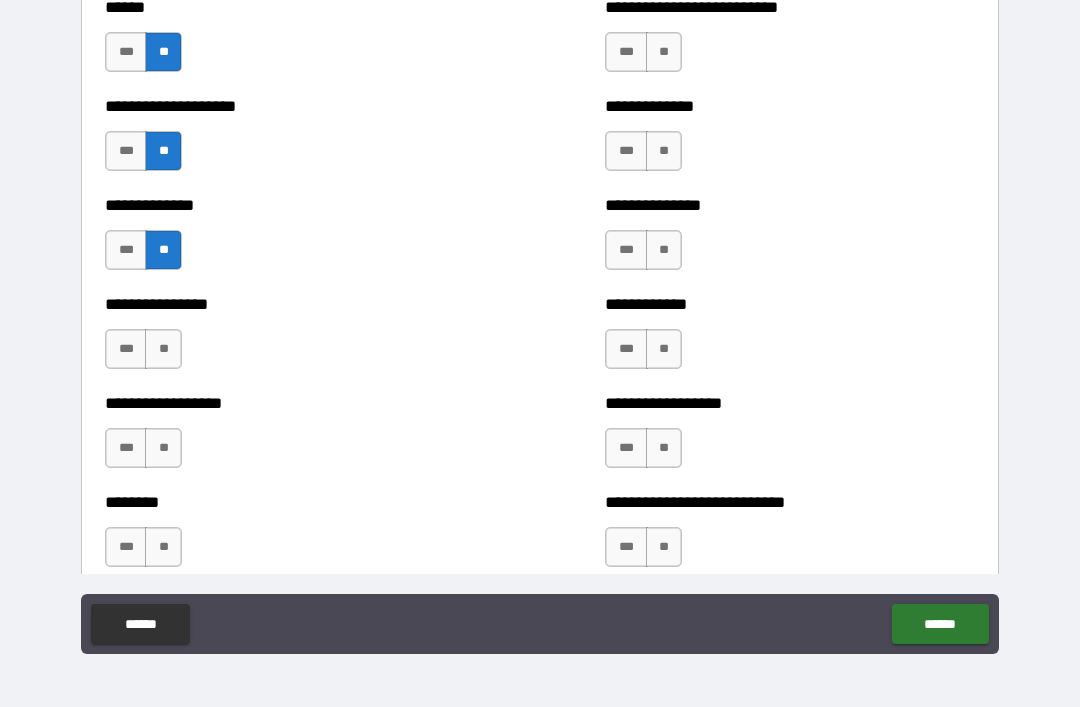 scroll, scrollTop: 3991, scrollLeft: 0, axis: vertical 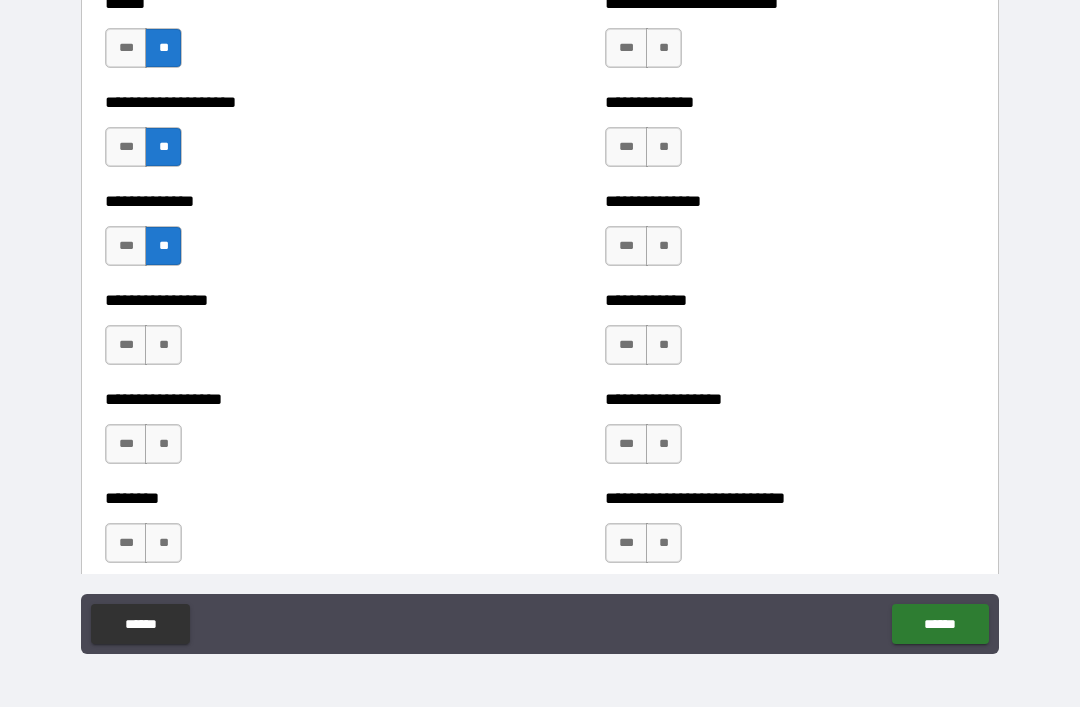 click on "***" at bounding box center [126, 345] 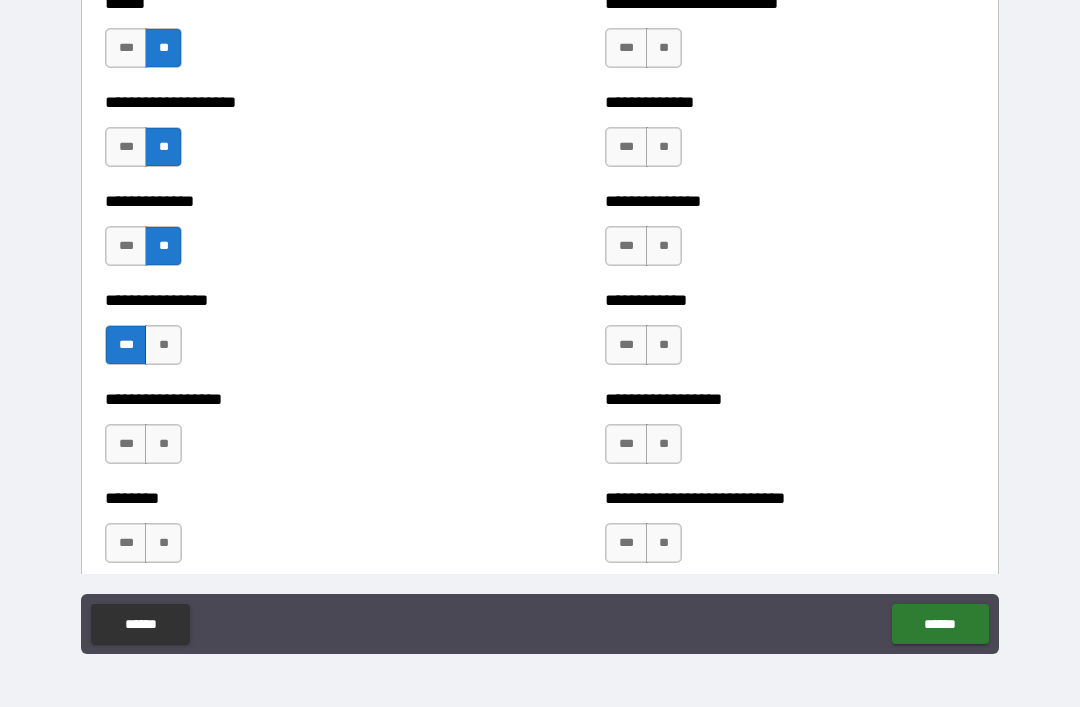 click on "**" at bounding box center [163, 345] 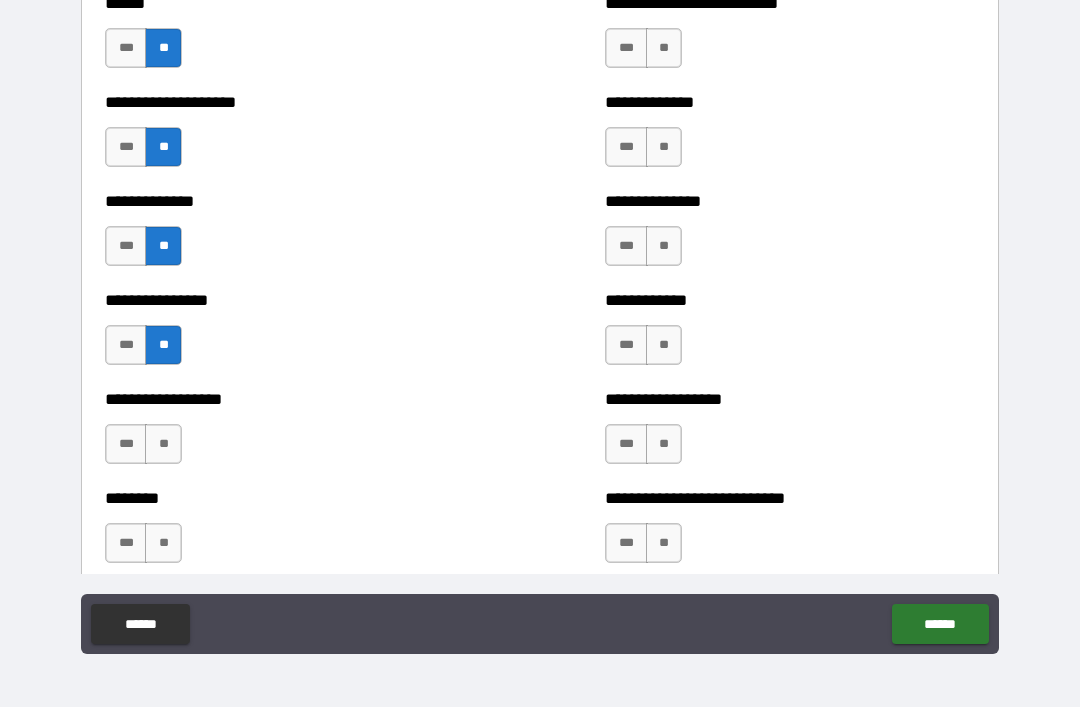 click on "**" at bounding box center [163, 444] 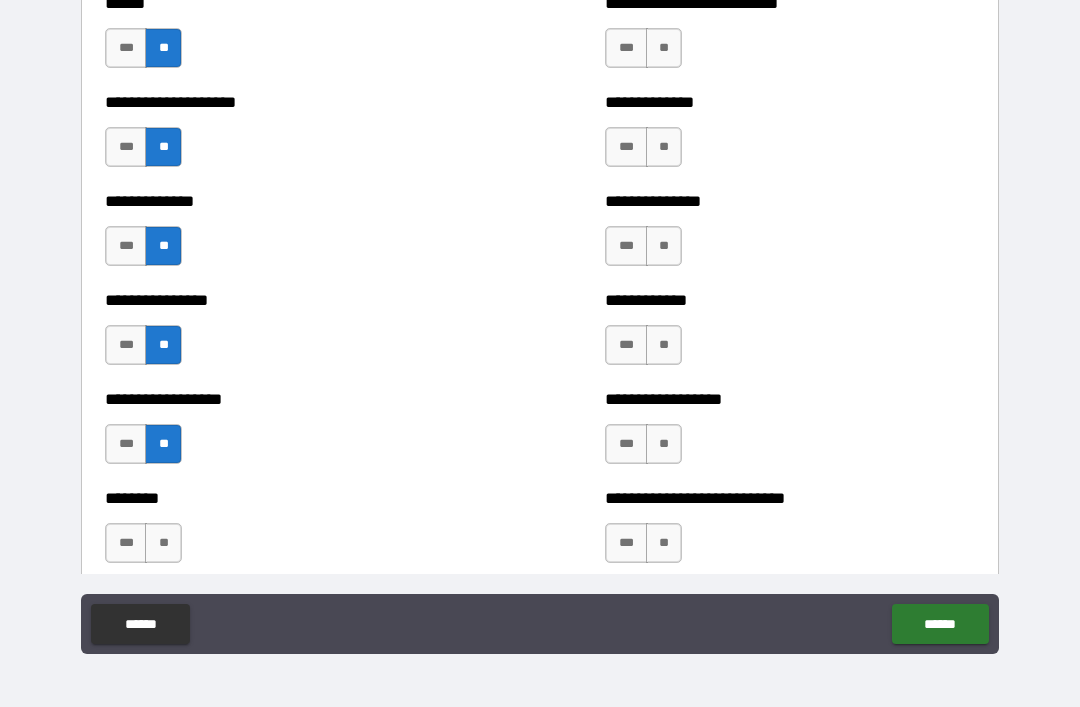 click on "**" at bounding box center (163, 543) 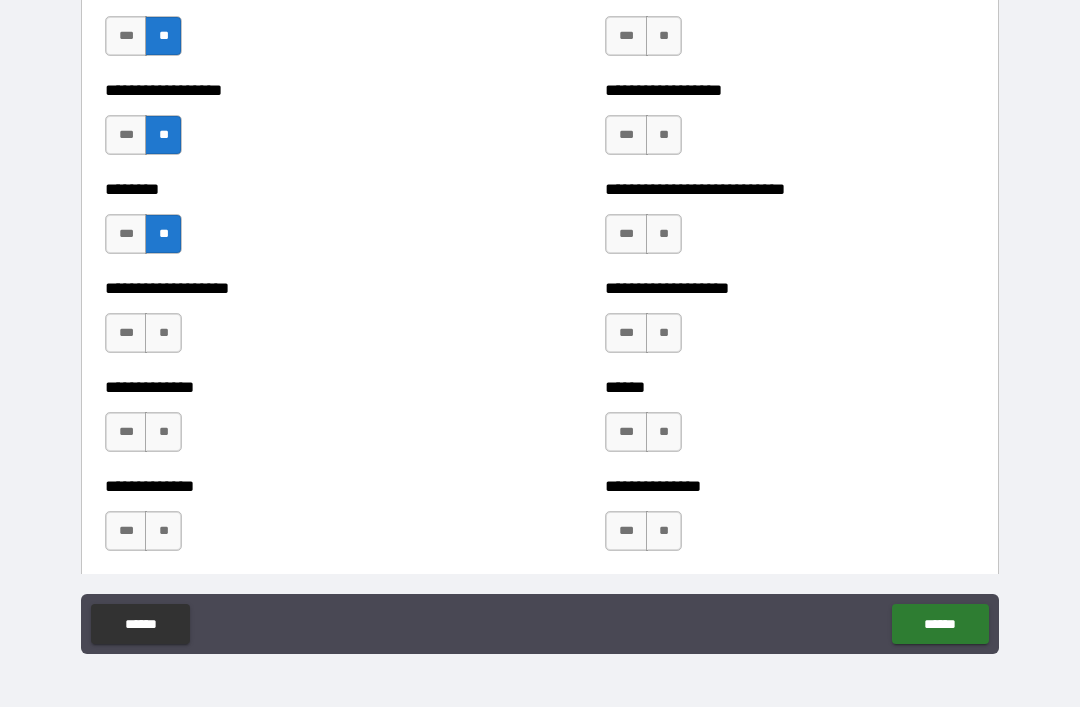 scroll, scrollTop: 4307, scrollLeft: 0, axis: vertical 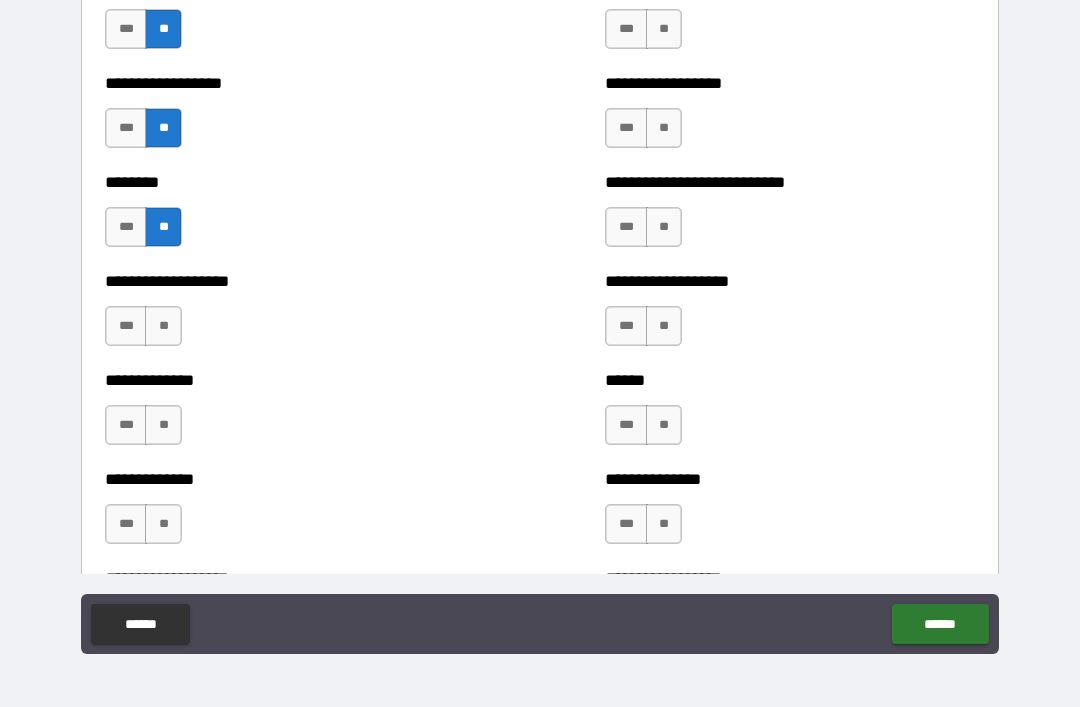 click on "**" at bounding box center [163, 326] 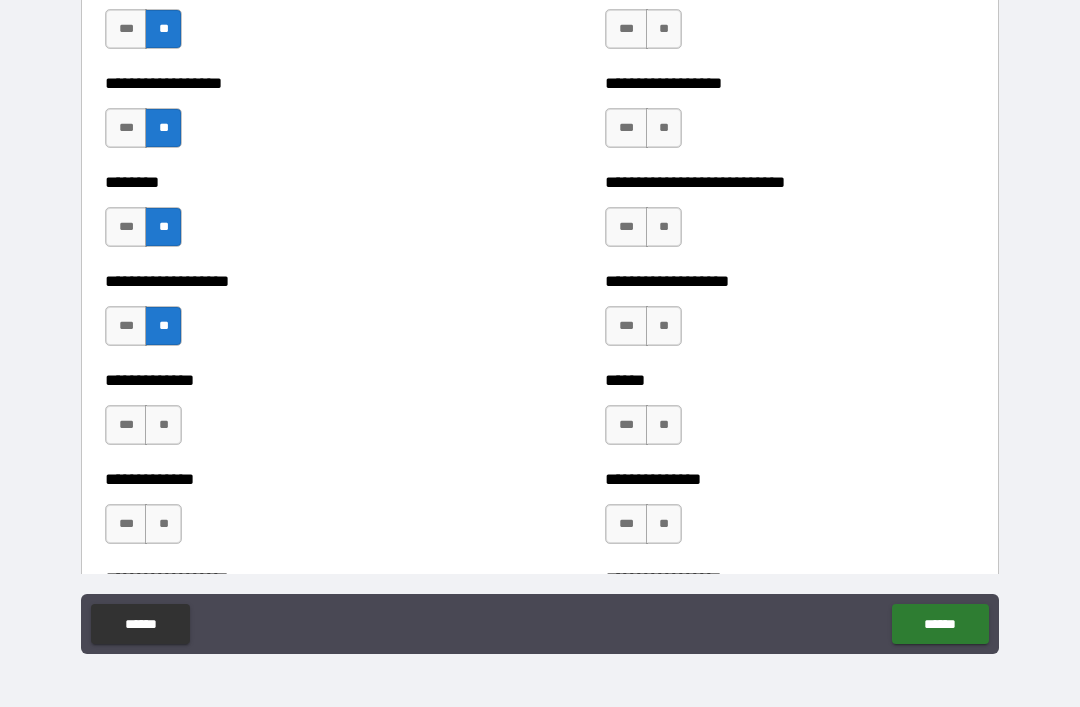 click on "**" at bounding box center [163, 425] 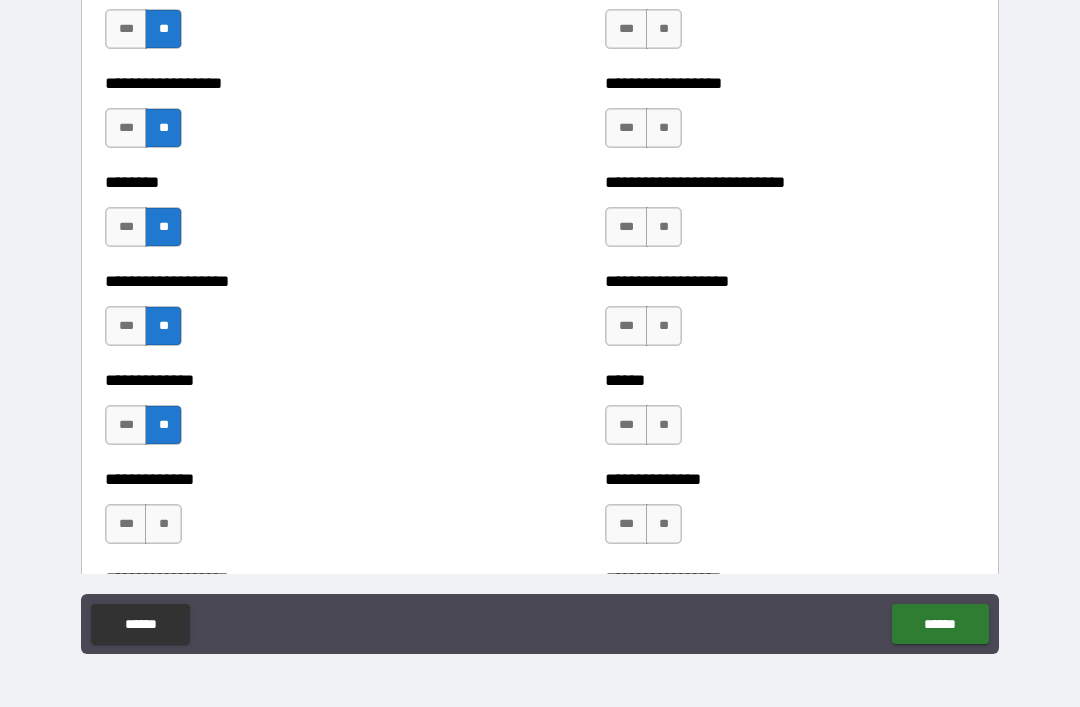click on "**" at bounding box center [163, 524] 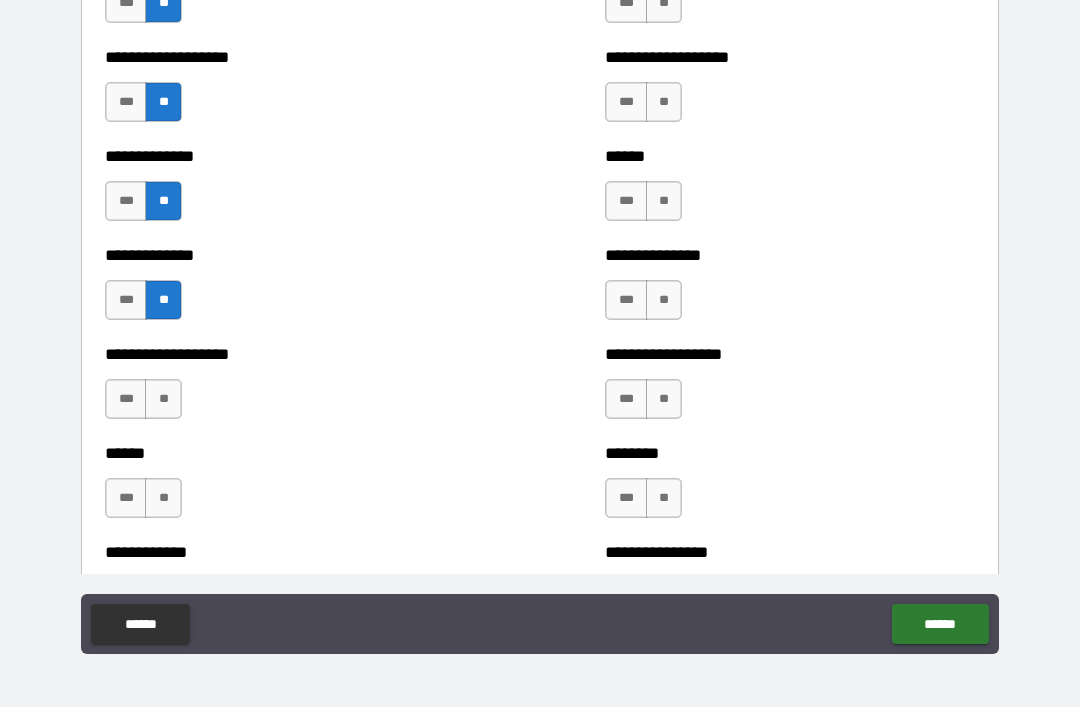 scroll, scrollTop: 4541, scrollLeft: 0, axis: vertical 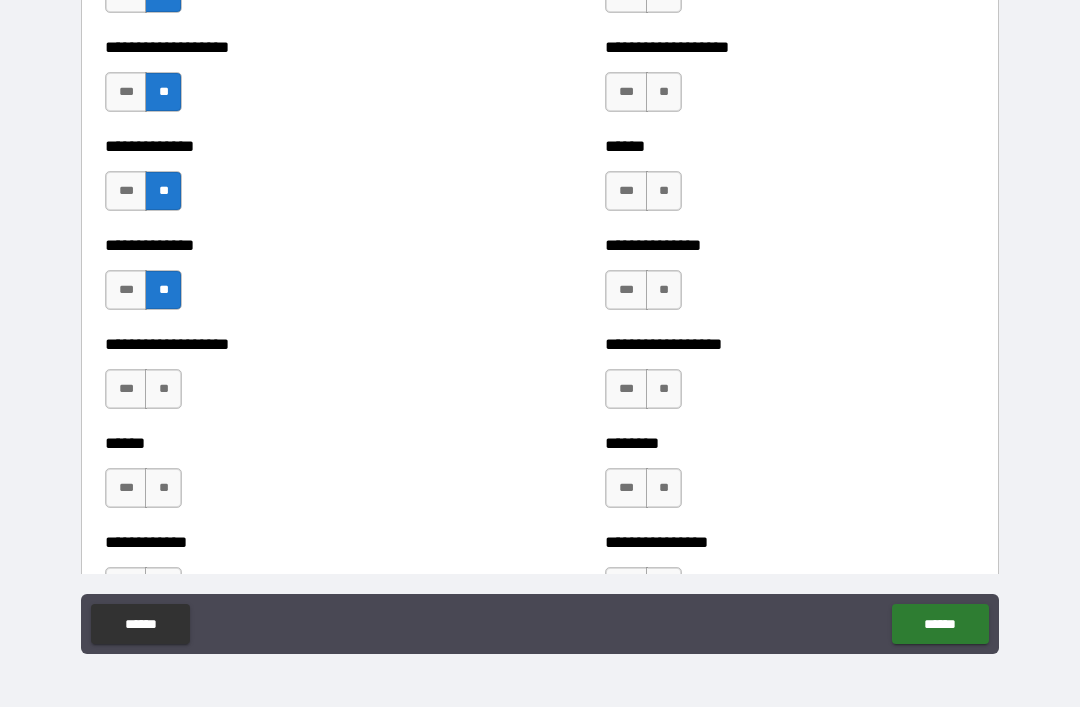 click on "**" at bounding box center [163, 389] 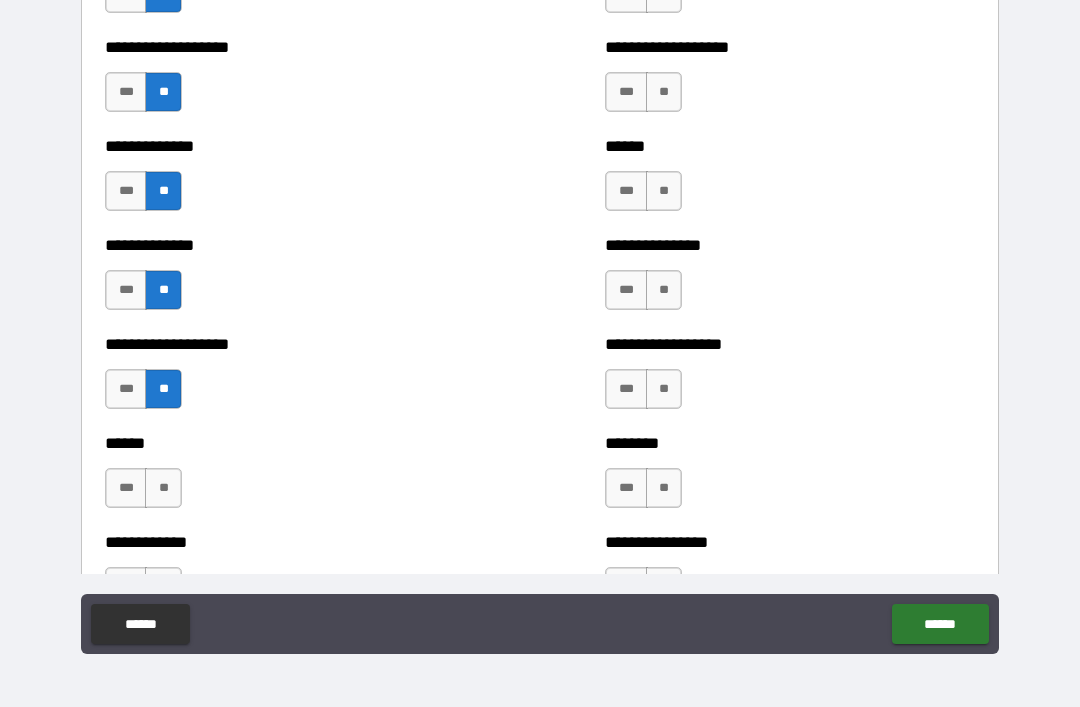 click on "**" at bounding box center (163, 488) 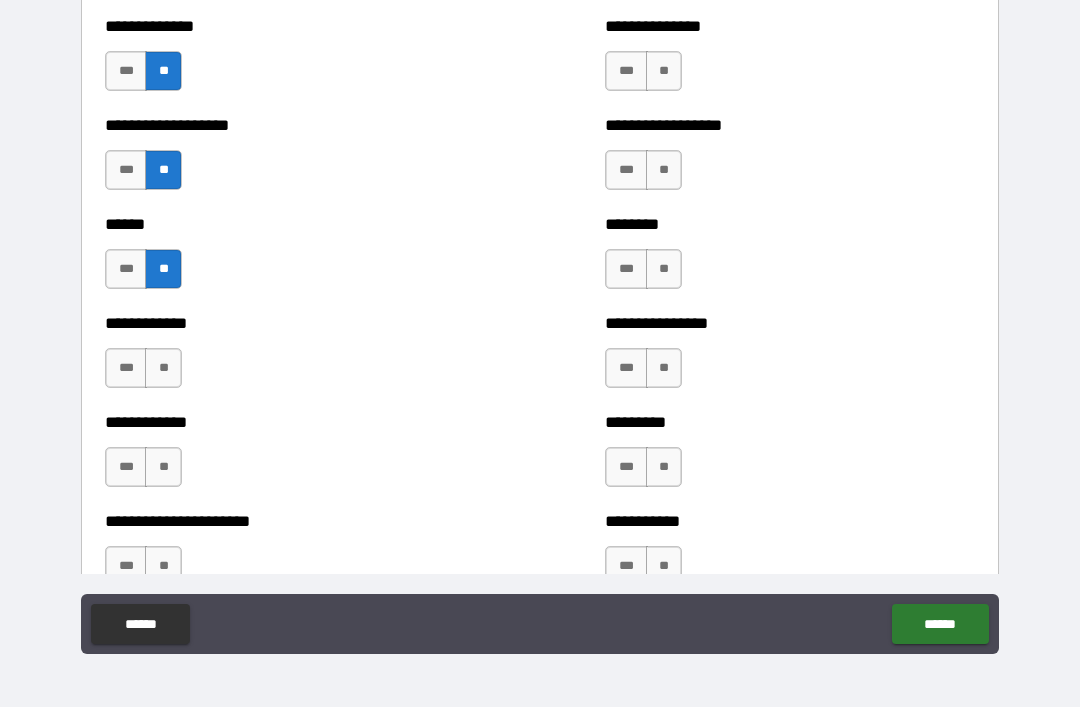 scroll, scrollTop: 4761, scrollLeft: 0, axis: vertical 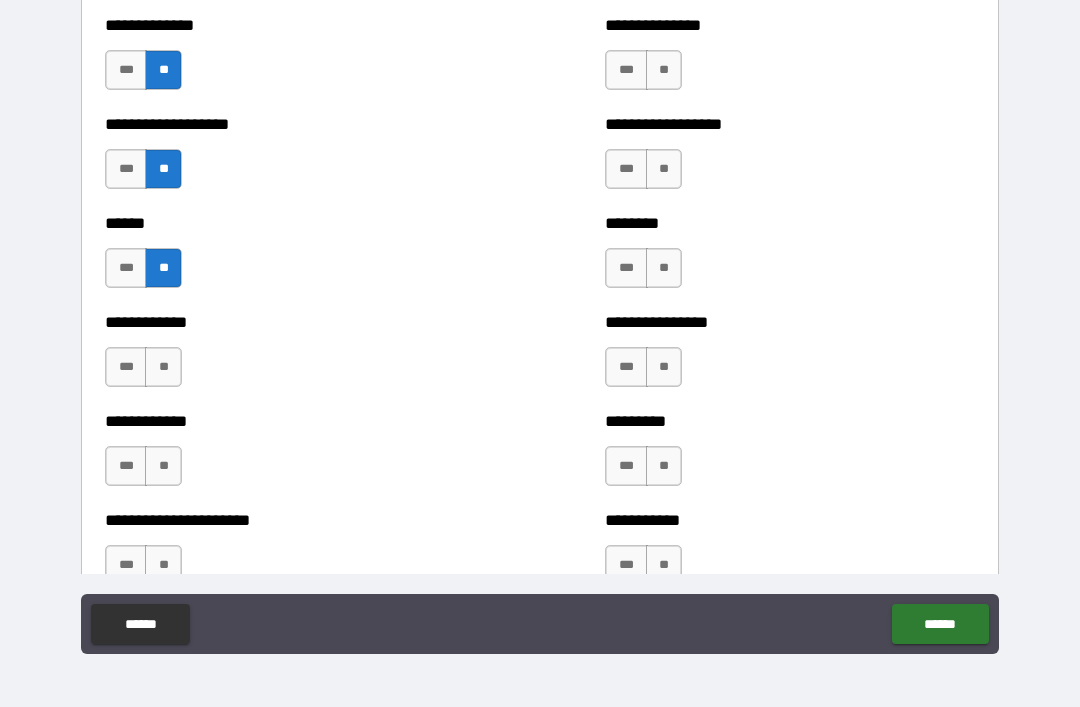 click on "**" at bounding box center [163, 367] 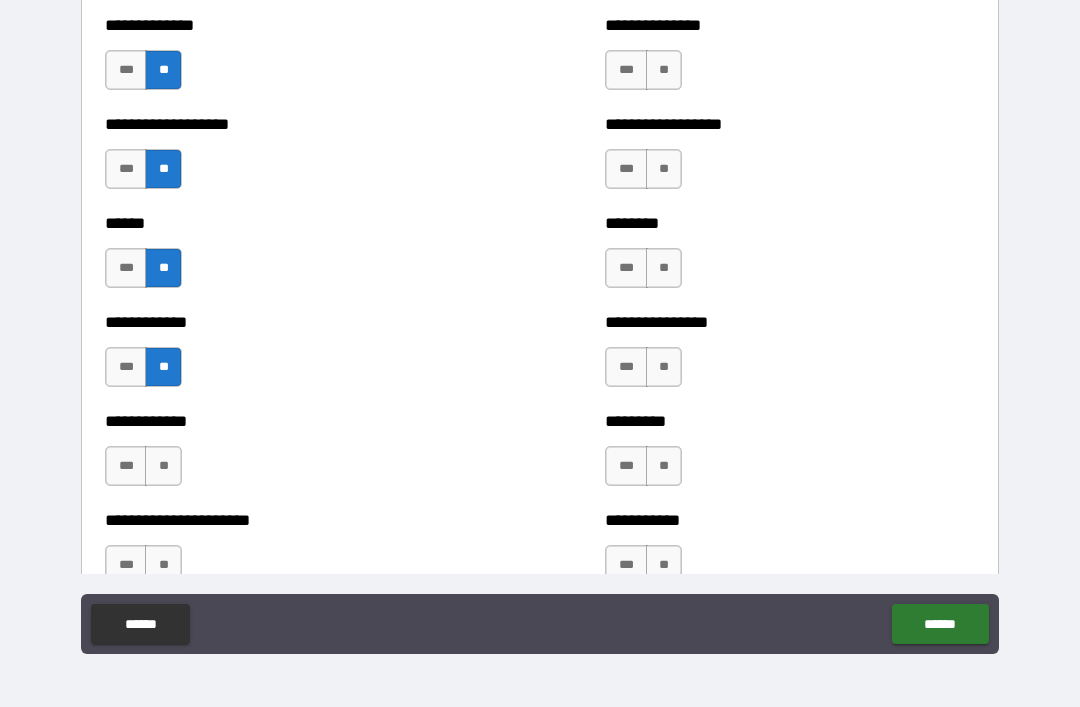 click on "**" at bounding box center [163, 466] 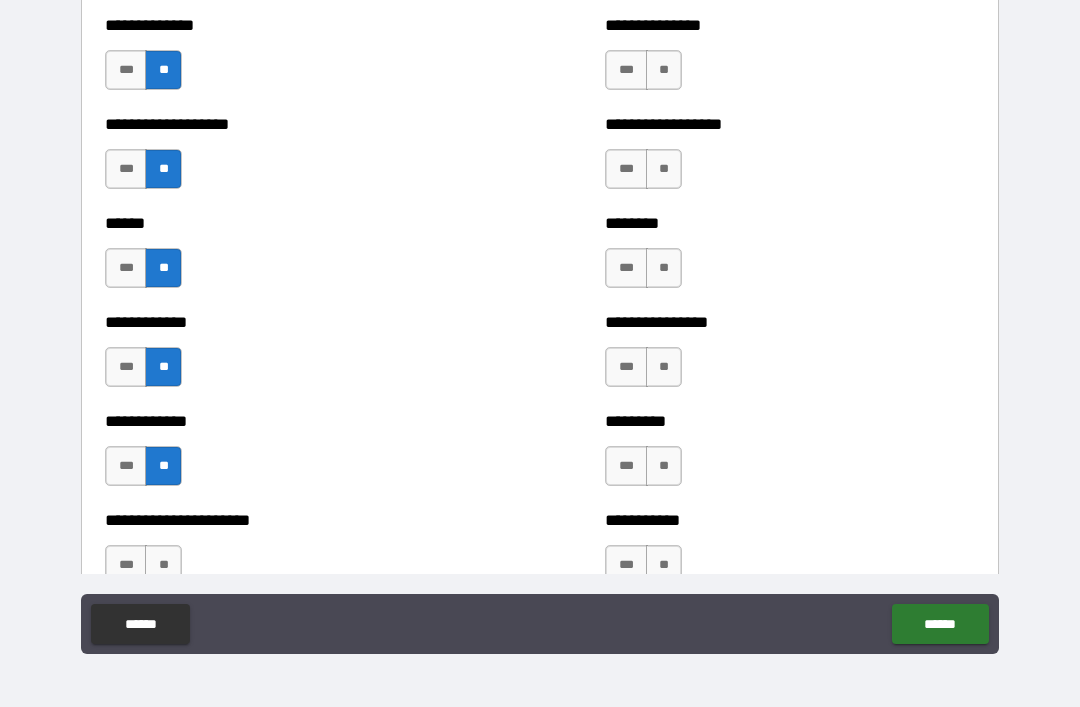 click on "**" at bounding box center (163, 565) 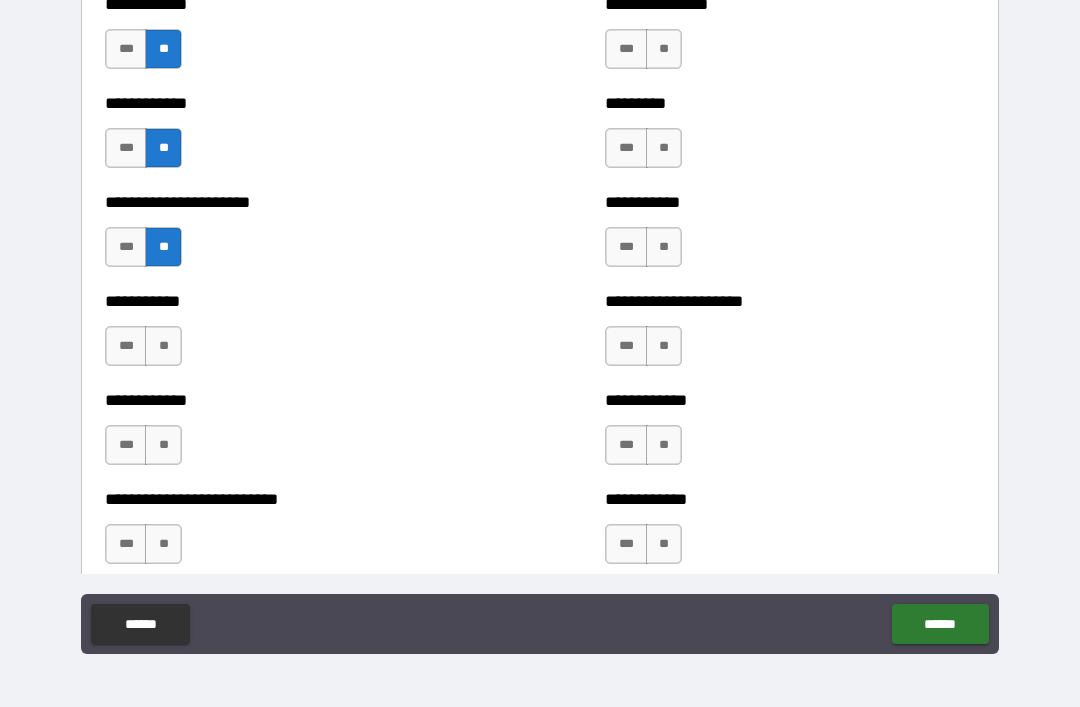 scroll, scrollTop: 5086, scrollLeft: 0, axis: vertical 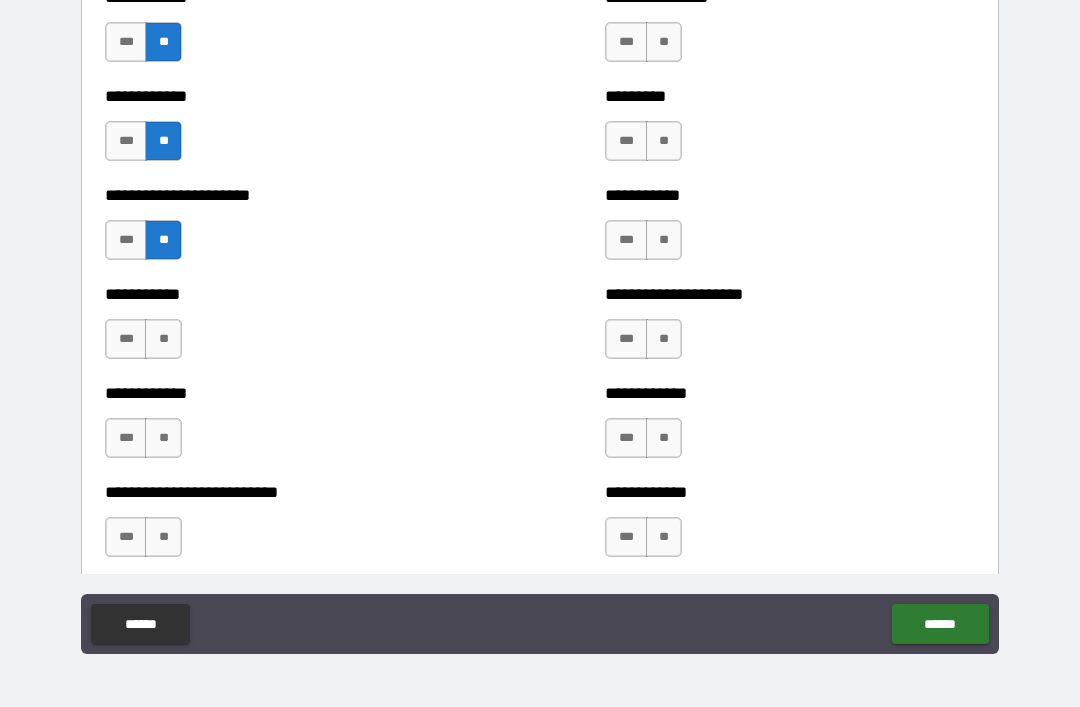 click on "**" at bounding box center (163, 339) 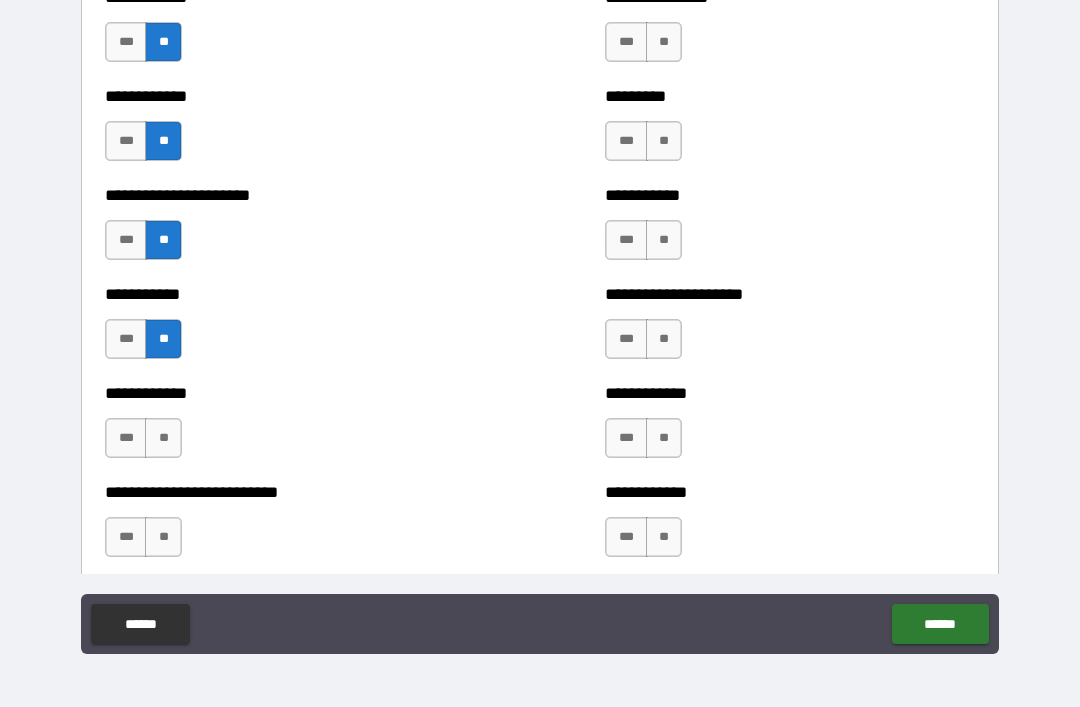 click on "**" at bounding box center (163, 438) 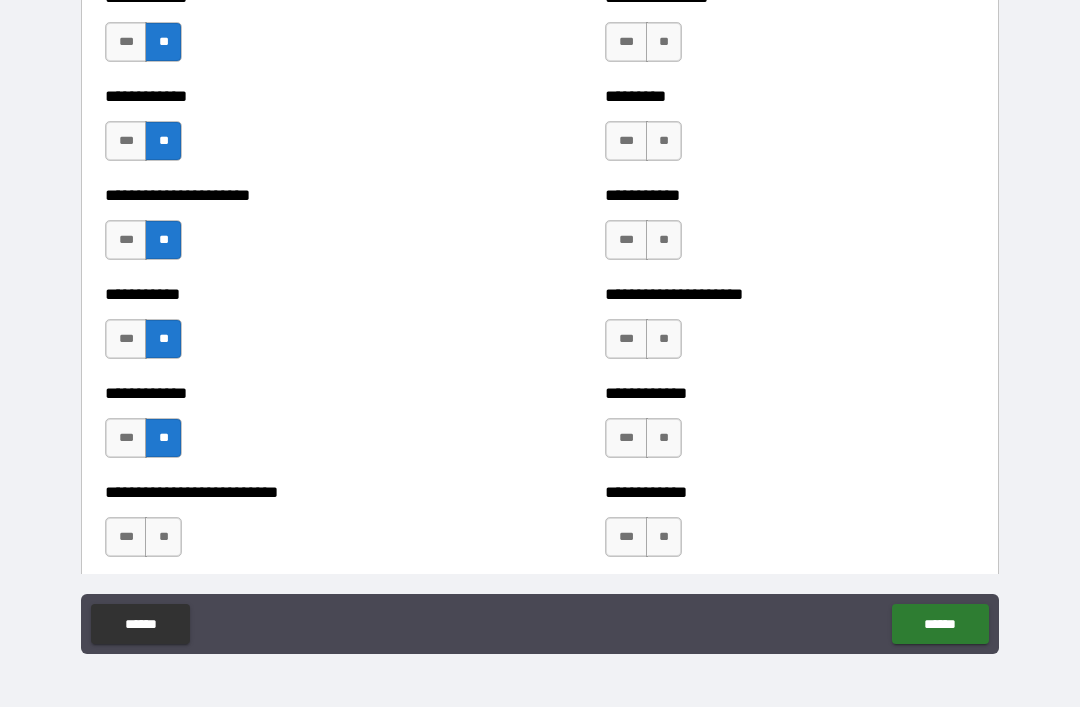 click on "***" at bounding box center [126, 537] 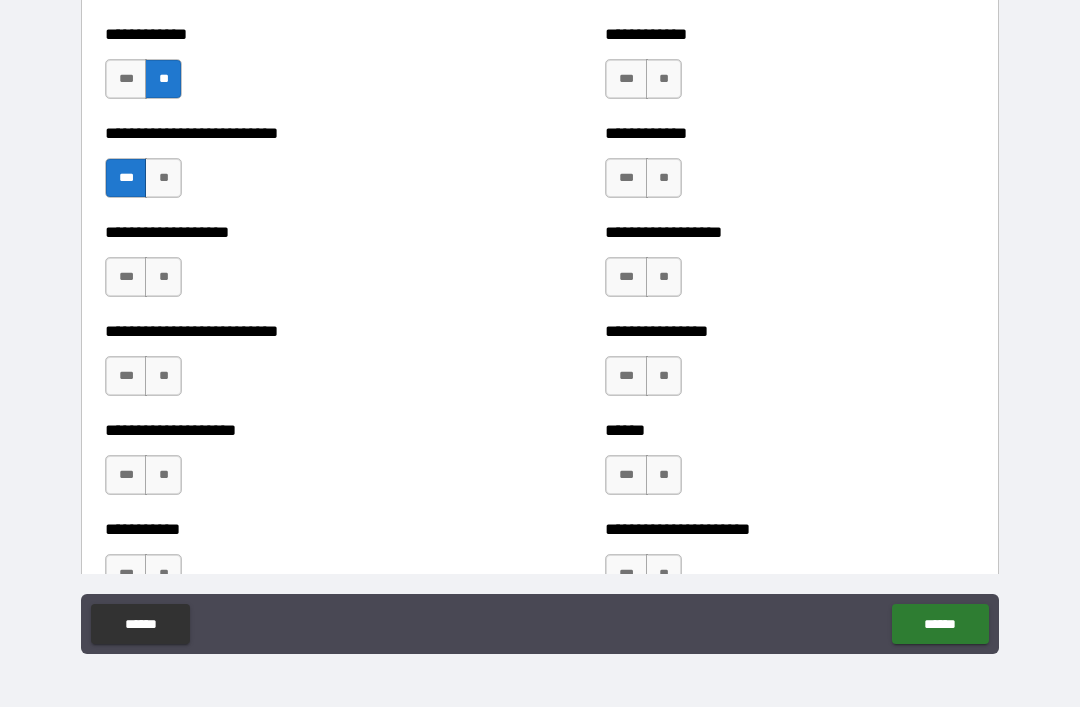 scroll, scrollTop: 5449, scrollLeft: 0, axis: vertical 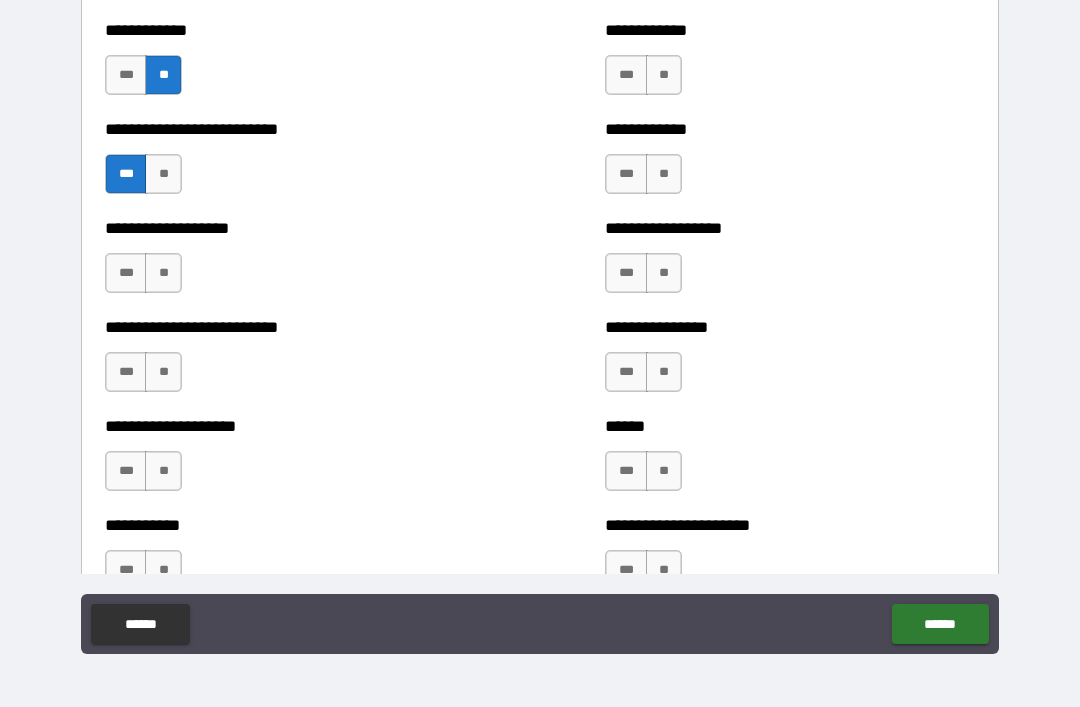 click on "**" at bounding box center (163, 273) 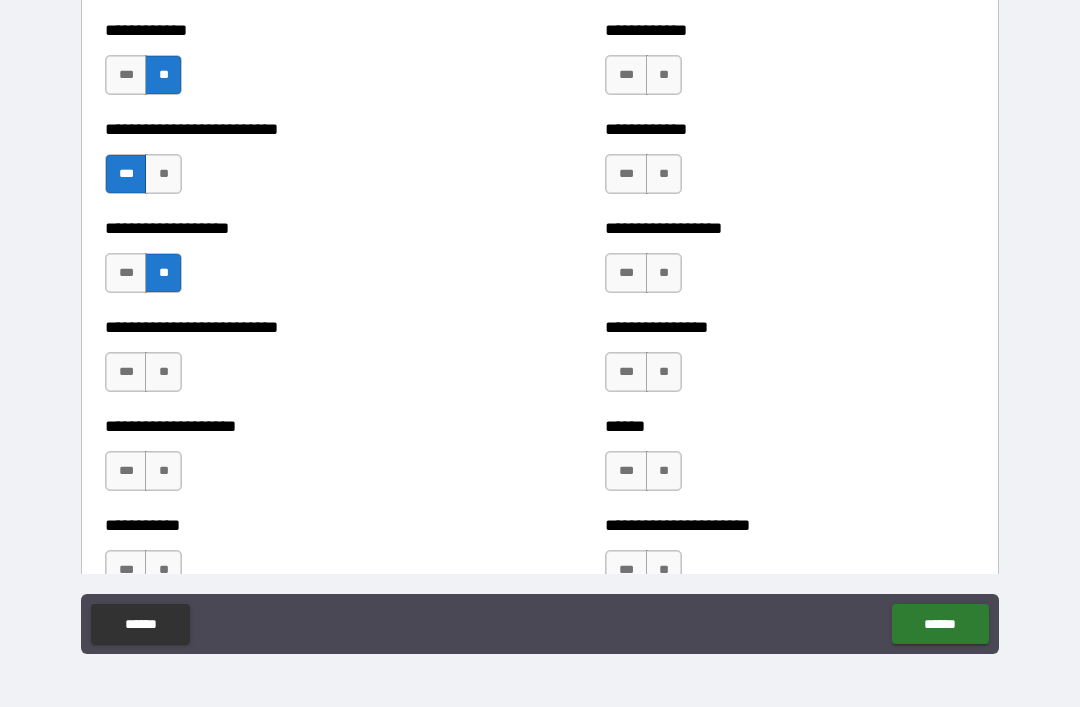 click on "**" at bounding box center (163, 372) 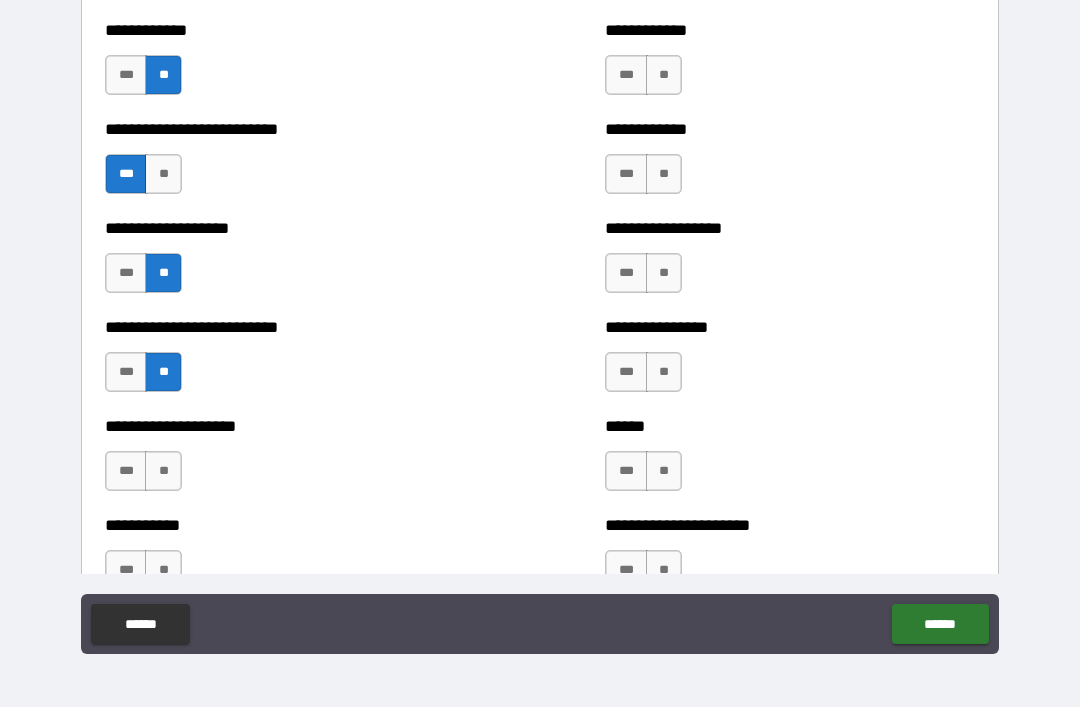 click on "**" at bounding box center (163, 471) 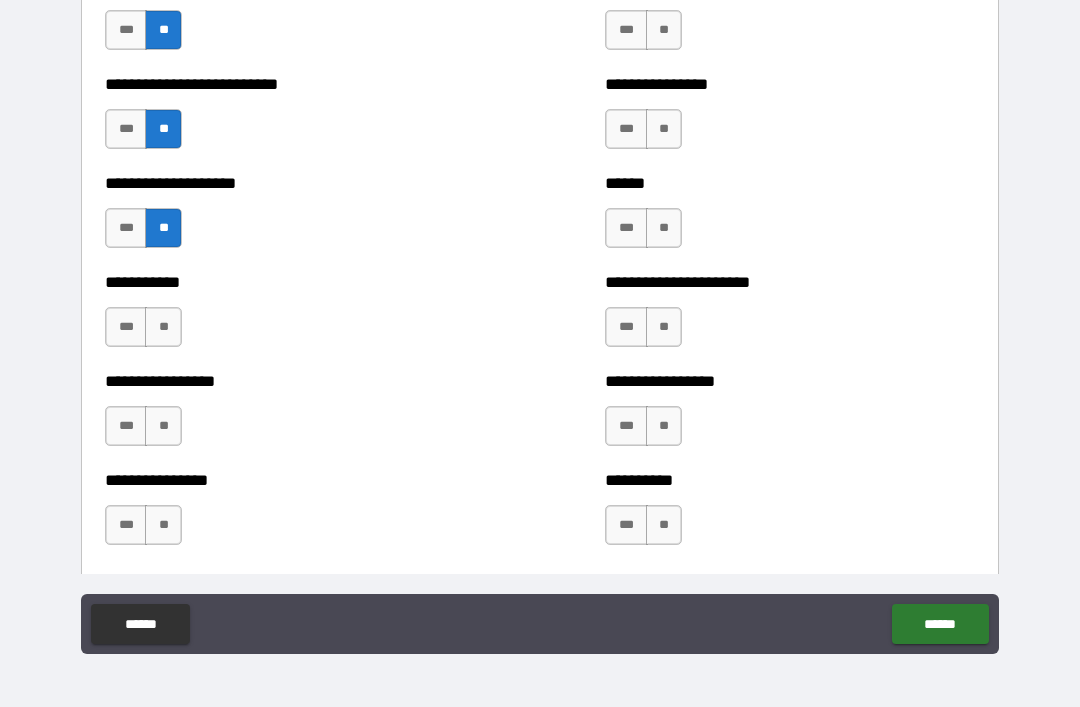 scroll, scrollTop: 5709, scrollLeft: 0, axis: vertical 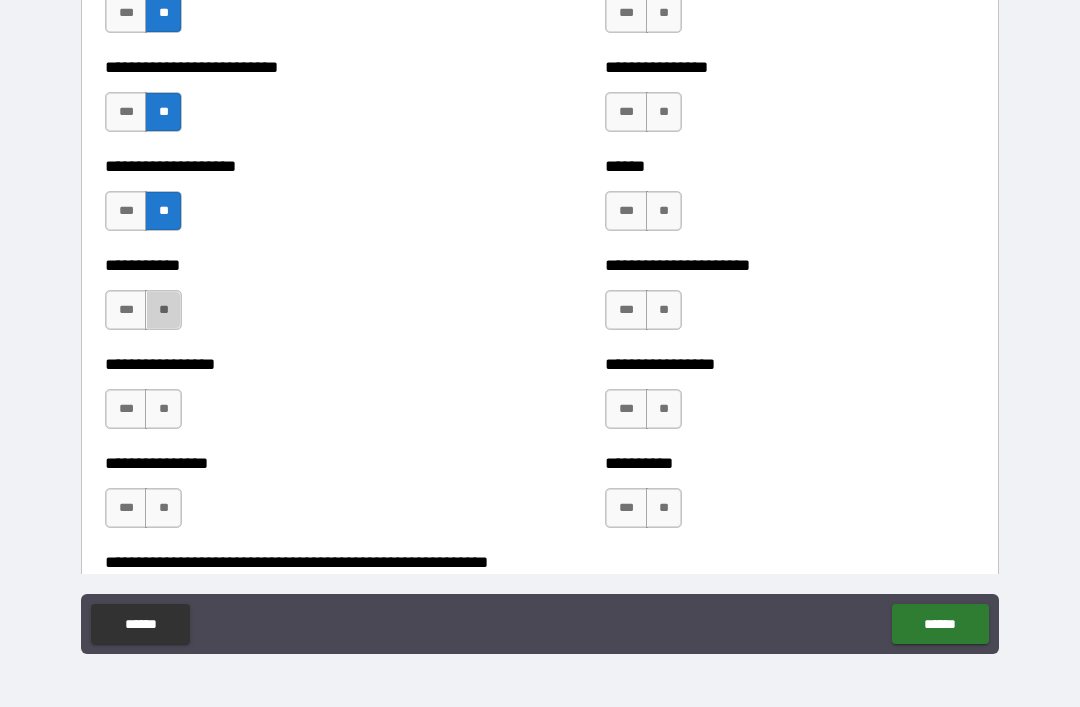 click on "**" at bounding box center (163, 310) 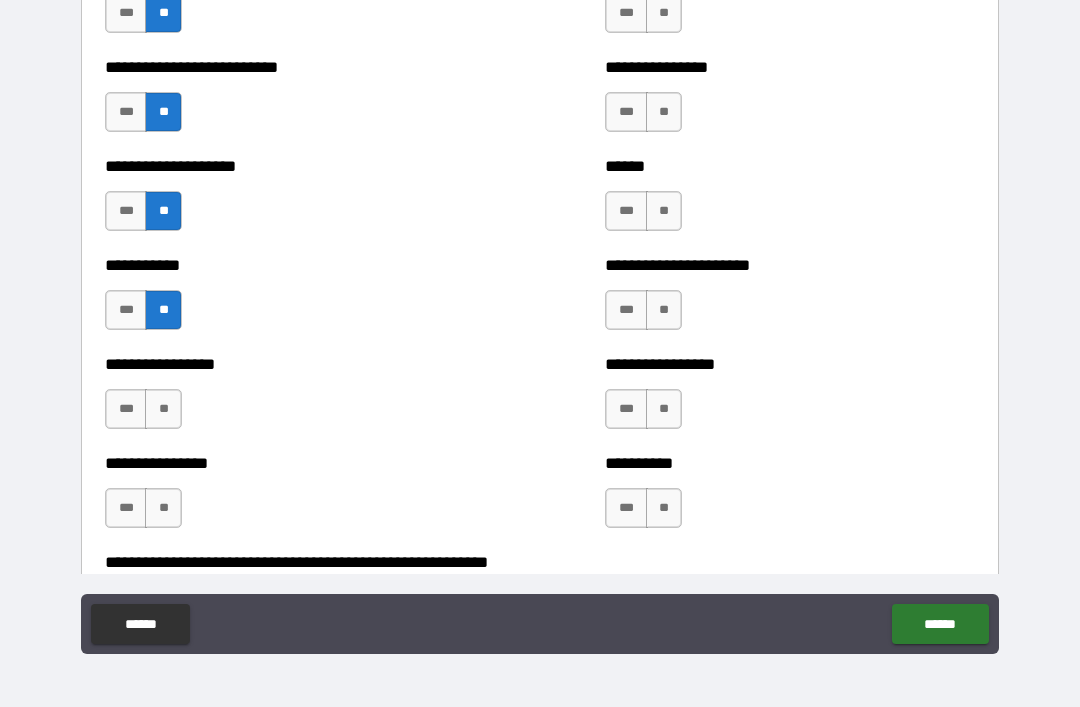 click on "**" at bounding box center (163, 409) 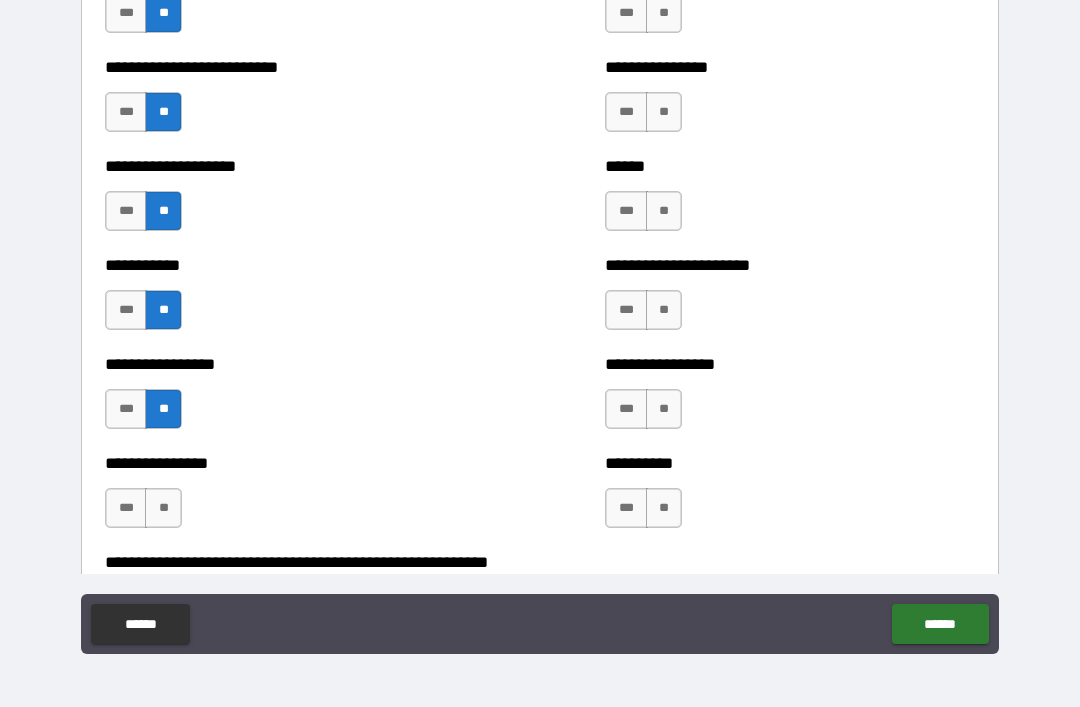 click on "**" at bounding box center [163, 508] 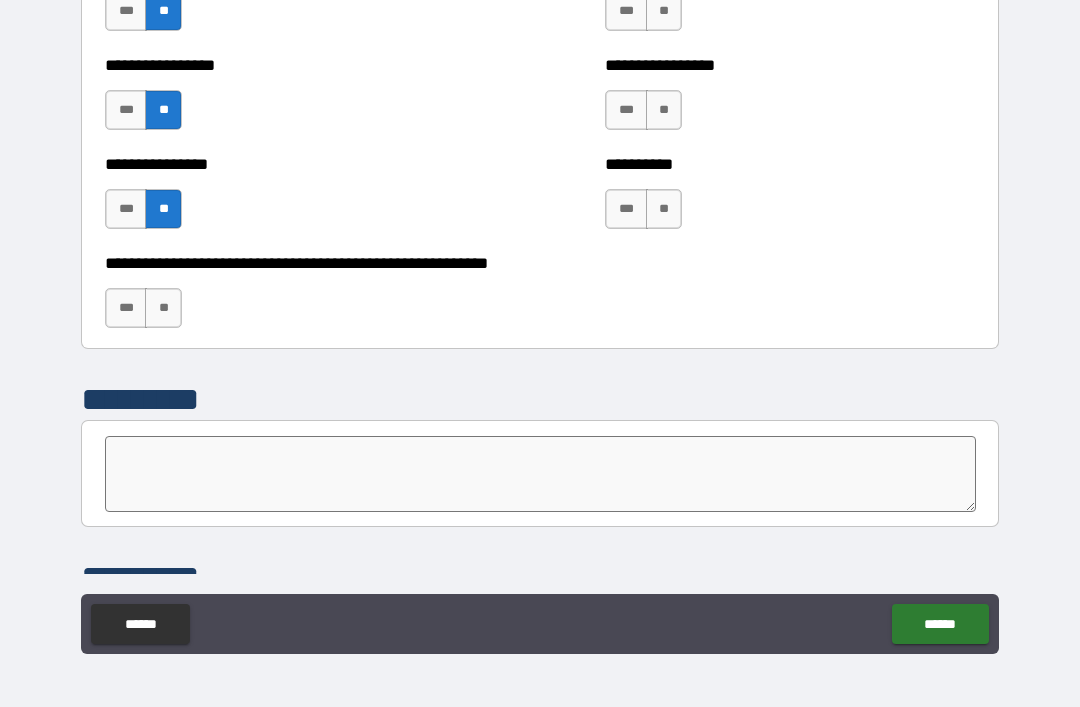 scroll, scrollTop: 6017, scrollLeft: 0, axis: vertical 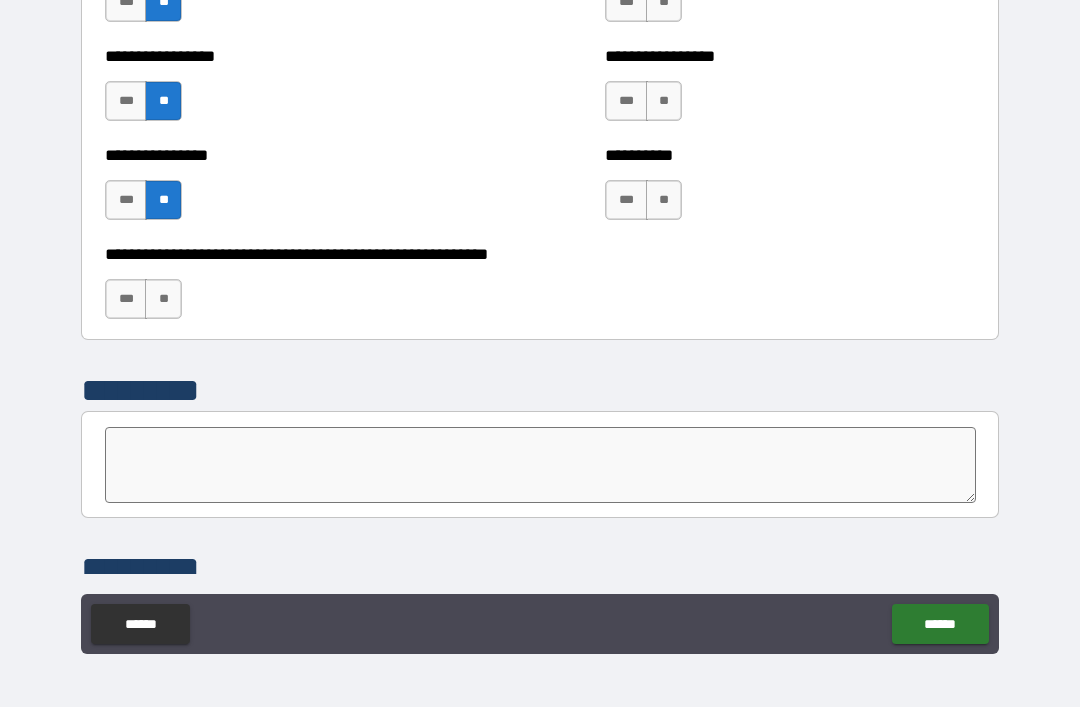click on "**" at bounding box center (163, 299) 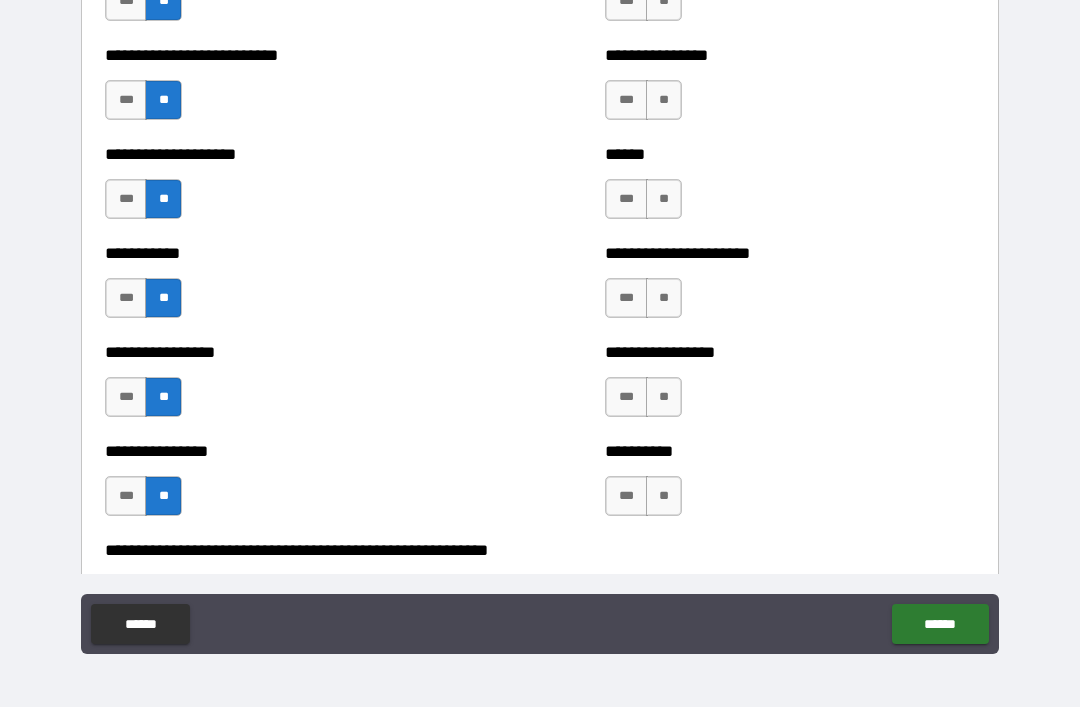 scroll, scrollTop: 5718, scrollLeft: 0, axis: vertical 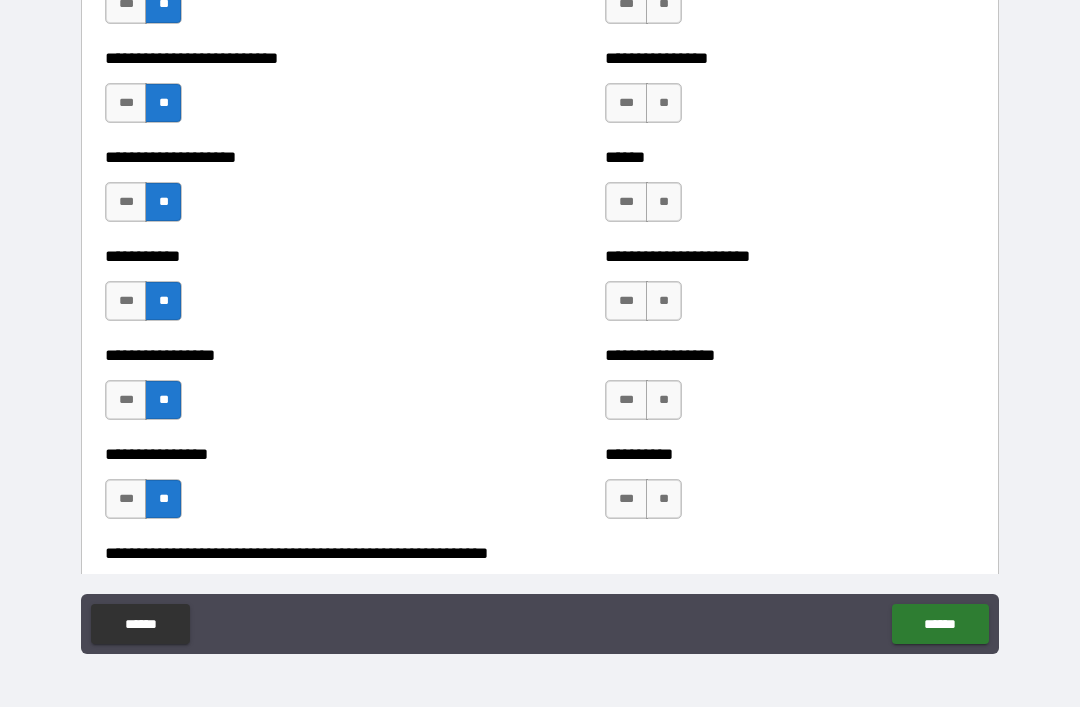 click on "**********" at bounding box center (790, 489) 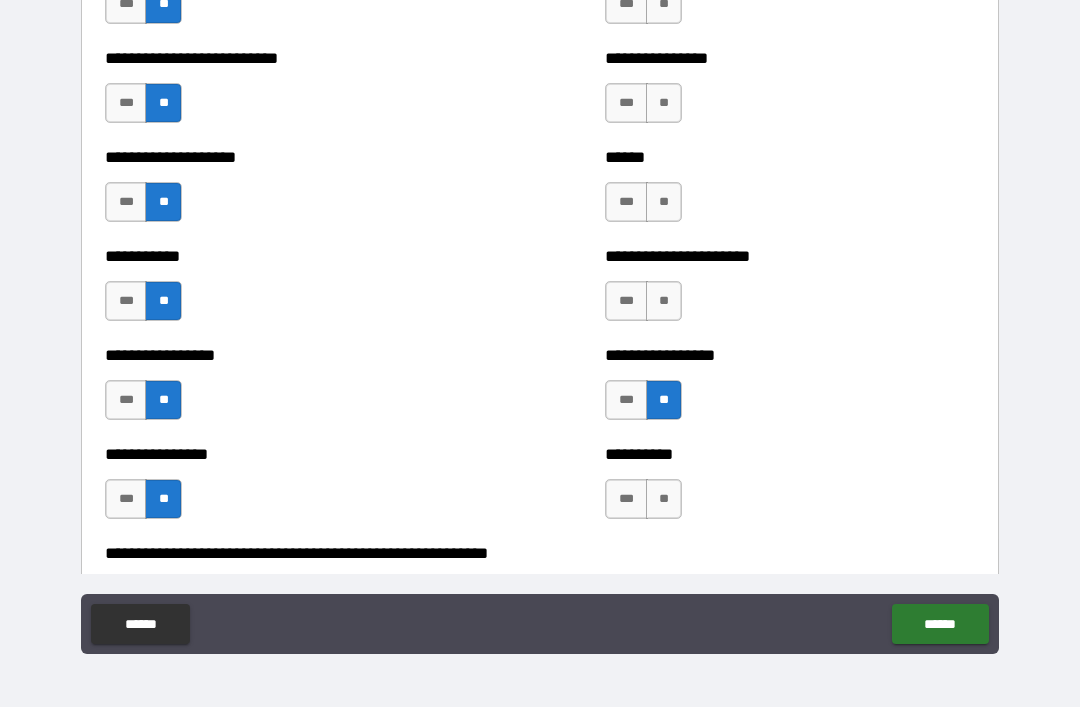 click on "**" at bounding box center (664, 301) 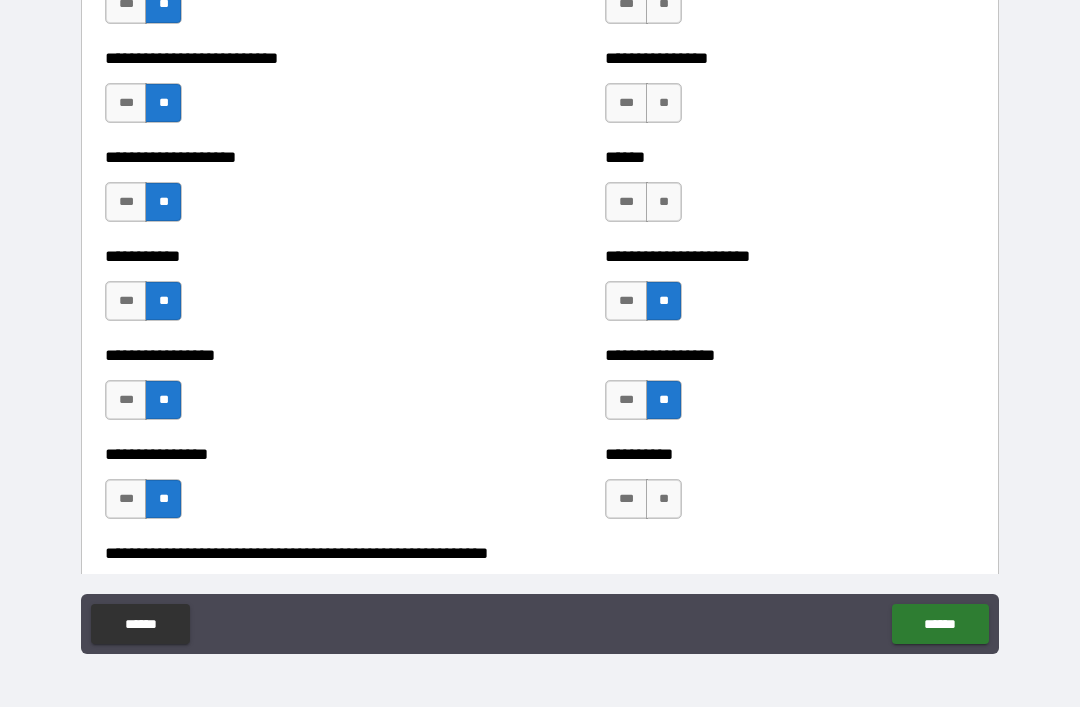 click on "**" at bounding box center [664, 499] 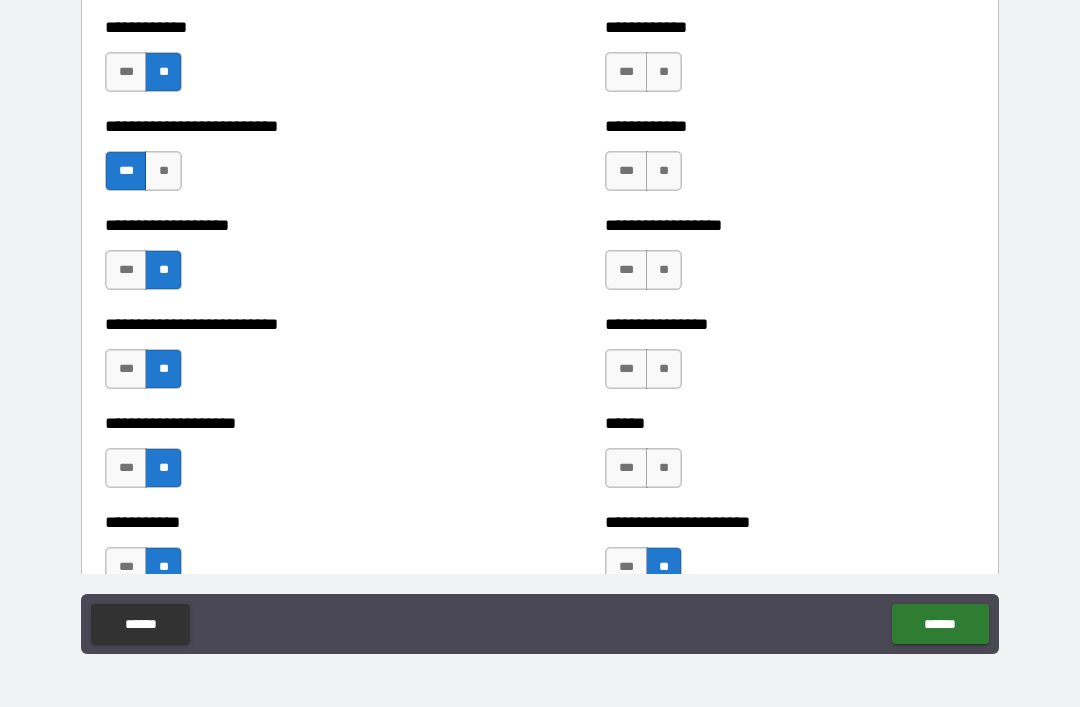 scroll, scrollTop: 5448, scrollLeft: 0, axis: vertical 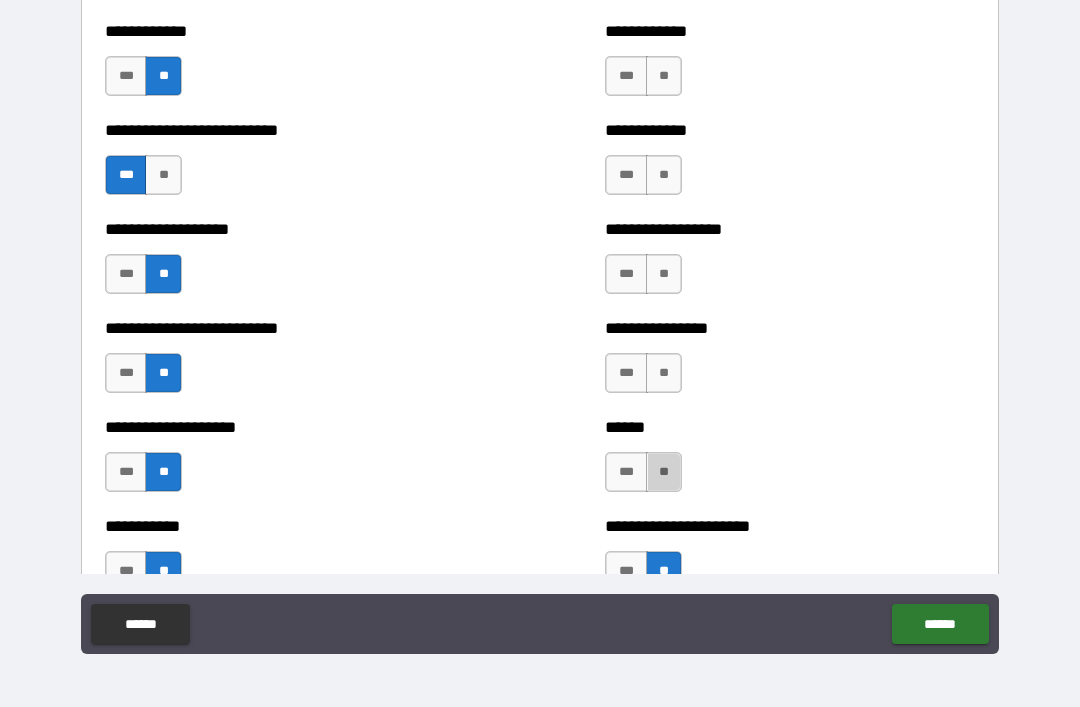 click on "**" at bounding box center [664, 472] 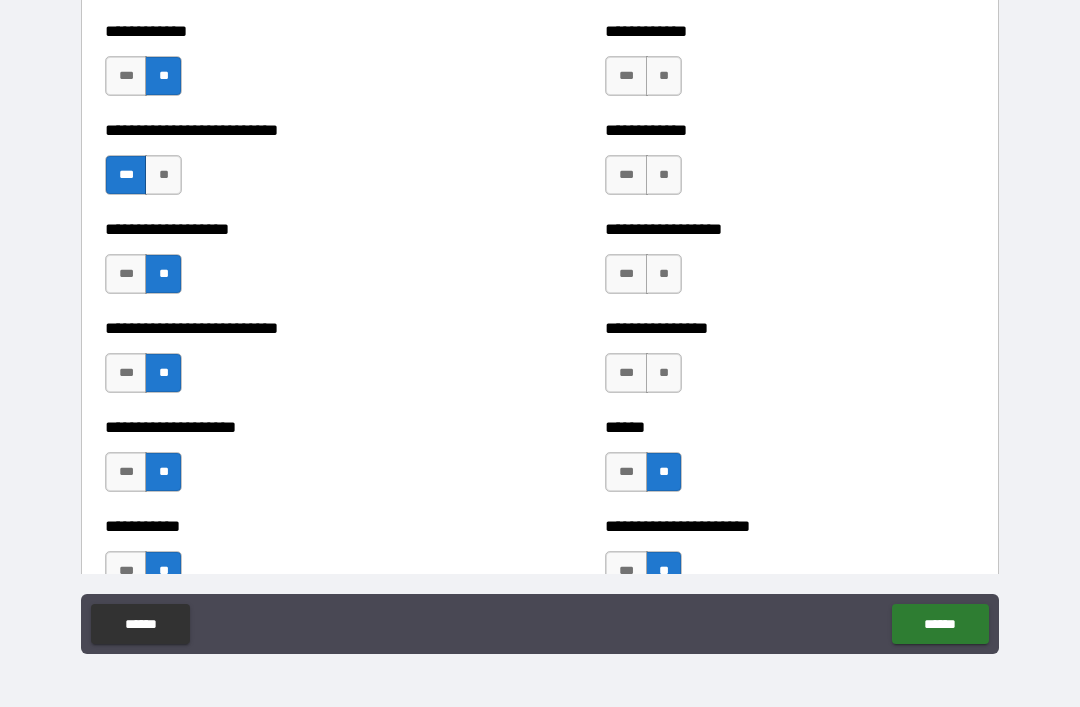 click on "**" at bounding box center [664, 373] 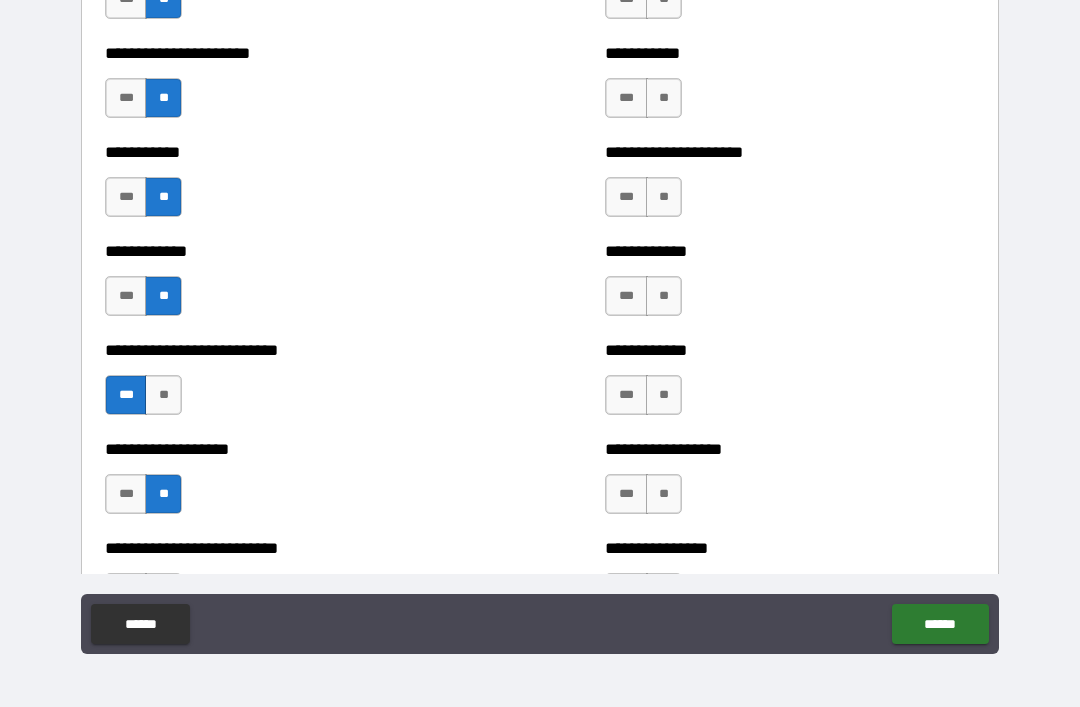 scroll, scrollTop: 5227, scrollLeft: 0, axis: vertical 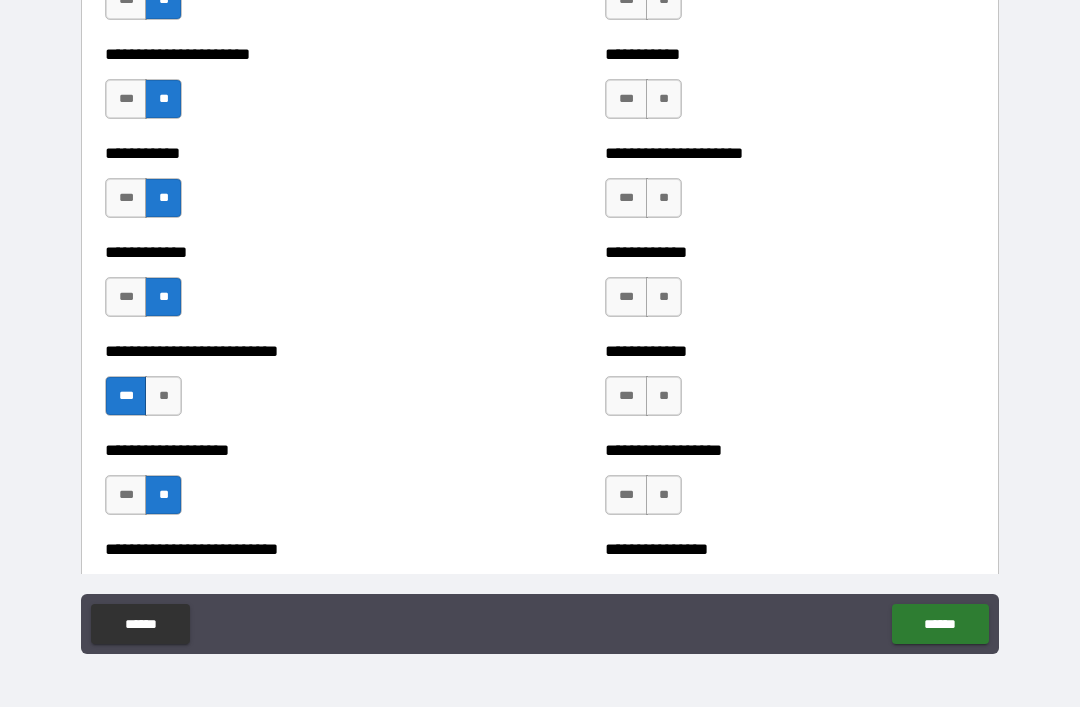 click on "**" at bounding box center [664, 396] 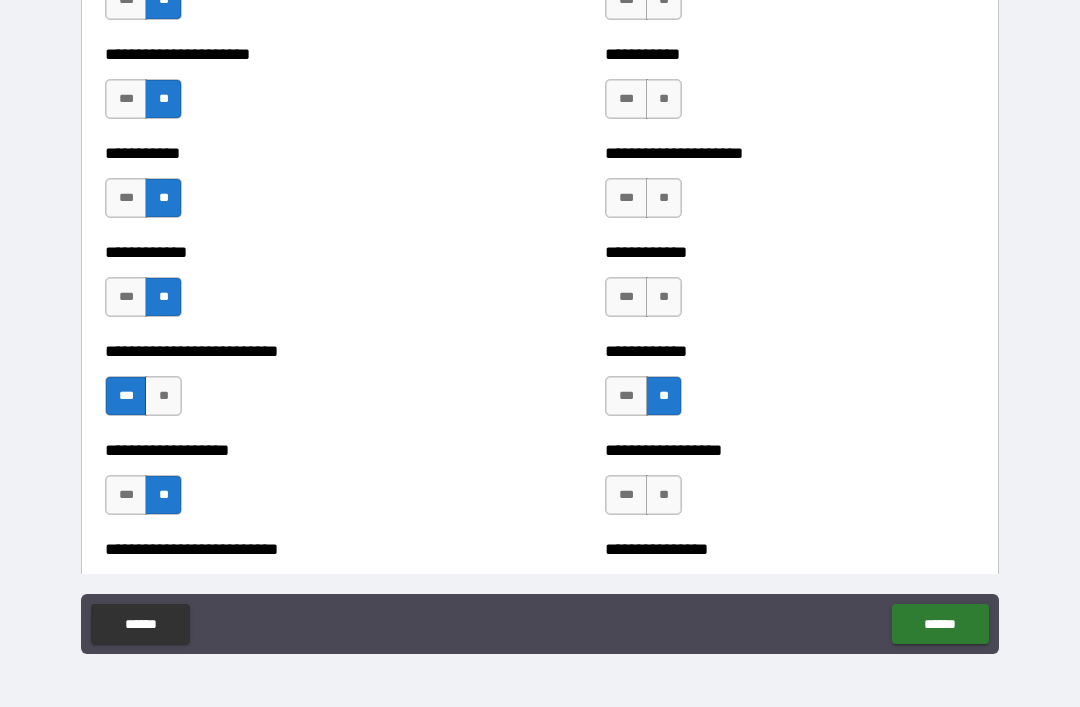click on "**********" at bounding box center (790, 485) 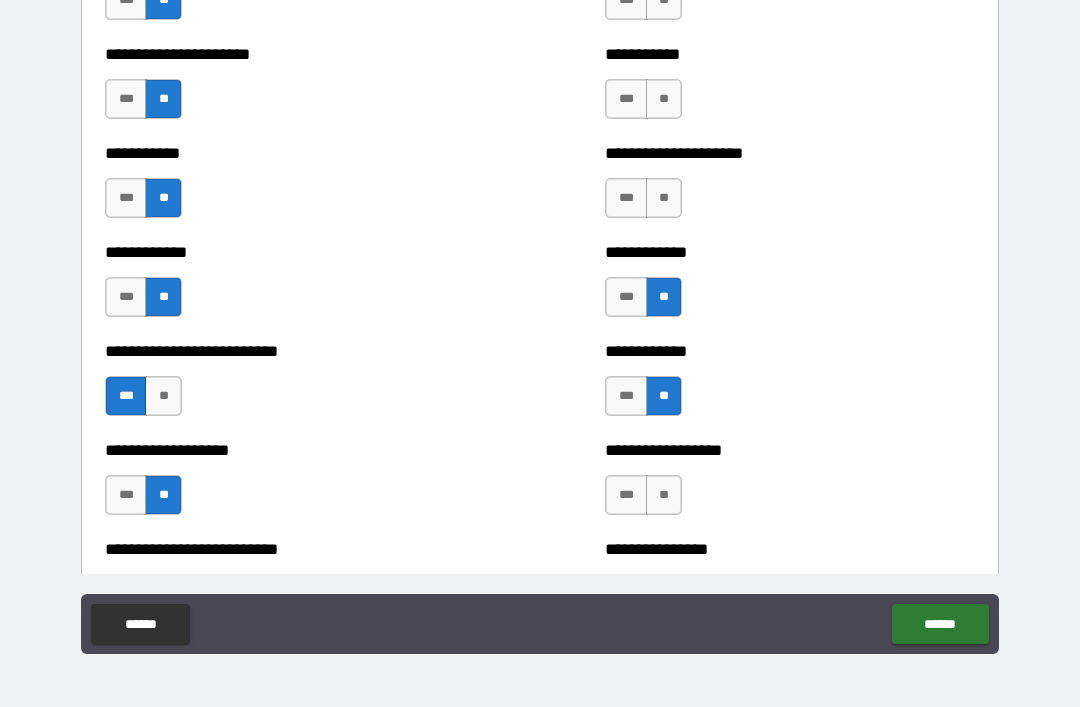click on "**" at bounding box center (664, 495) 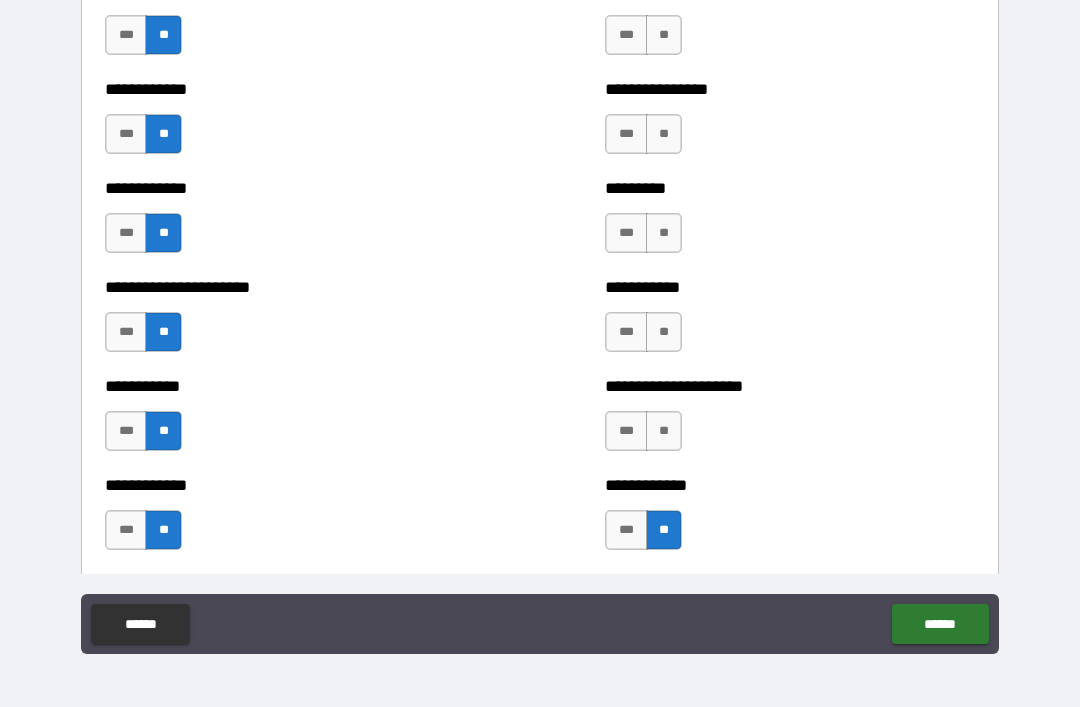scroll, scrollTop: 4993, scrollLeft: 0, axis: vertical 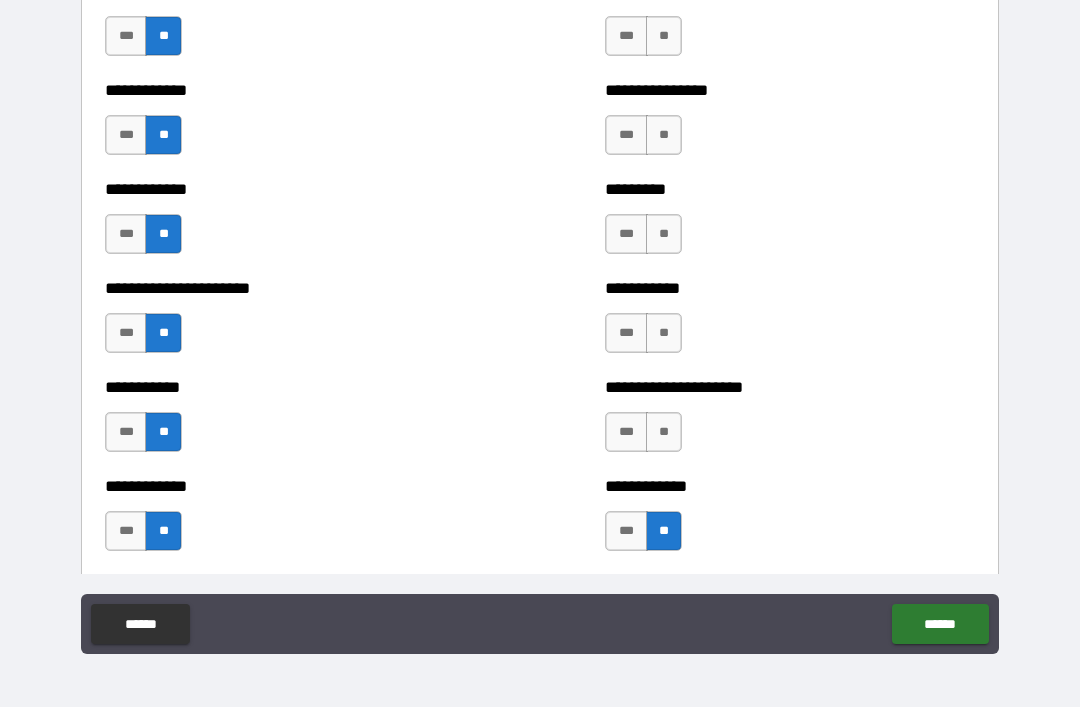 click on "**" at bounding box center (664, 432) 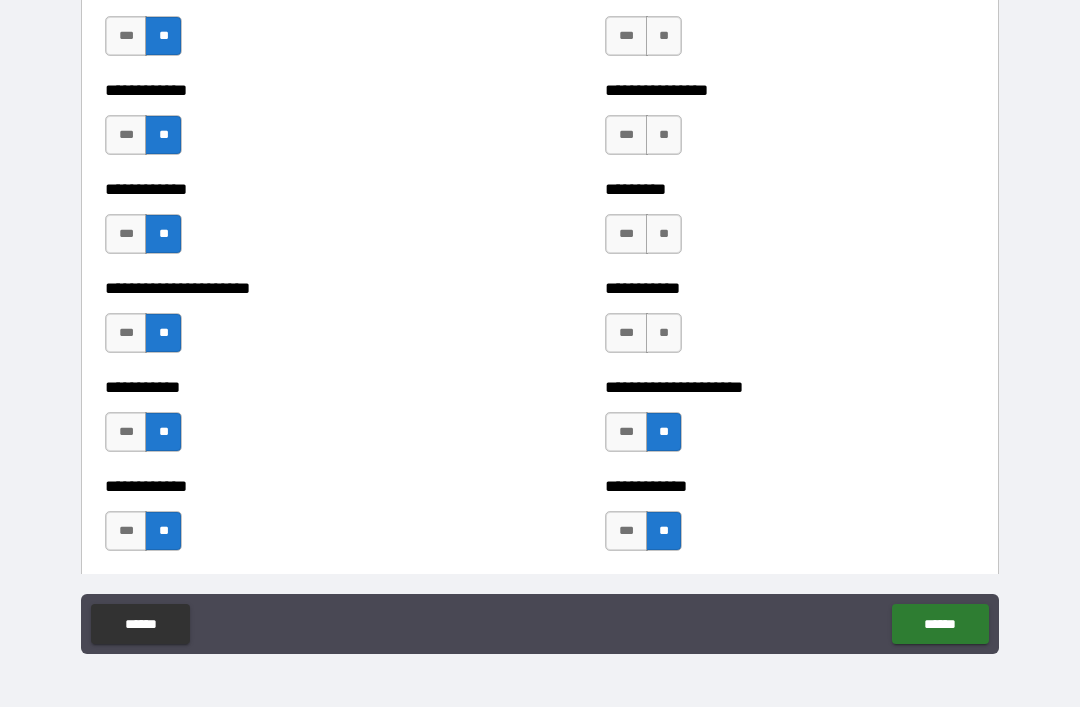click on "**" at bounding box center [664, 333] 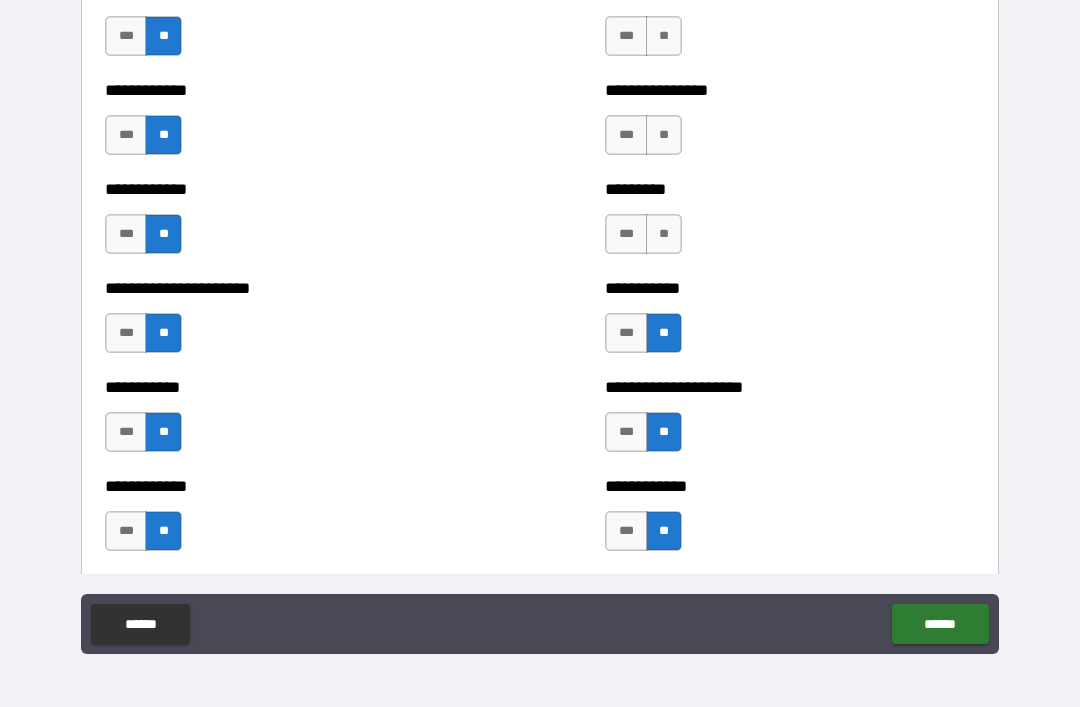 click on "**" at bounding box center (664, 234) 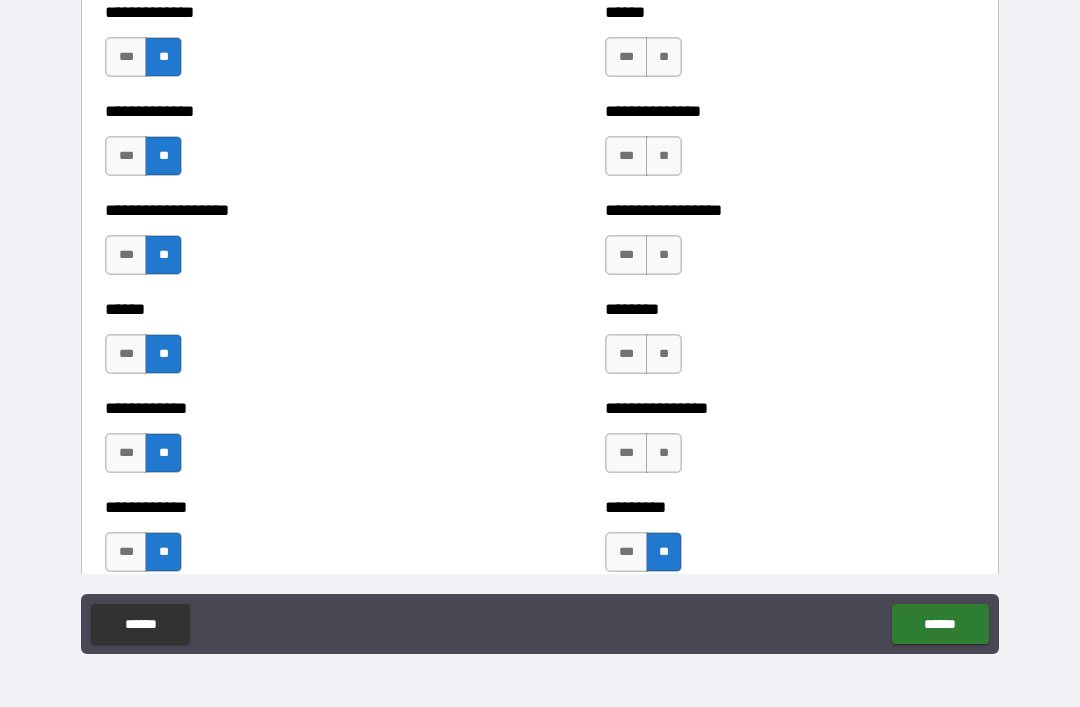 scroll, scrollTop: 4674, scrollLeft: 0, axis: vertical 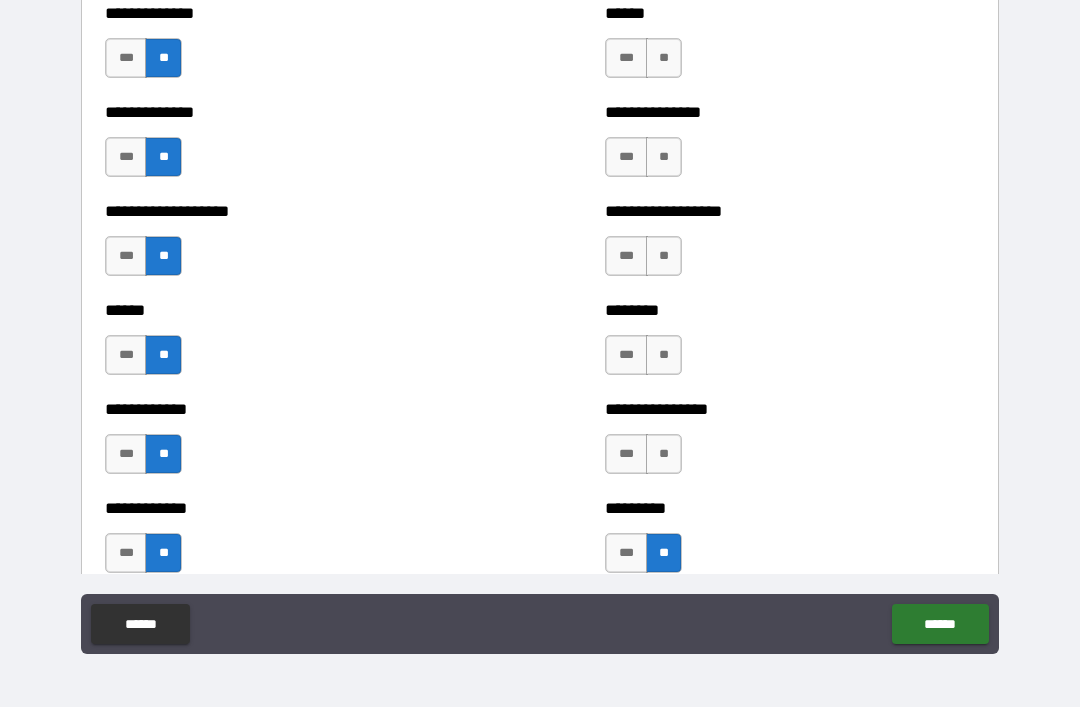 click on "***" at bounding box center (626, 454) 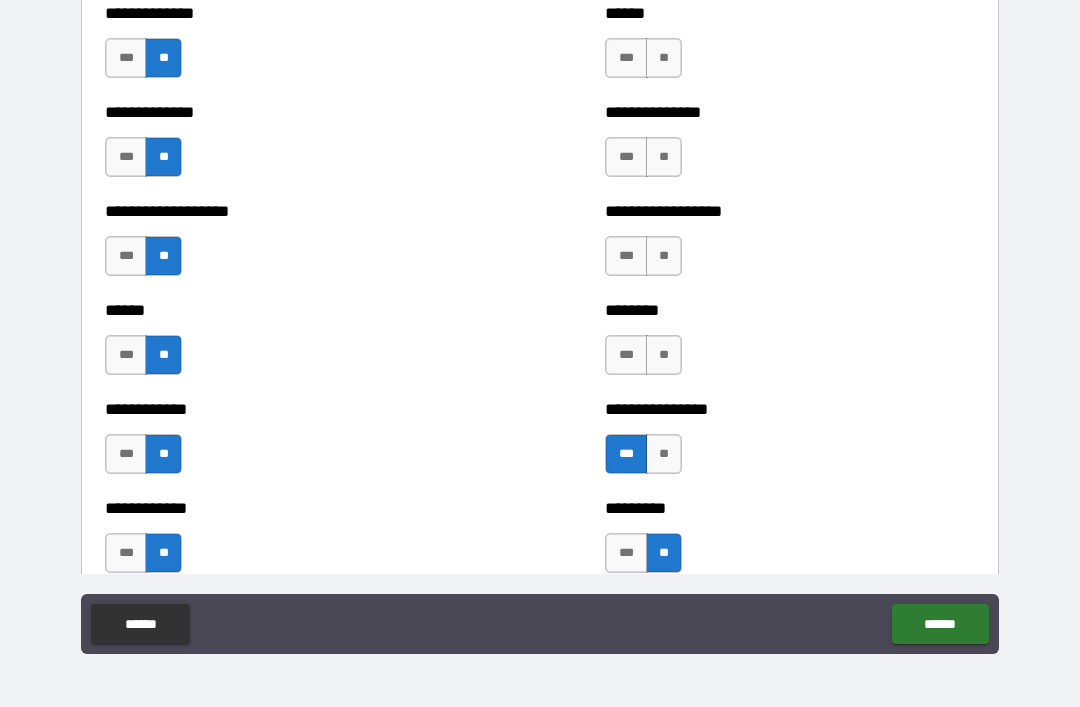 click on "**" at bounding box center (664, 355) 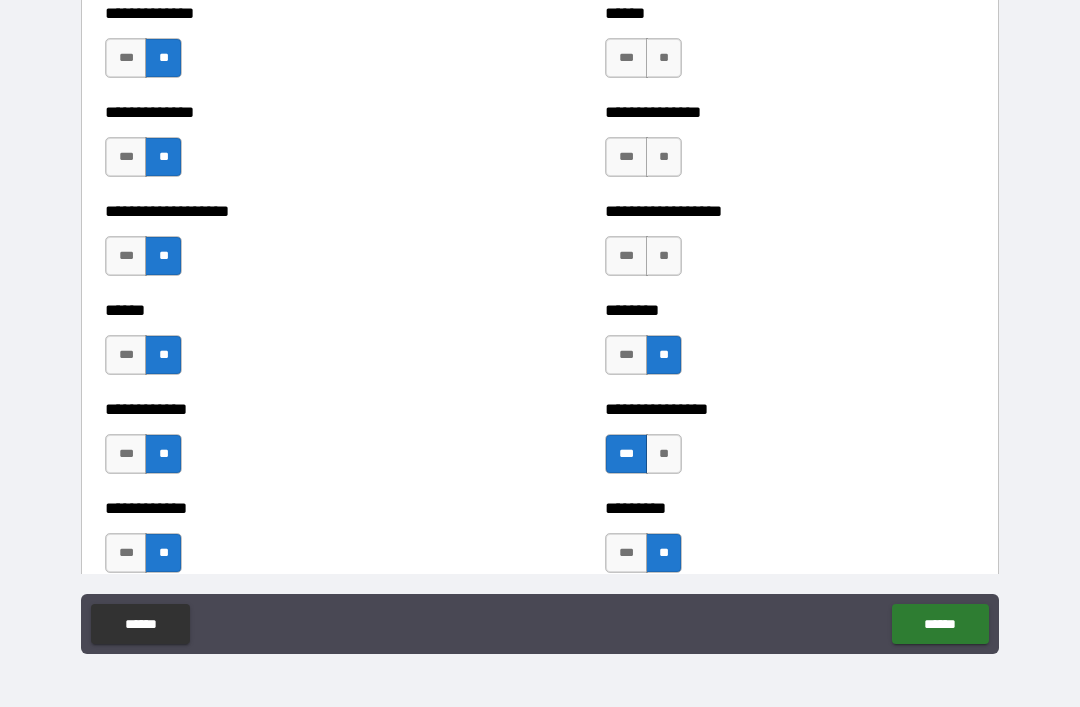 click on "**" at bounding box center (664, 256) 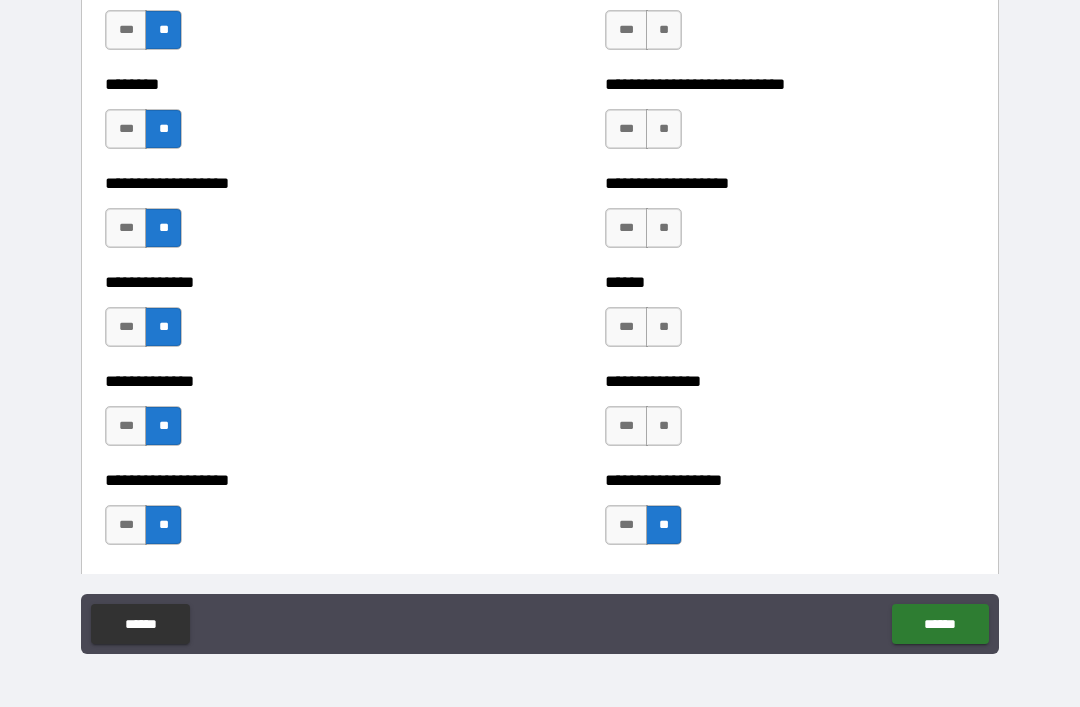 scroll, scrollTop: 4398, scrollLeft: 0, axis: vertical 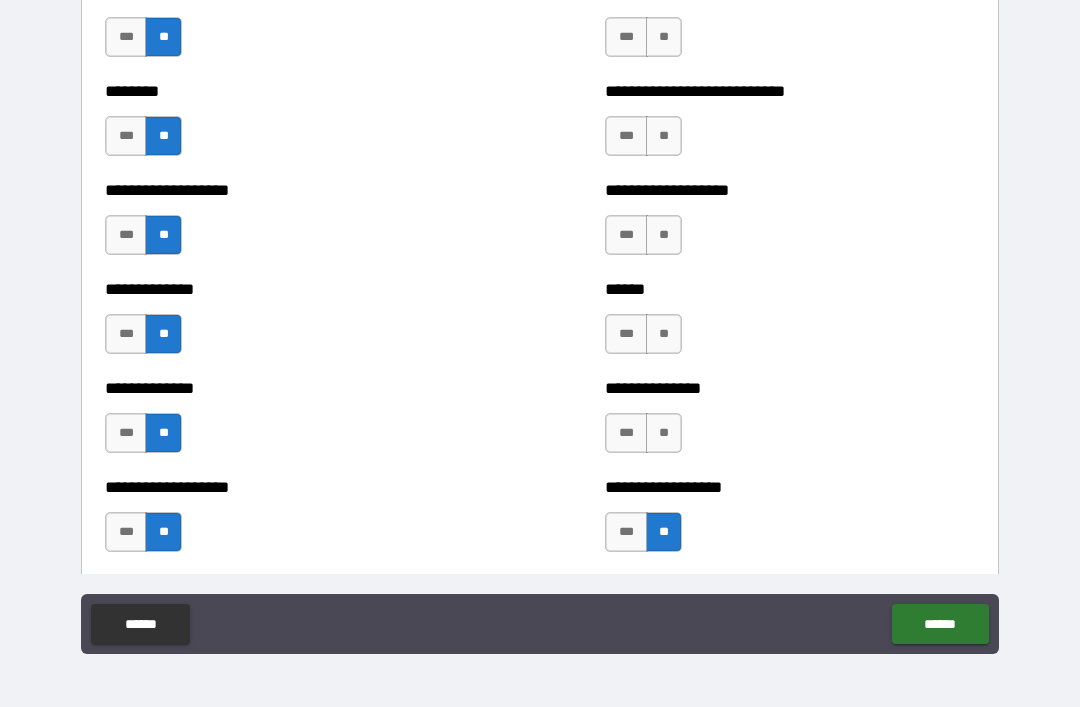 click on "**" at bounding box center [664, 433] 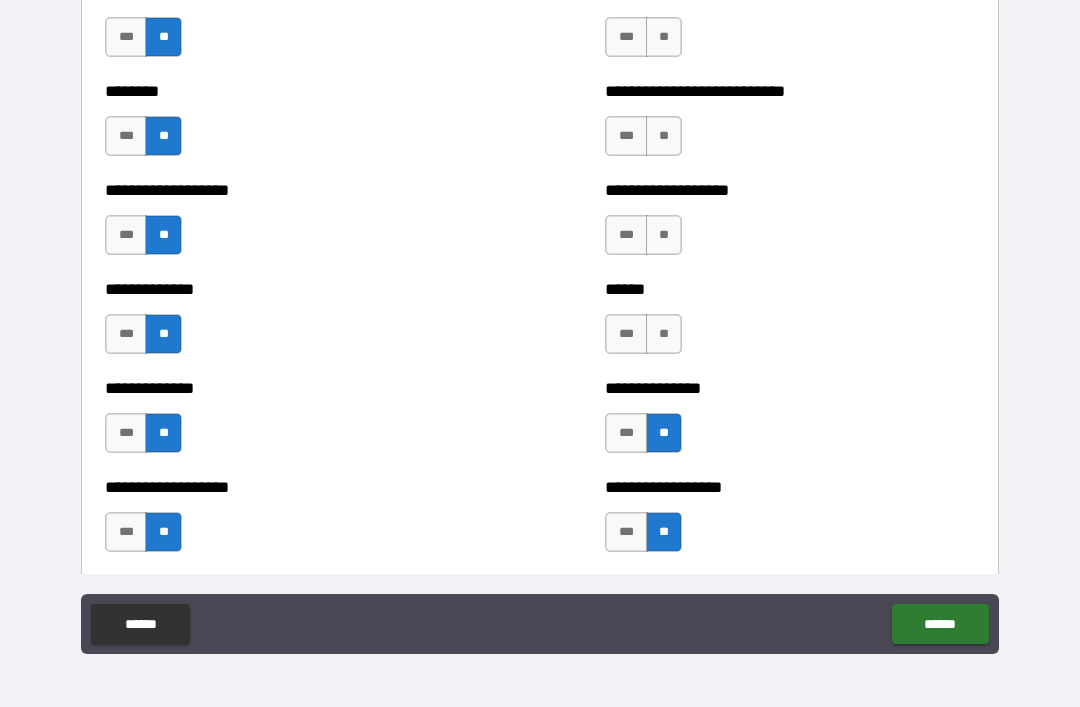 click on "**" at bounding box center [664, 334] 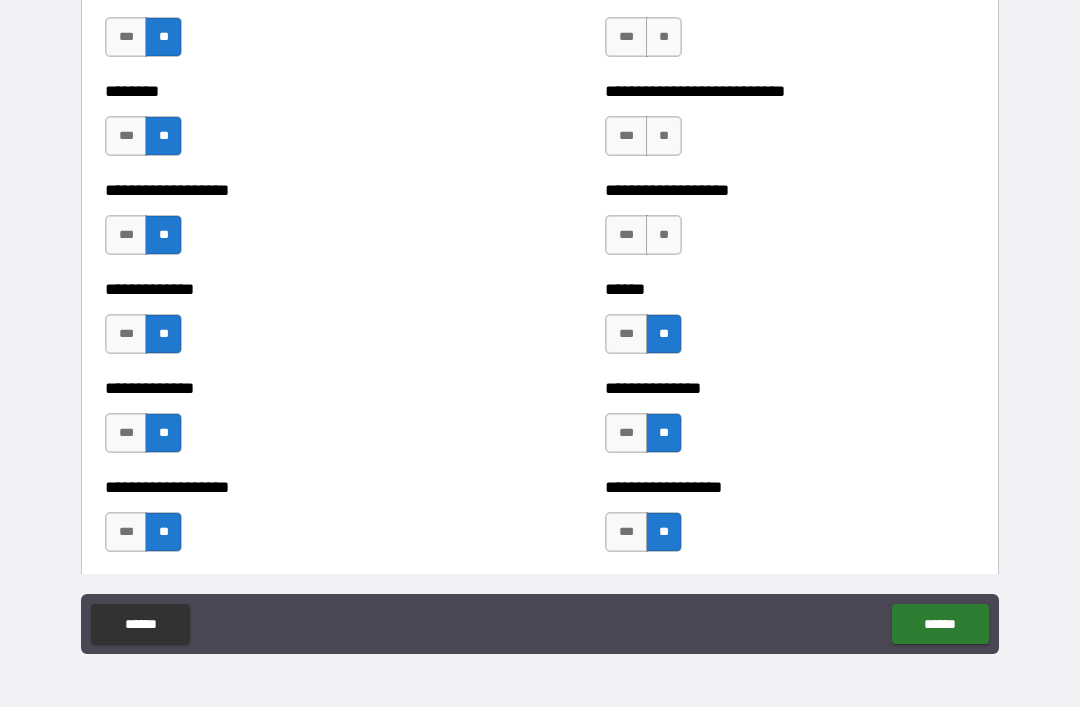 click on "**" at bounding box center [664, 235] 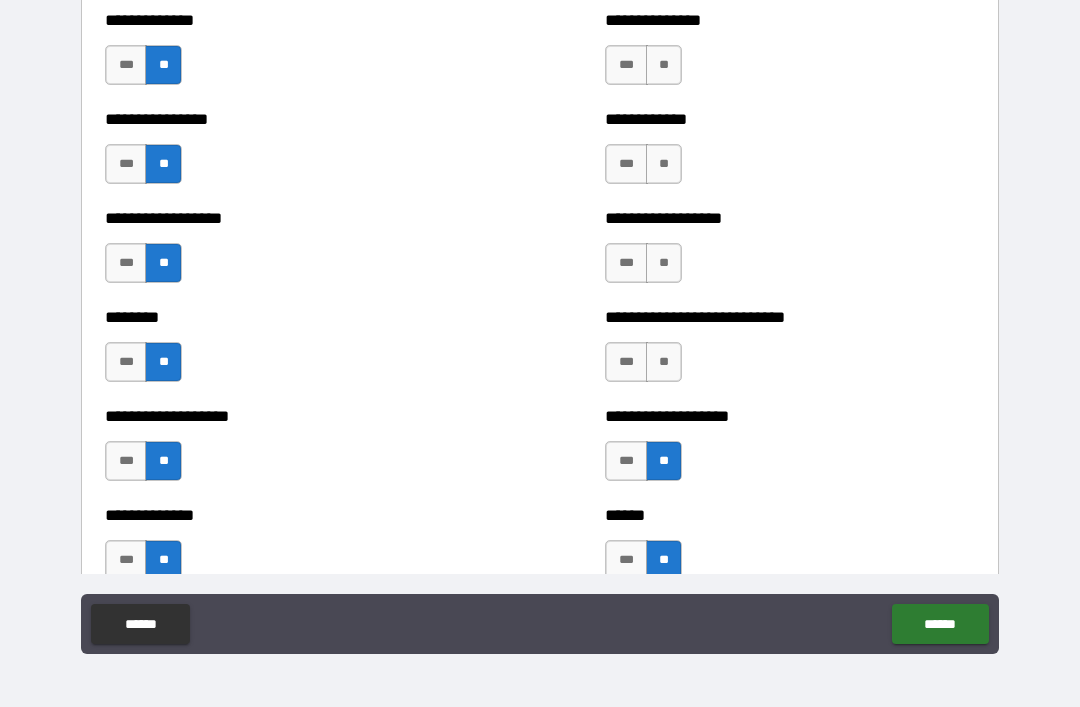 scroll, scrollTop: 4169, scrollLeft: 0, axis: vertical 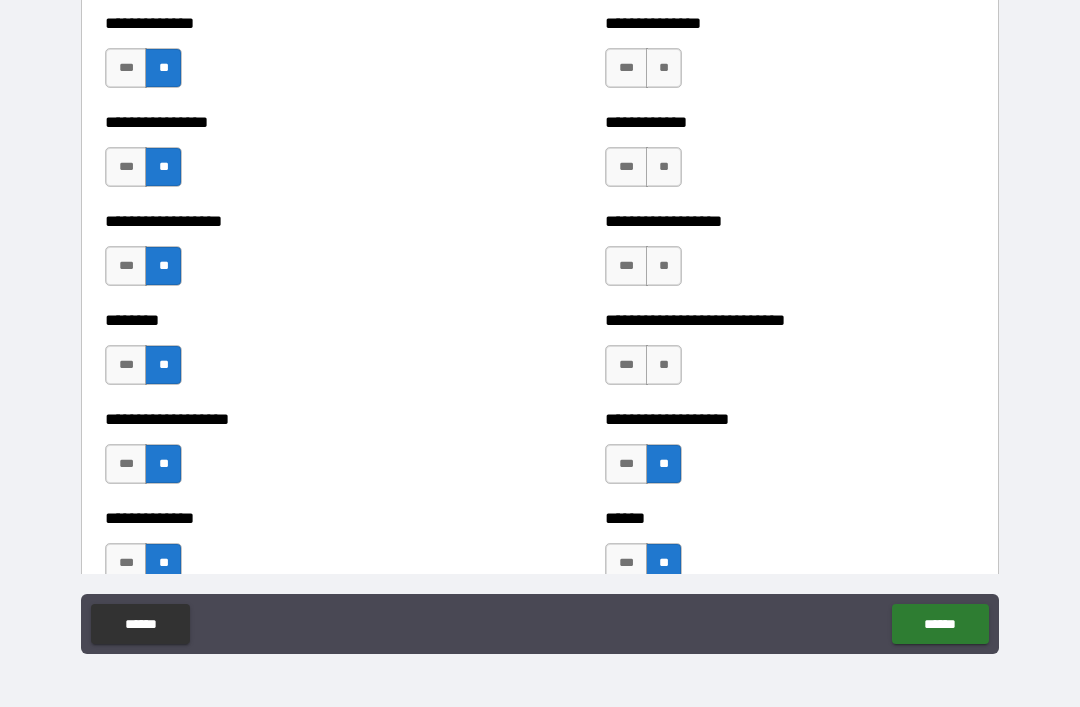 click on "**" at bounding box center [664, 365] 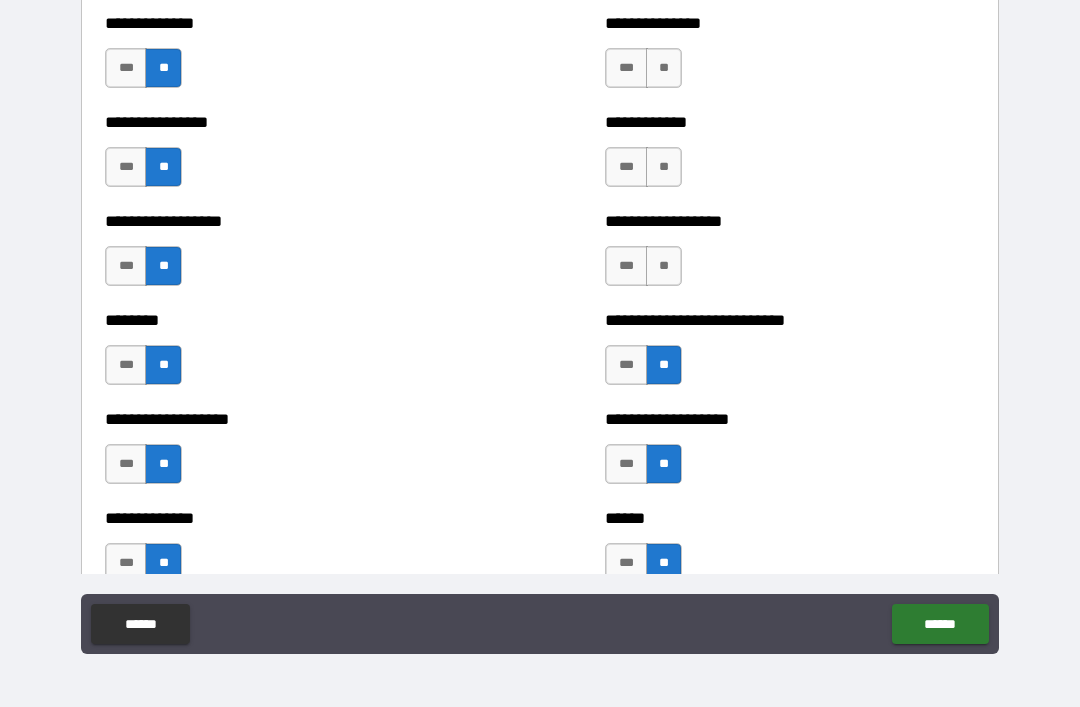 click on "**" at bounding box center (664, 266) 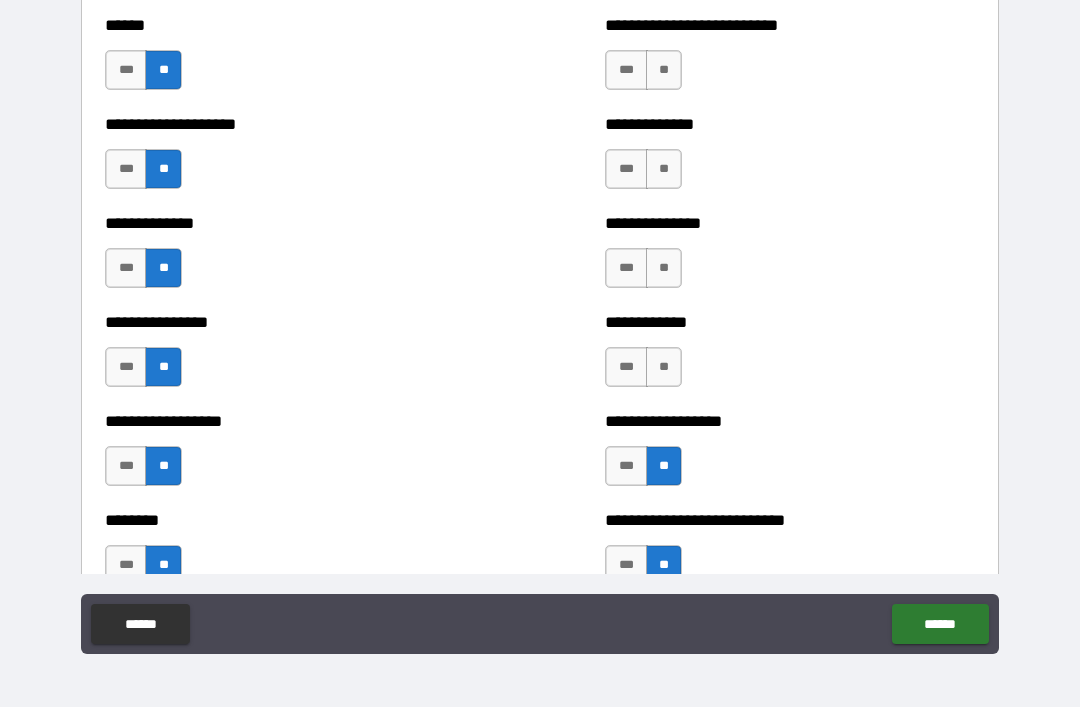 click on "**" at bounding box center [664, 367] 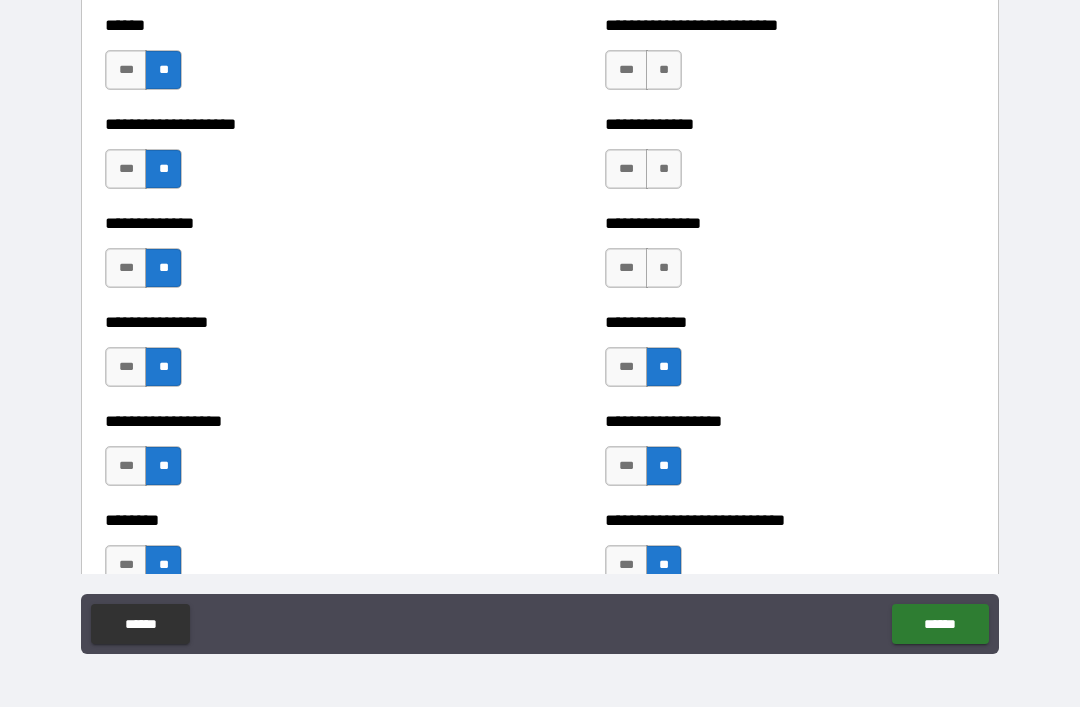 click on "**" at bounding box center (664, 268) 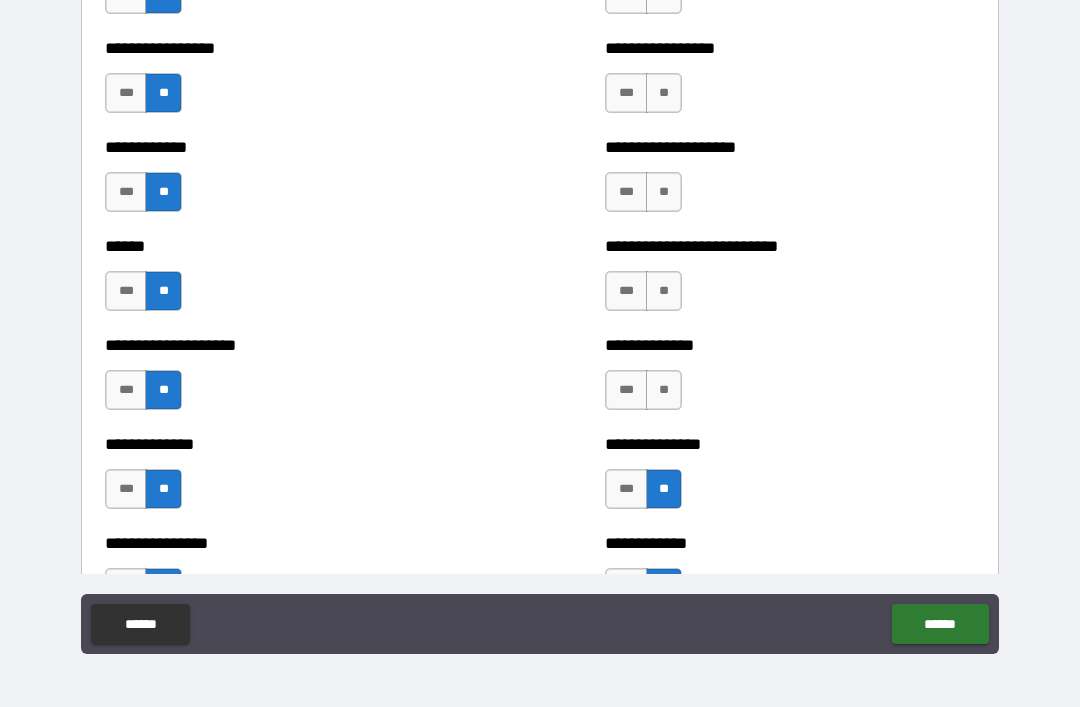 scroll, scrollTop: 3728, scrollLeft: 0, axis: vertical 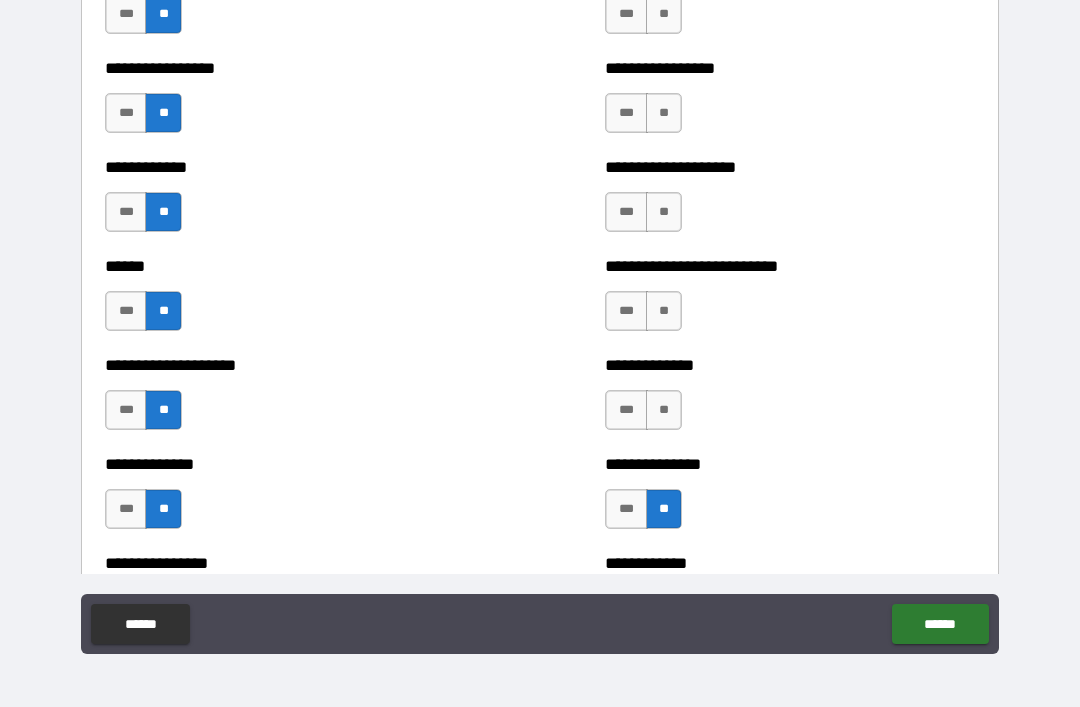click on "**" at bounding box center [664, 410] 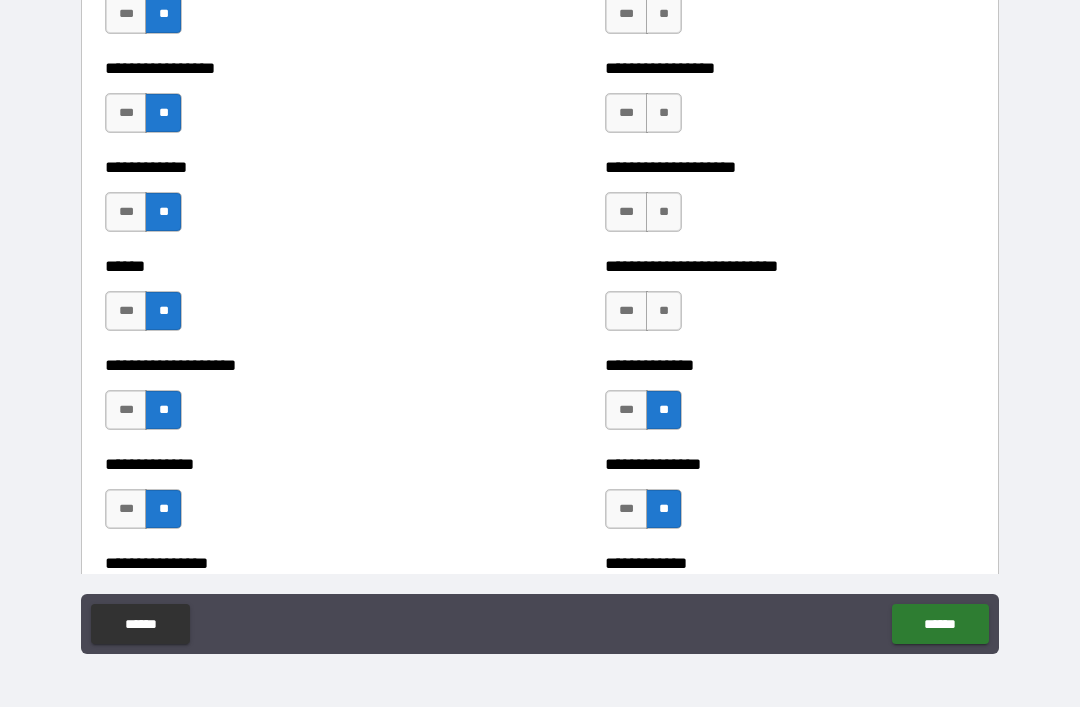 click on "**" at bounding box center [664, 311] 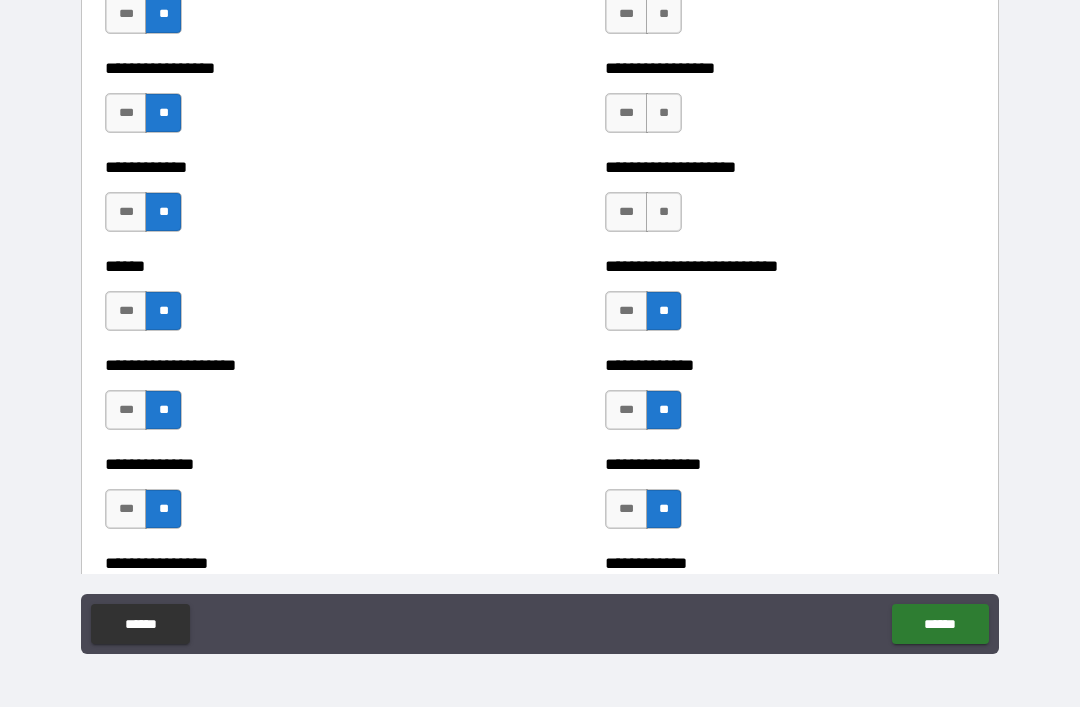 click on "**" at bounding box center [664, 212] 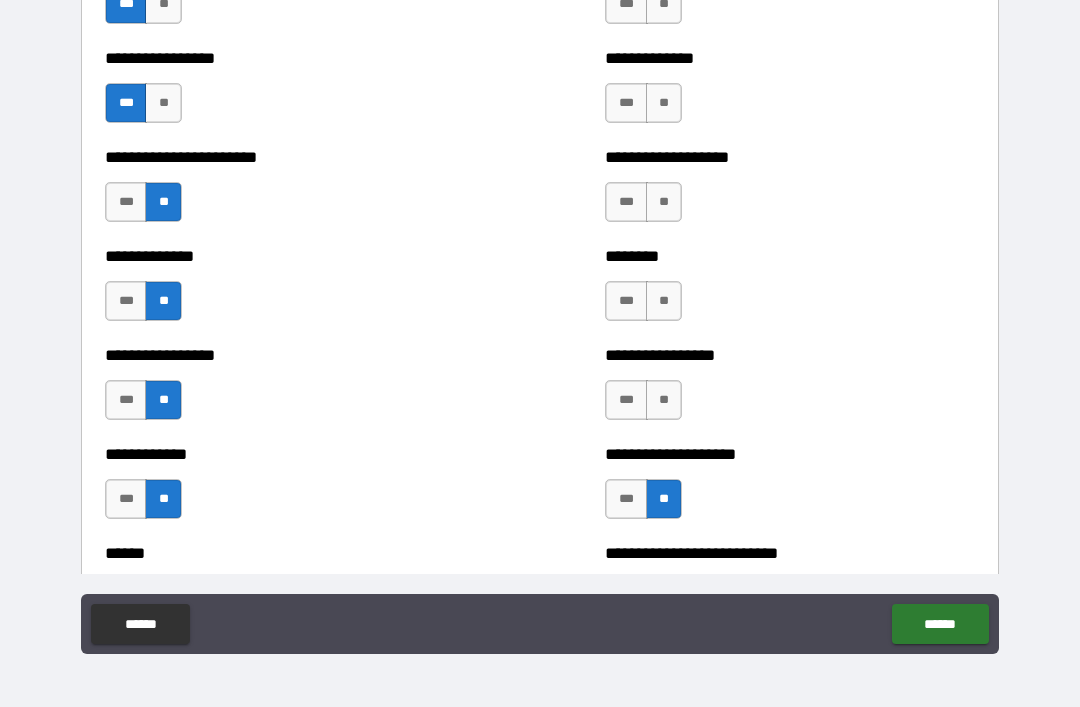 scroll, scrollTop: 3434, scrollLeft: 0, axis: vertical 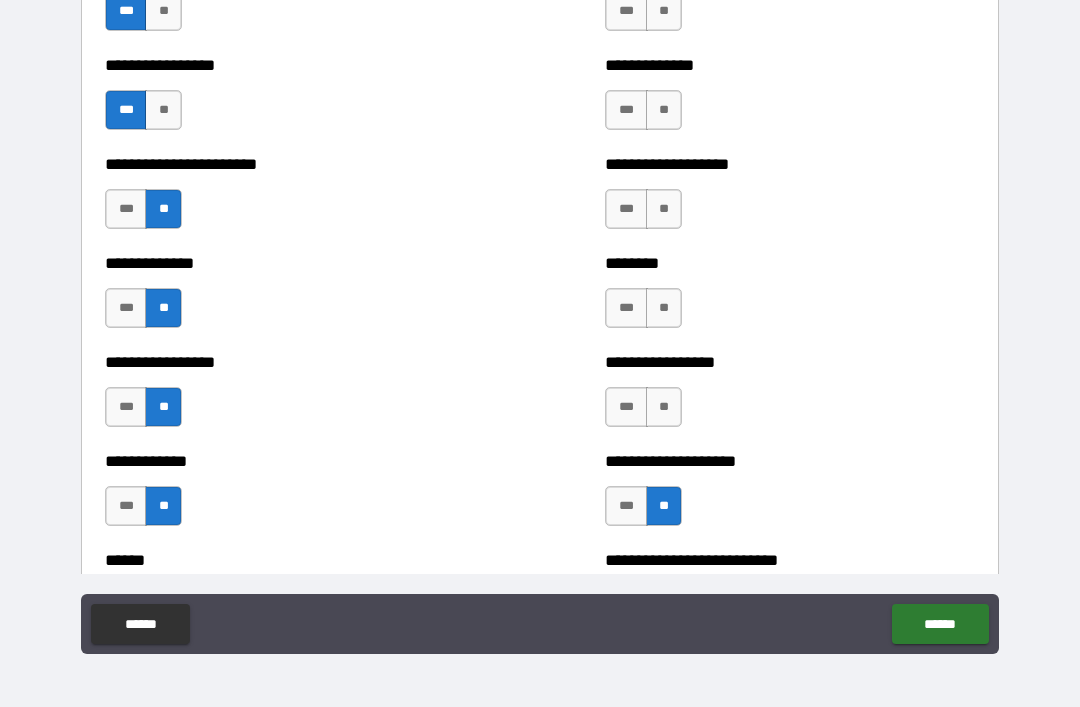 click on "**" at bounding box center (664, 407) 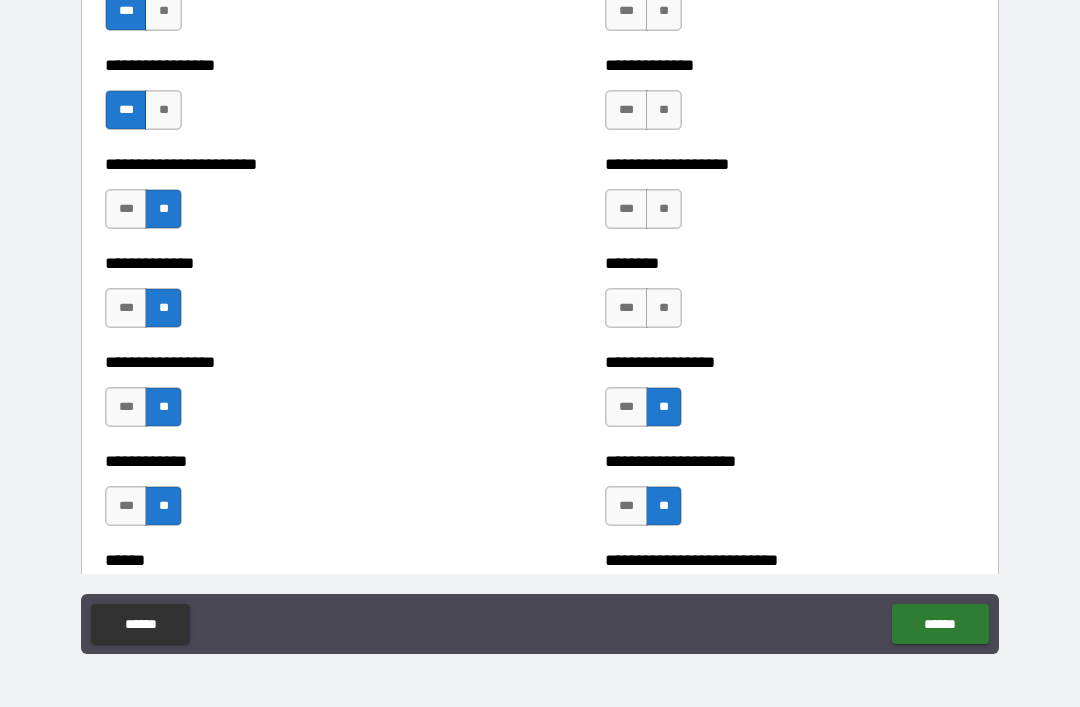 click on "**" at bounding box center [664, 308] 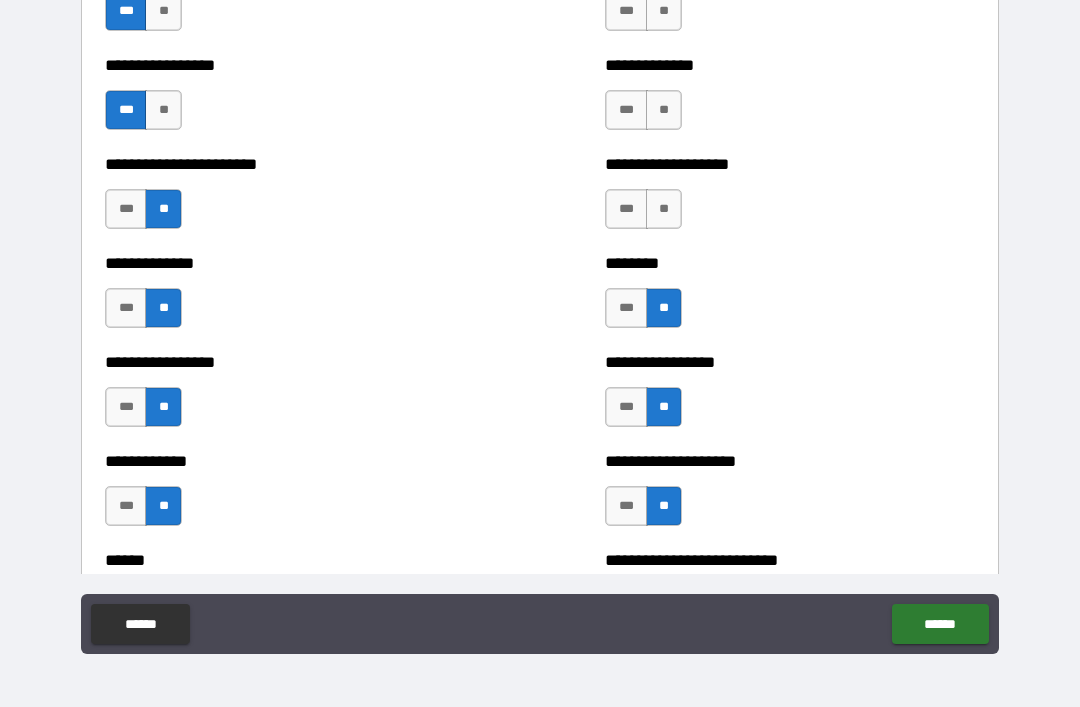 click on "**" at bounding box center (664, 209) 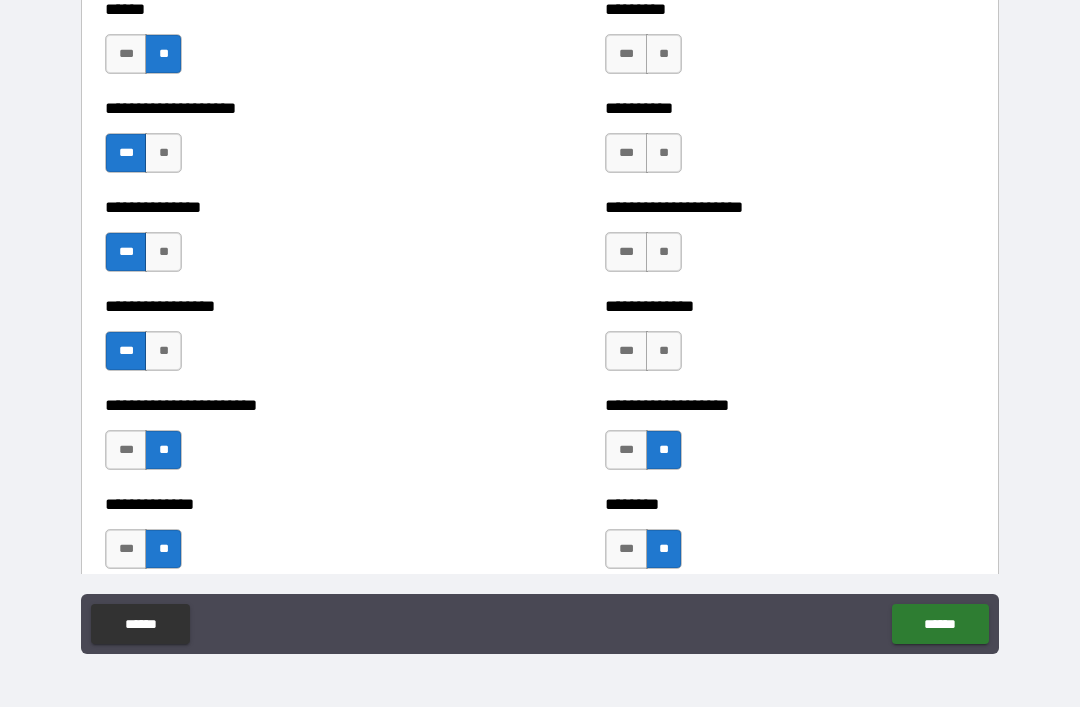 scroll, scrollTop: 3192, scrollLeft: 0, axis: vertical 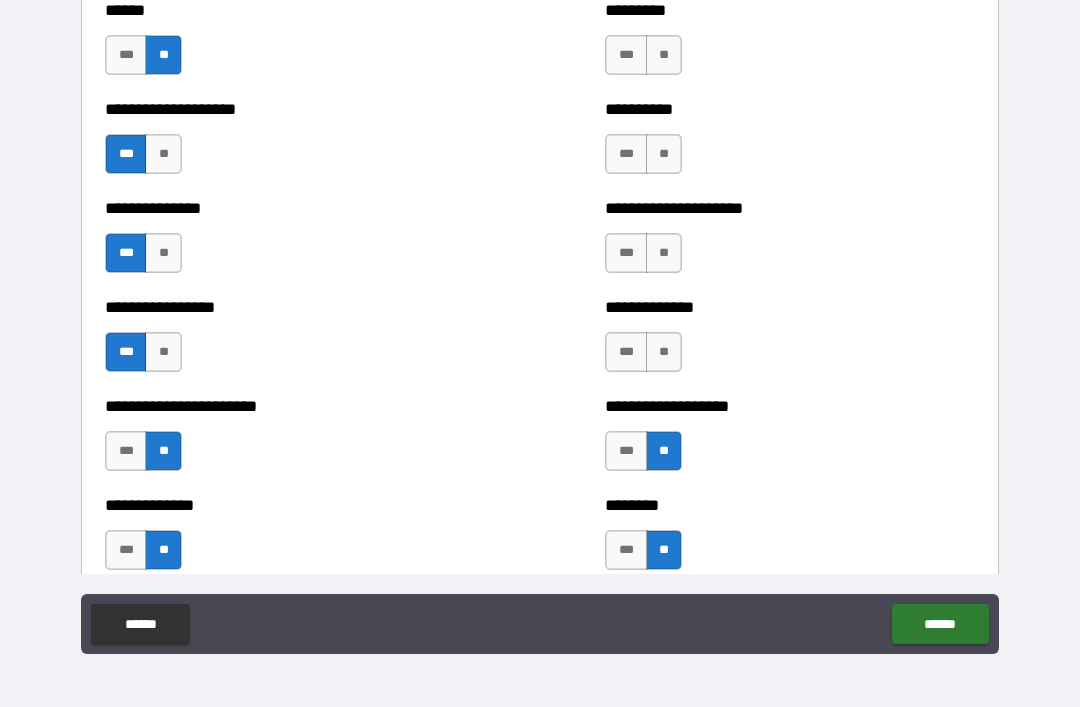 click on "**" at bounding box center [664, 352] 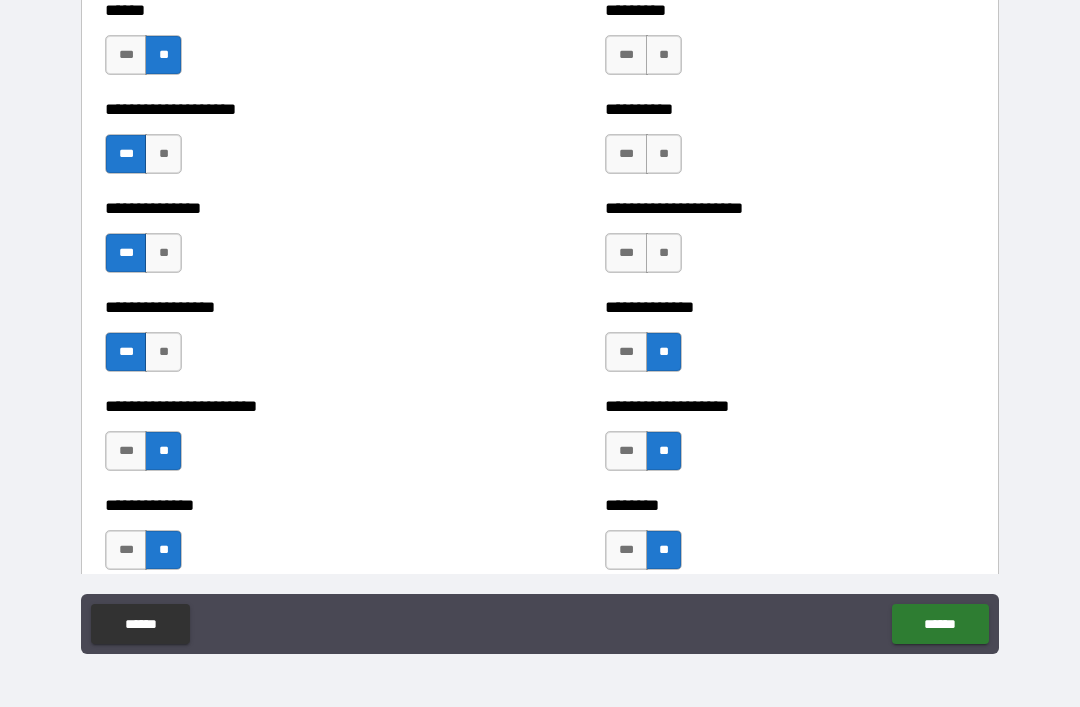click on "**" at bounding box center [664, 253] 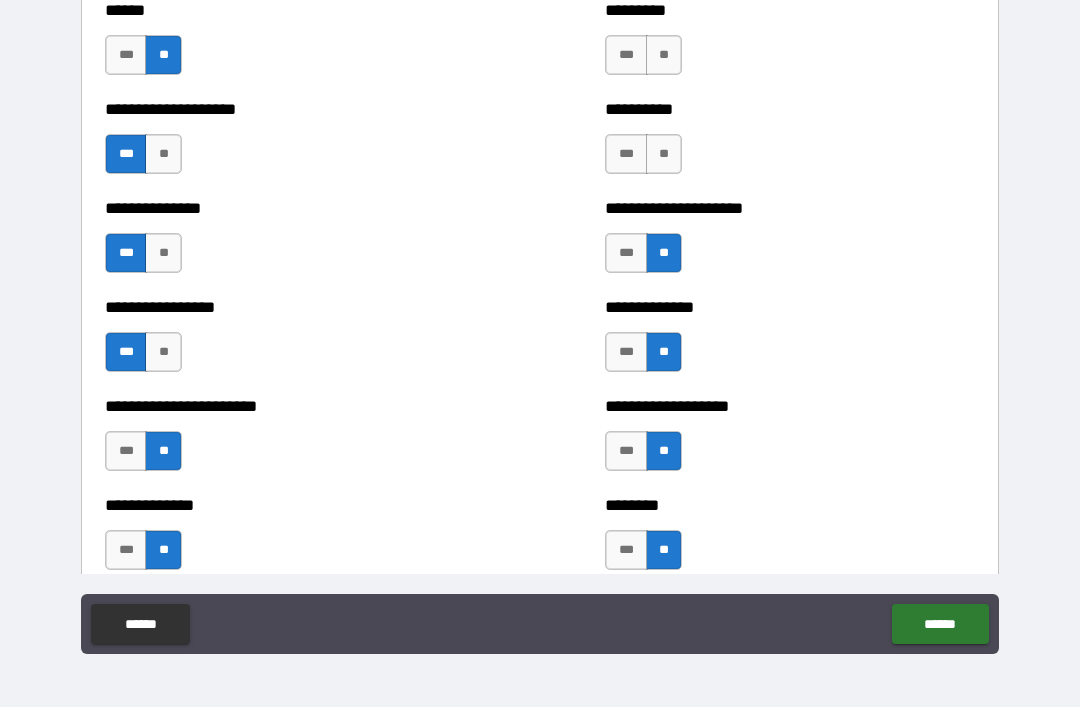 click on "**" at bounding box center [664, 154] 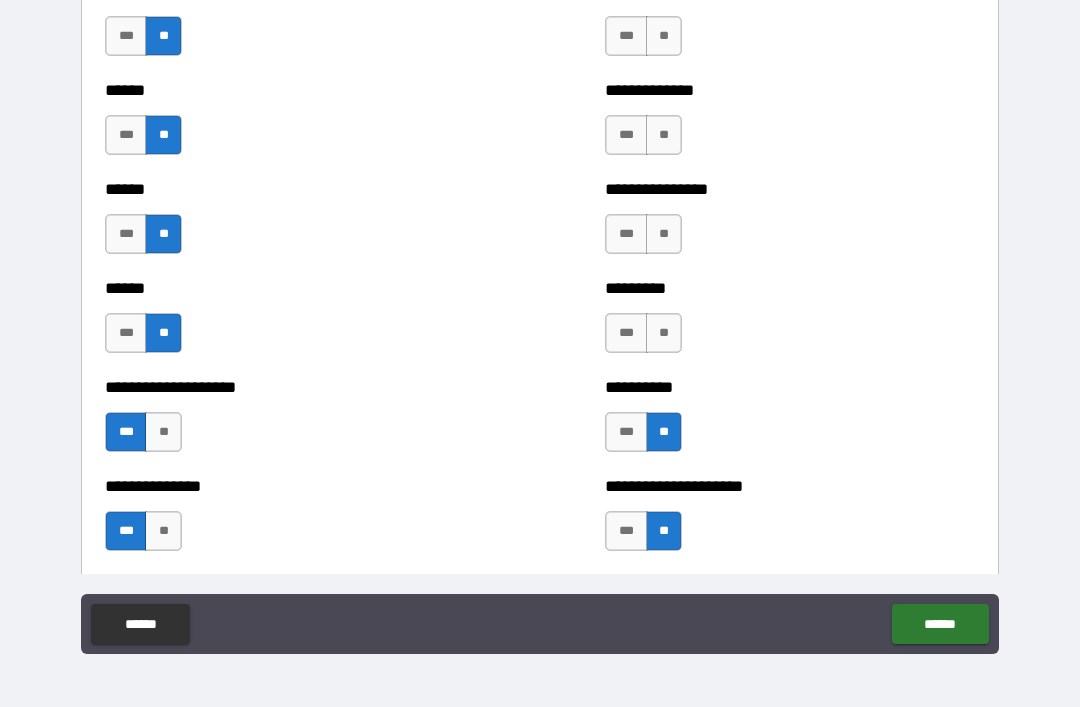 scroll, scrollTop: 2900, scrollLeft: 0, axis: vertical 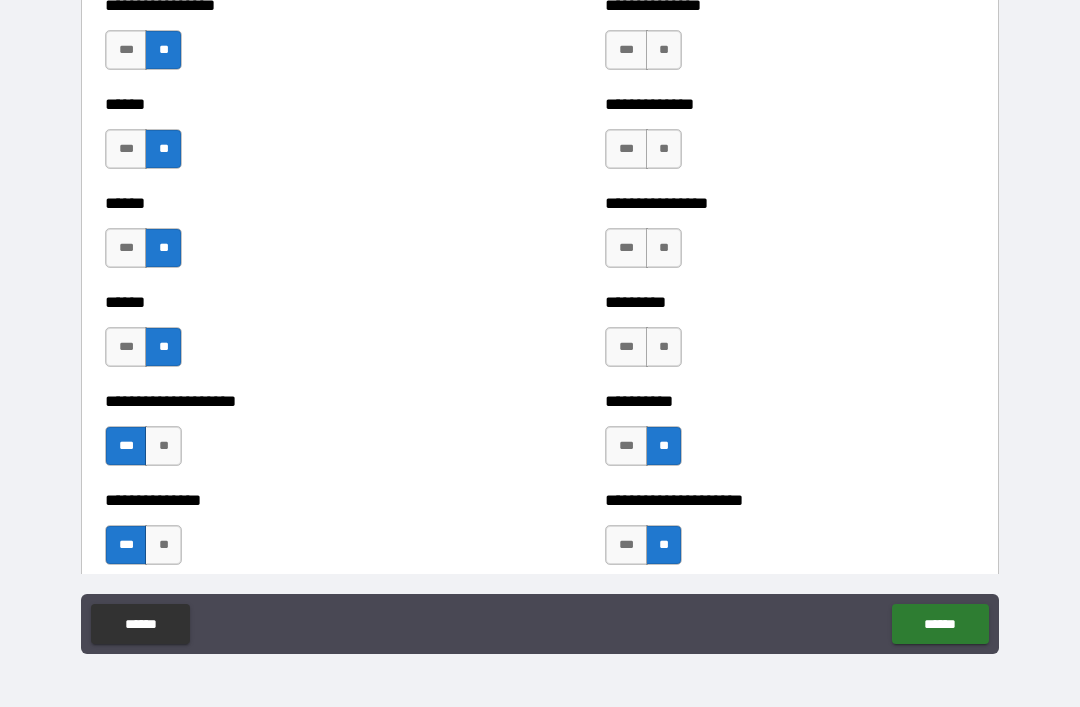 click on "**" at bounding box center (664, 347) 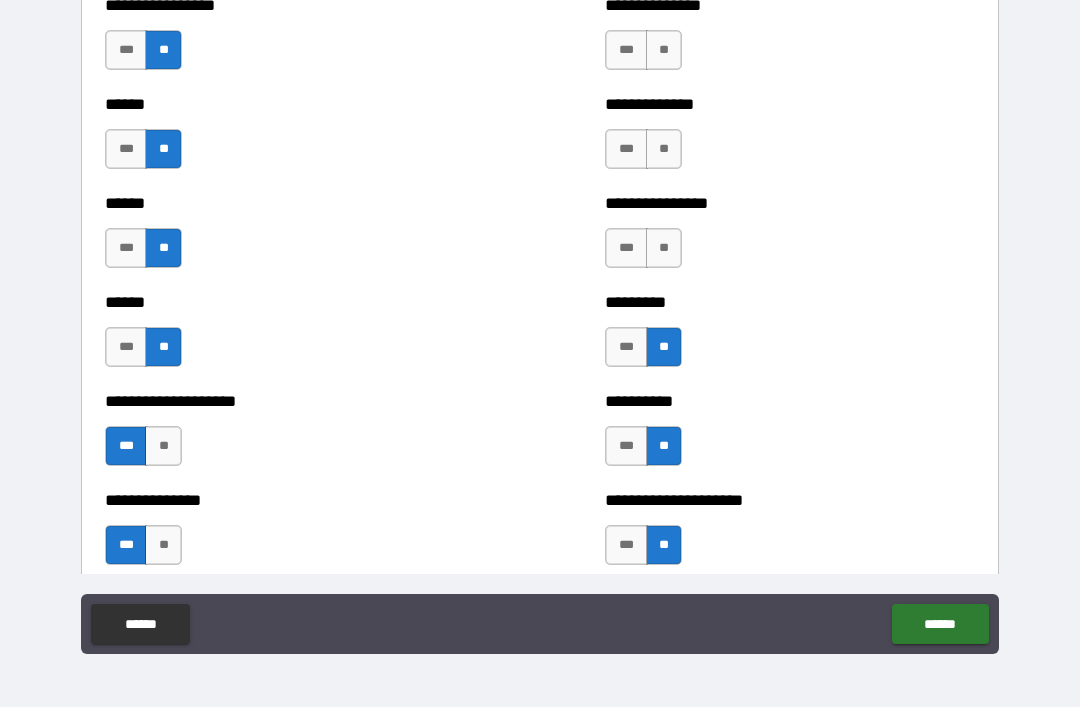 click on "**" at bounding box center [664, 248] 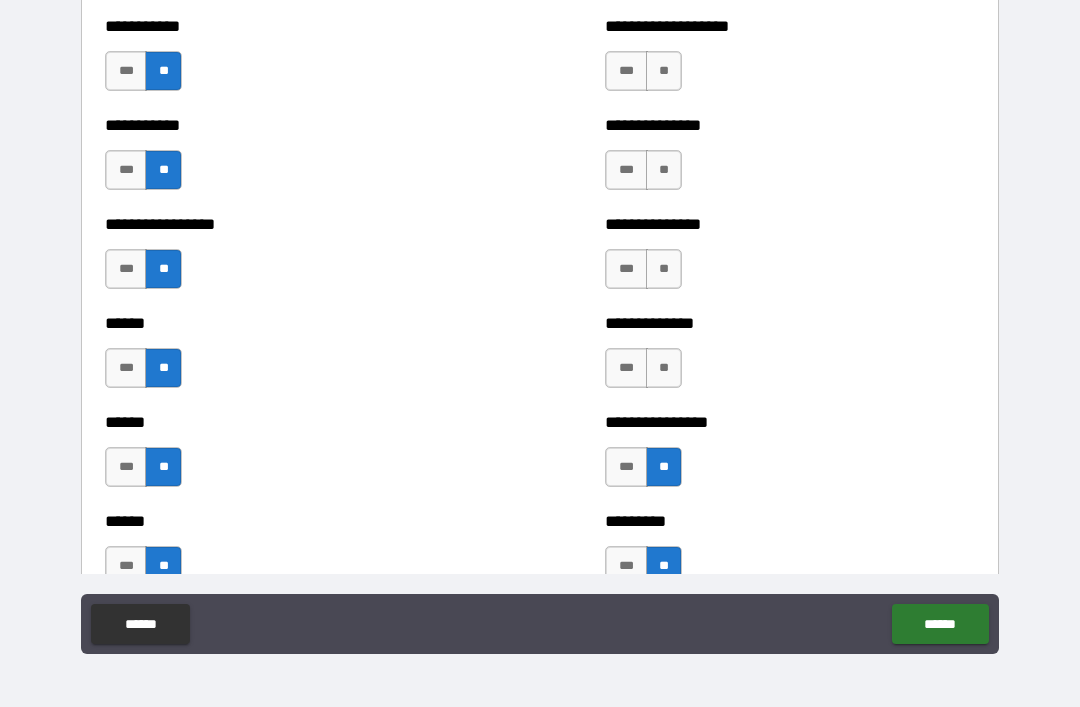 scroll, scrollTop: 2679, scrollLeft: 0, axis: vertical 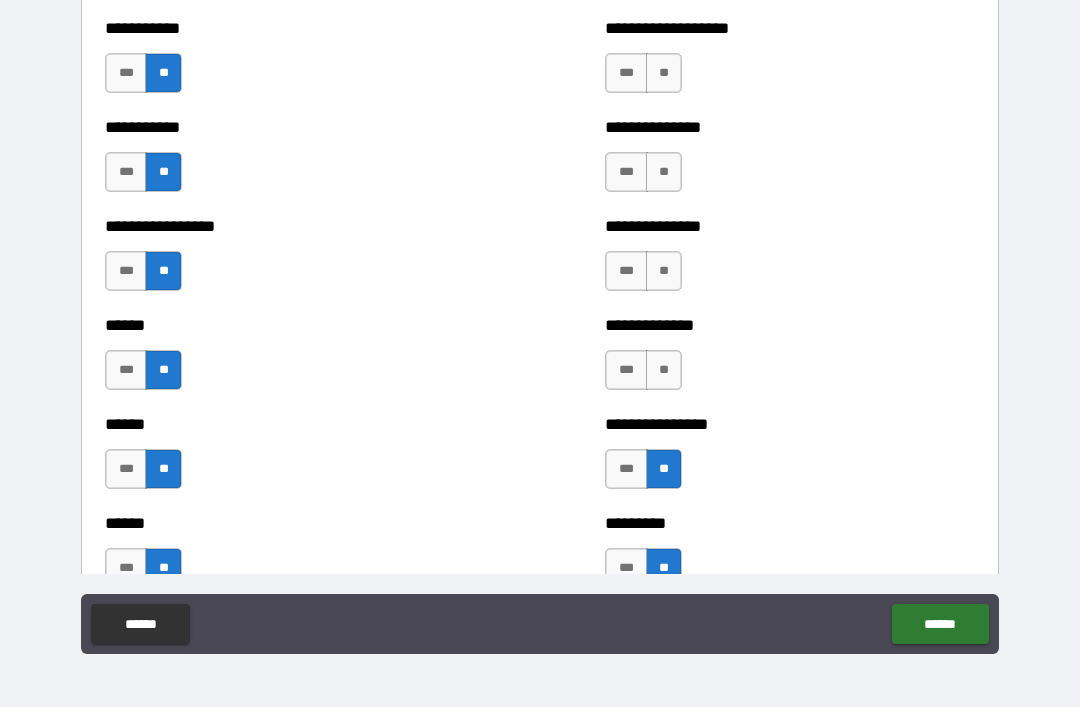 click on "**" at bounding box center (664, 370) 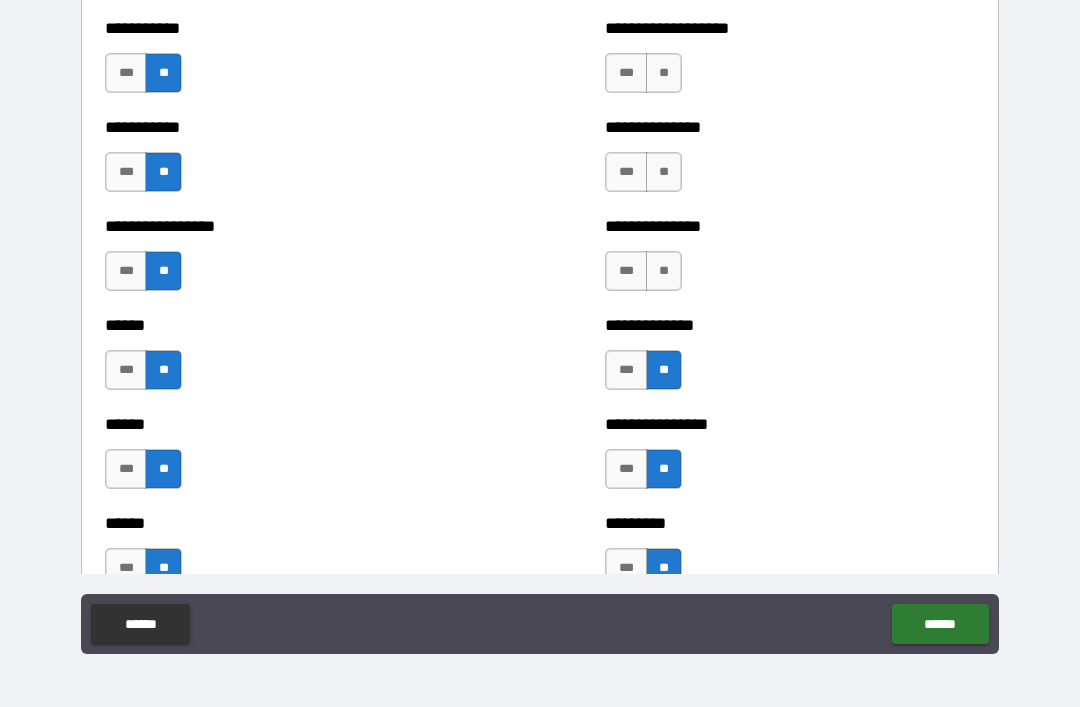 click on "**" at bounding box center (664, 271) 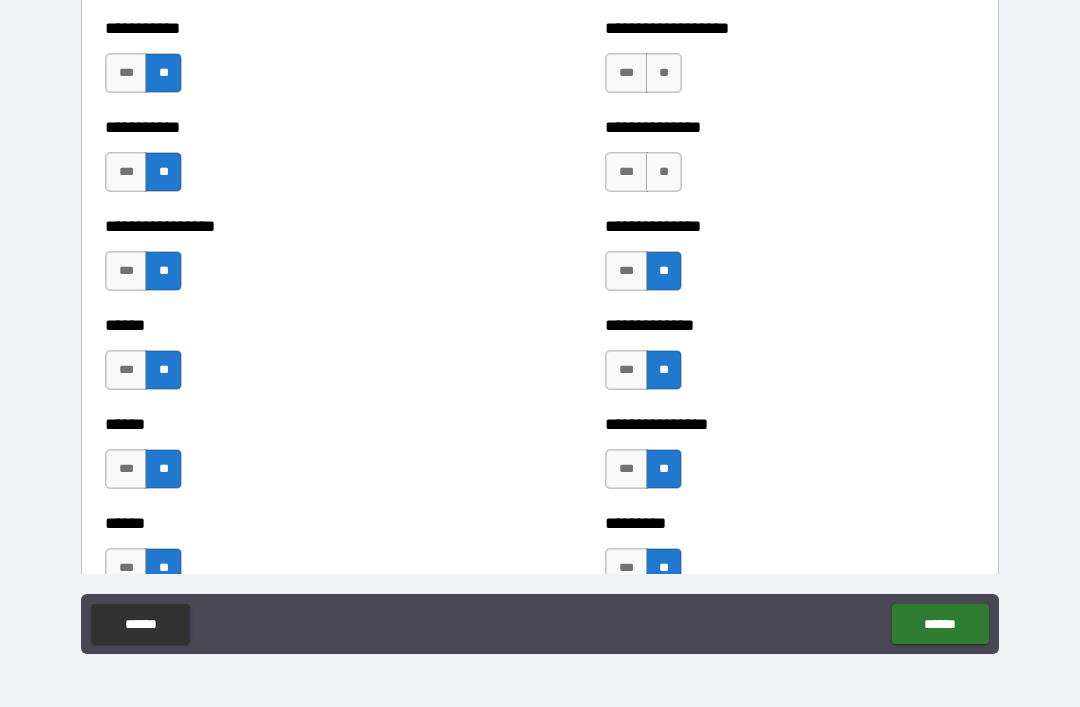 click on "**" at bounding box center (664, 172) 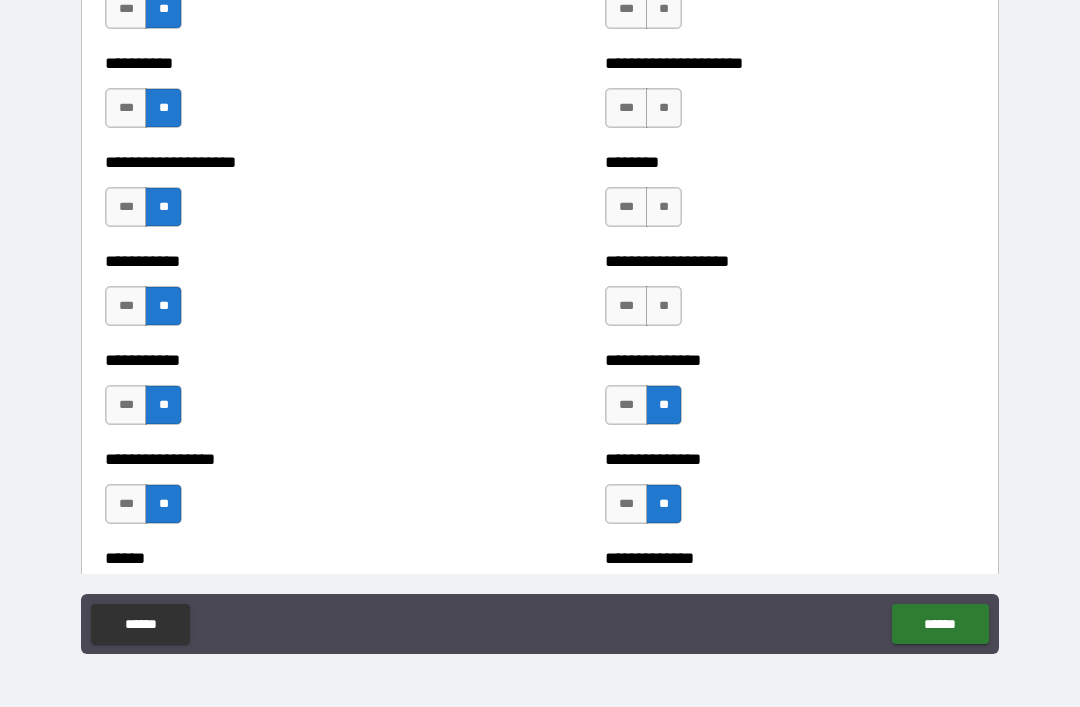 scroll, scrollTop: 2445, scrollLeft: 0, axis: vertical 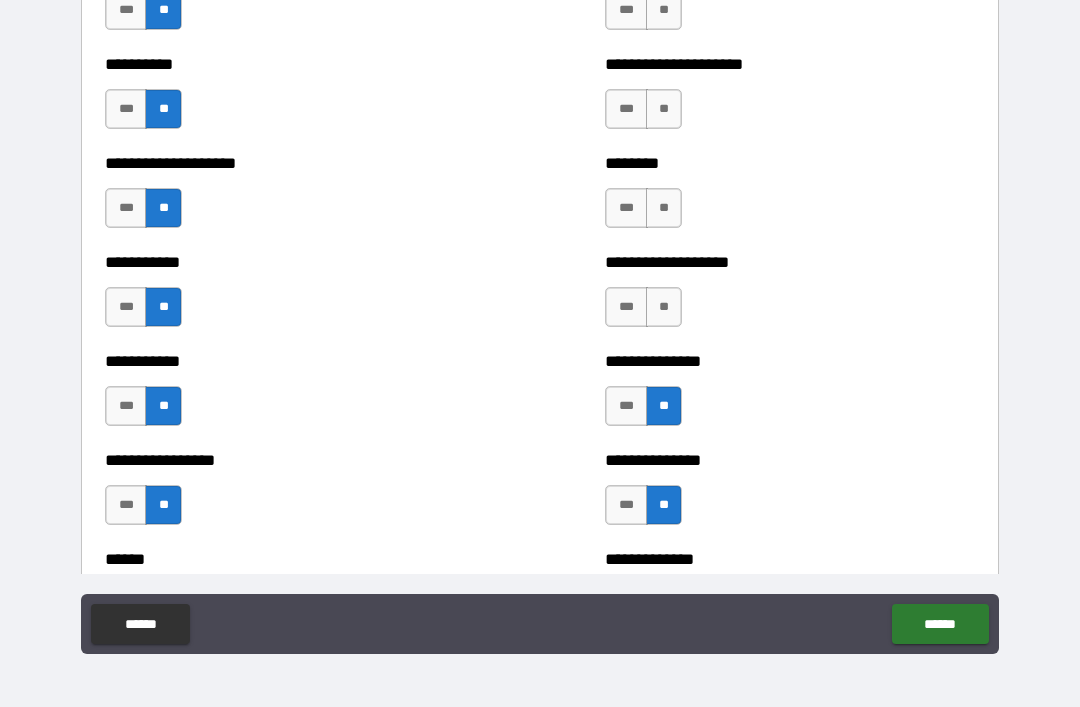 click on "**" at bounding box center (664, 307) 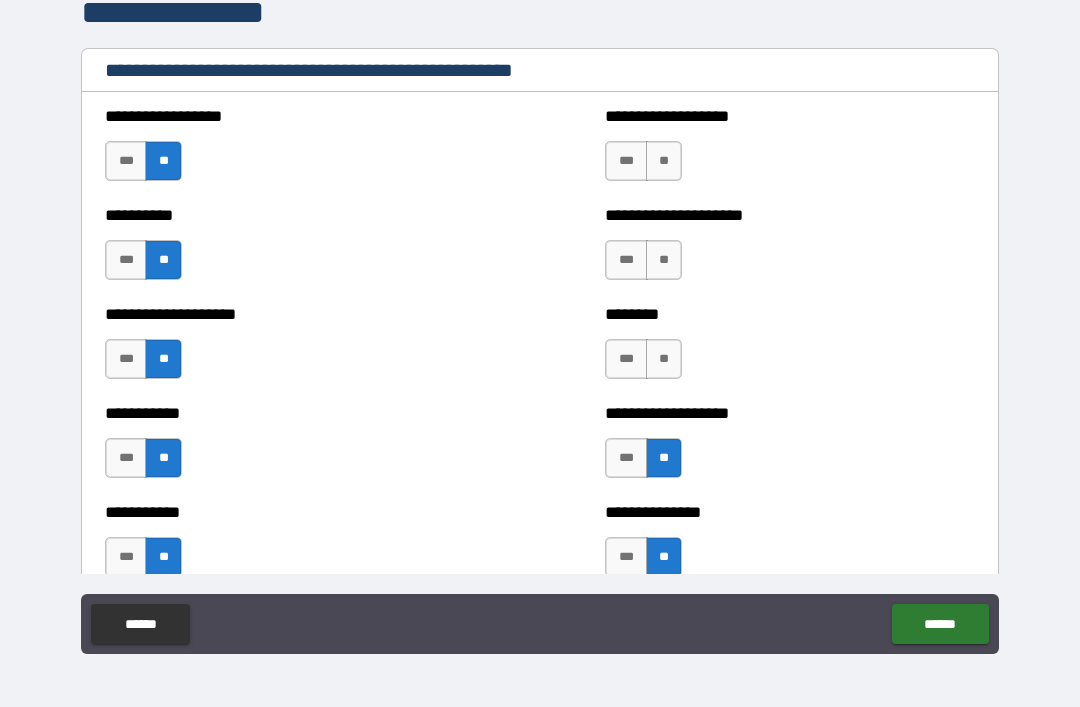 scroll, scrollTop: 2293, scrollLeft: 0, axis: vertical 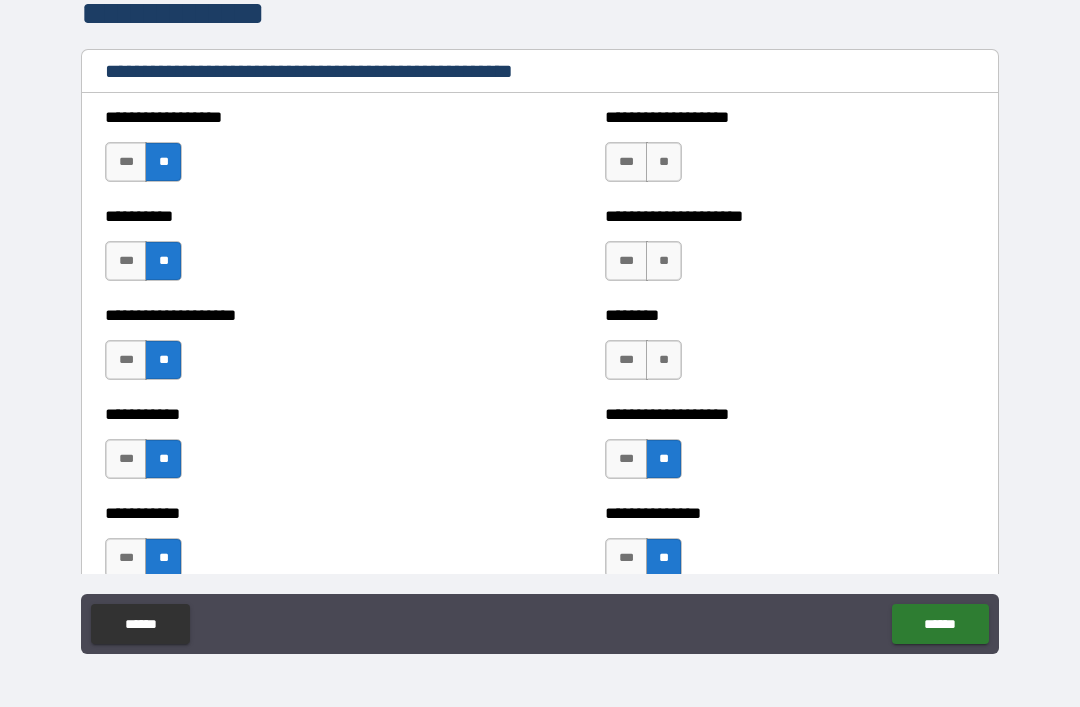 click on "***" at bounding box center [626, 360] 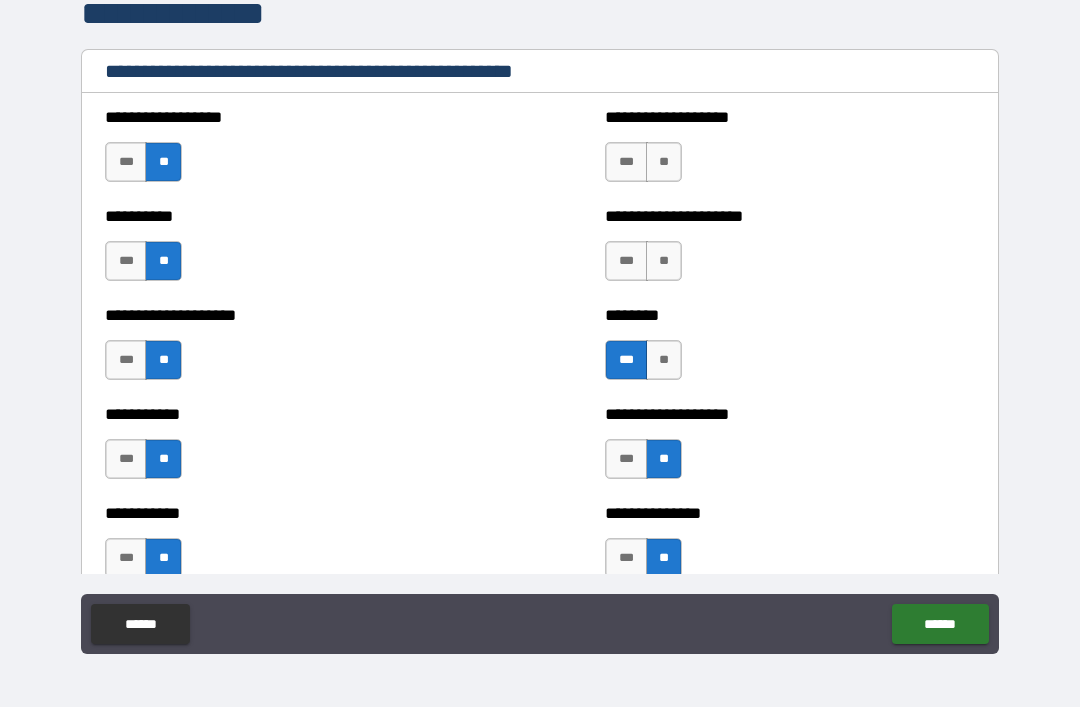 click on "**" at bounding box center (664, 261) 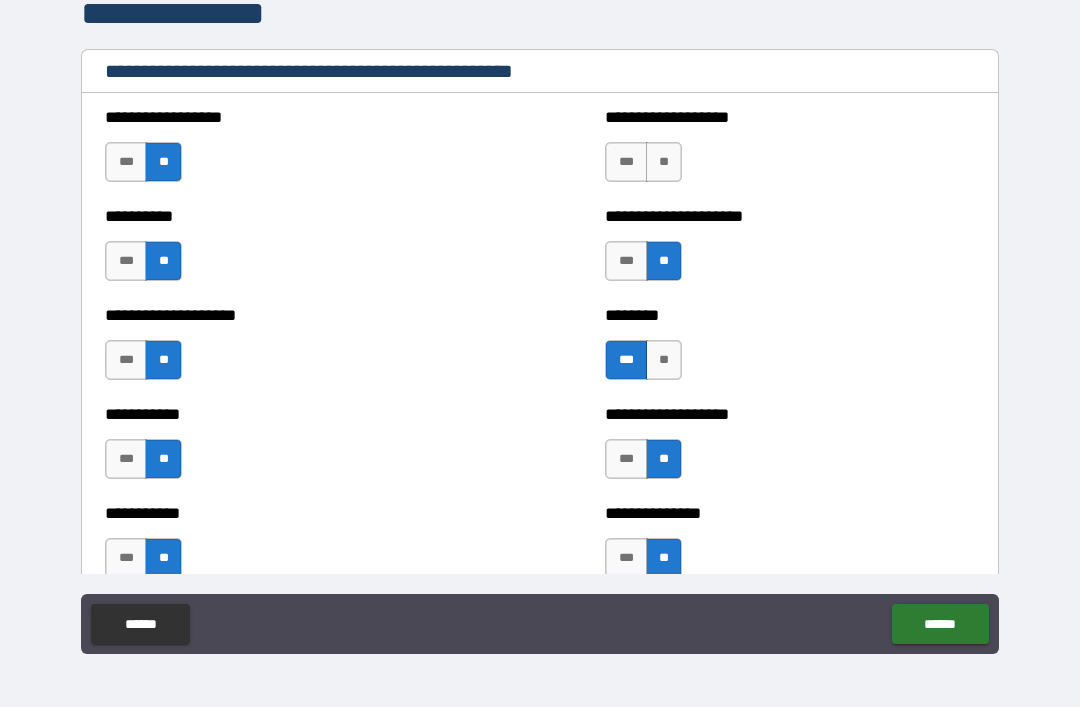 click on "**" at bounding box center [664, 162] 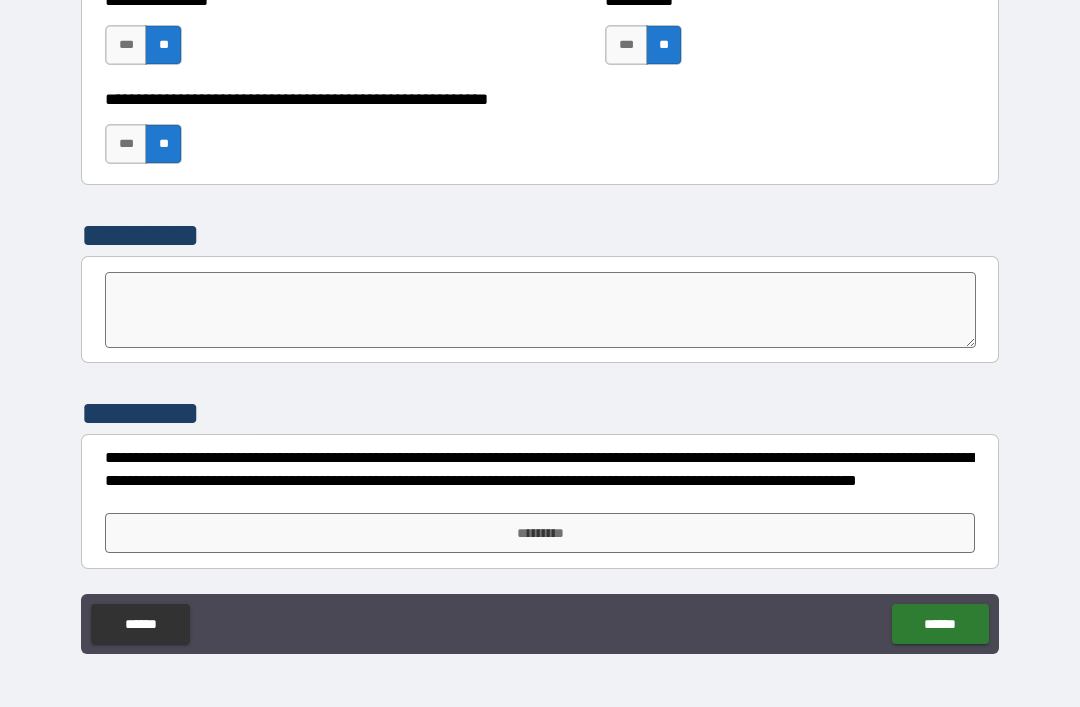 scroll, scrollTop: 6172, scrollLeft: 0, axis: vertical 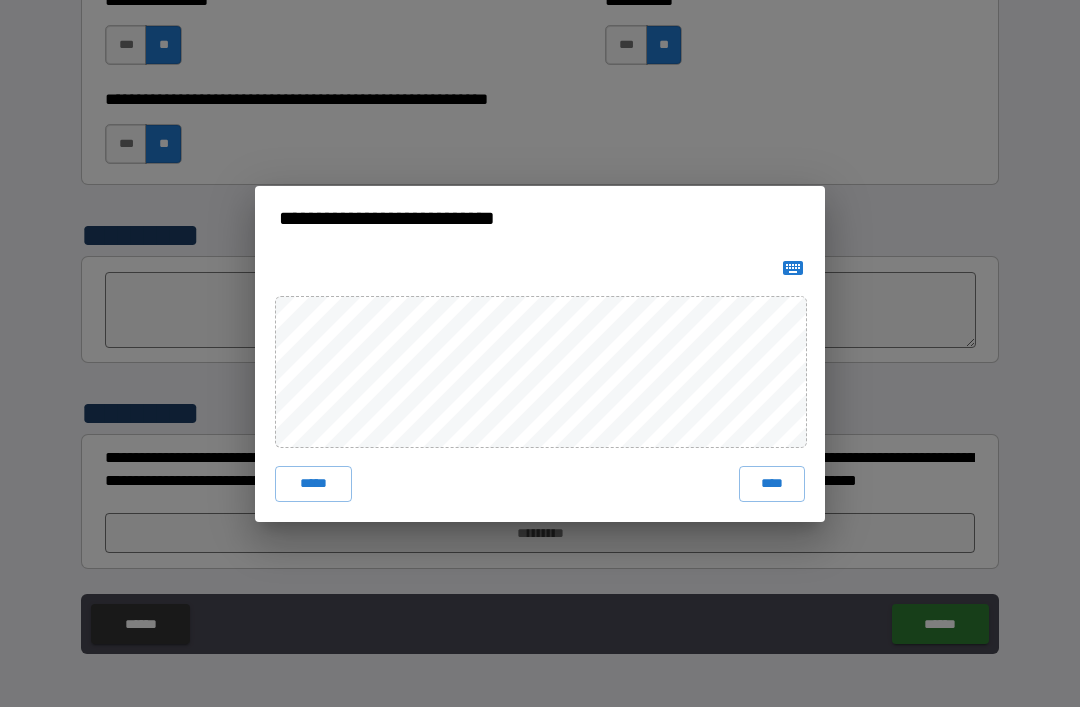 click on "****" at bounding box center [772, 484] 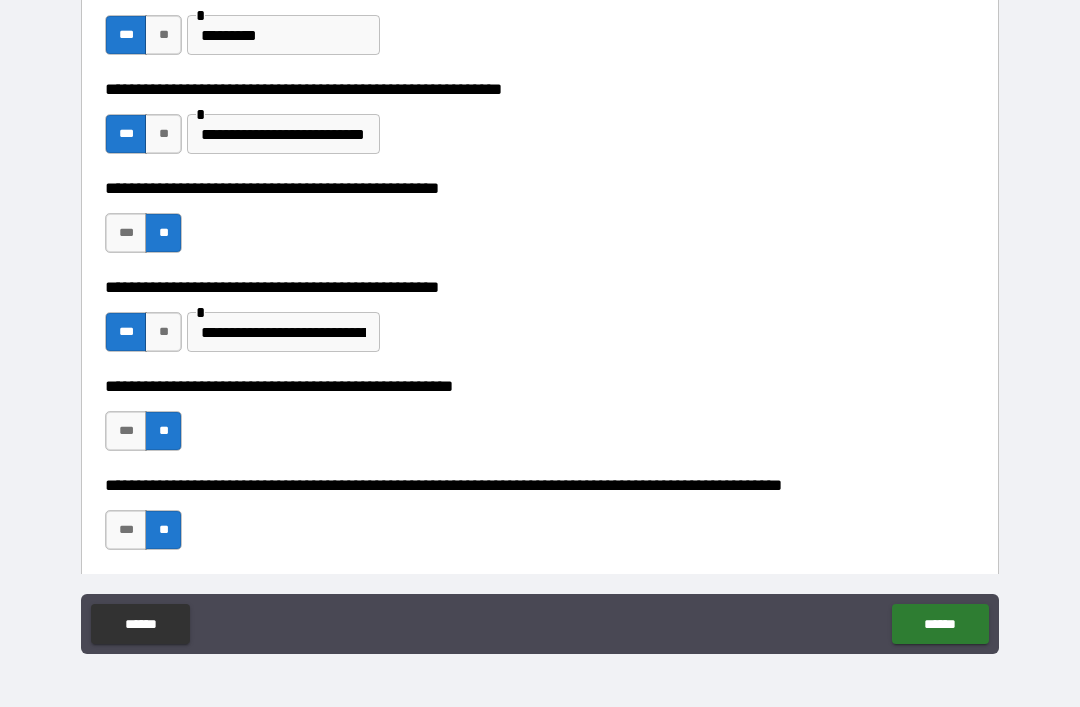 scroll, scrollTop: 469, scrollLeft: 0, axis: vertical 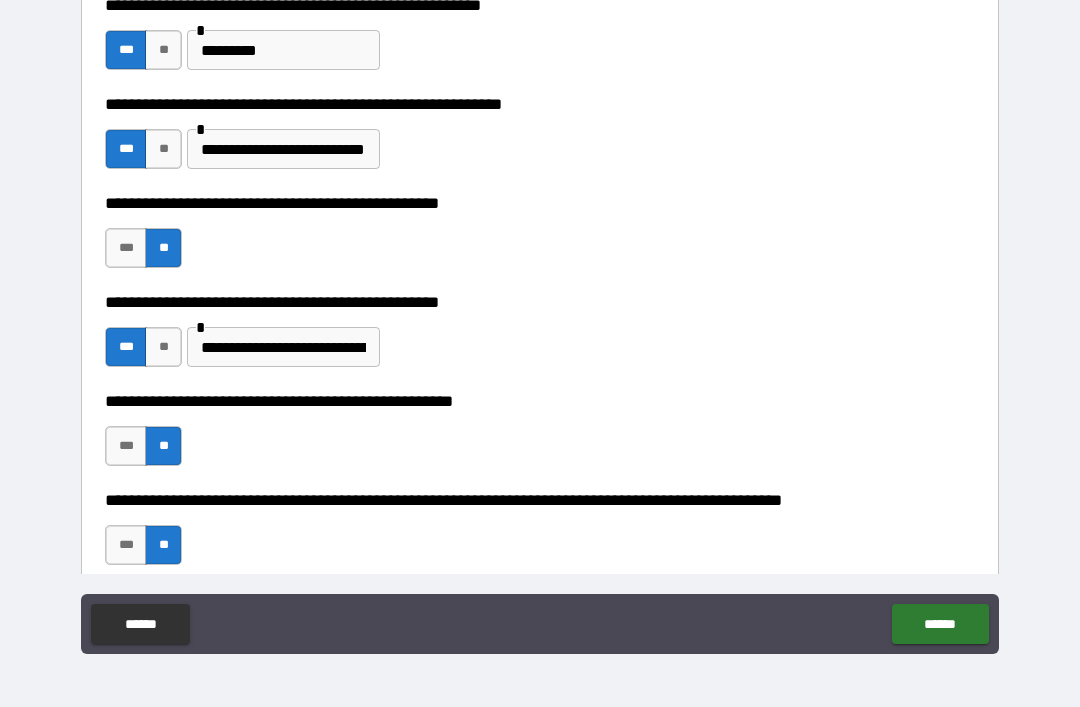 click on "**********" at bounding box center [283, 347] 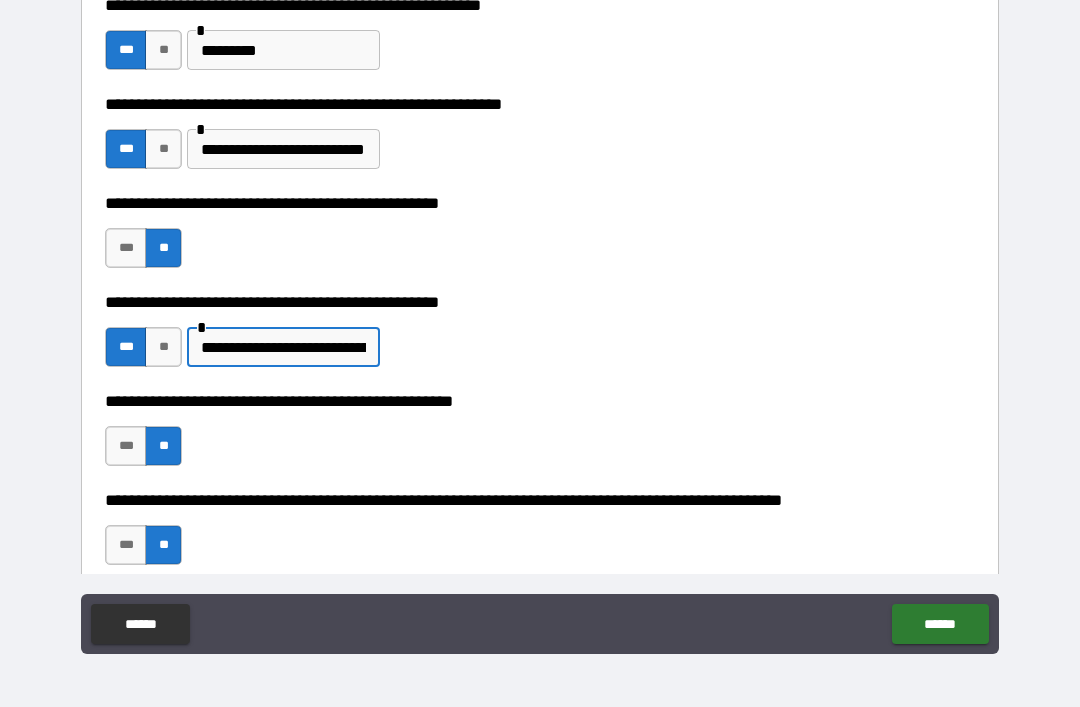 click on "******" at bounding box center [940, 624] 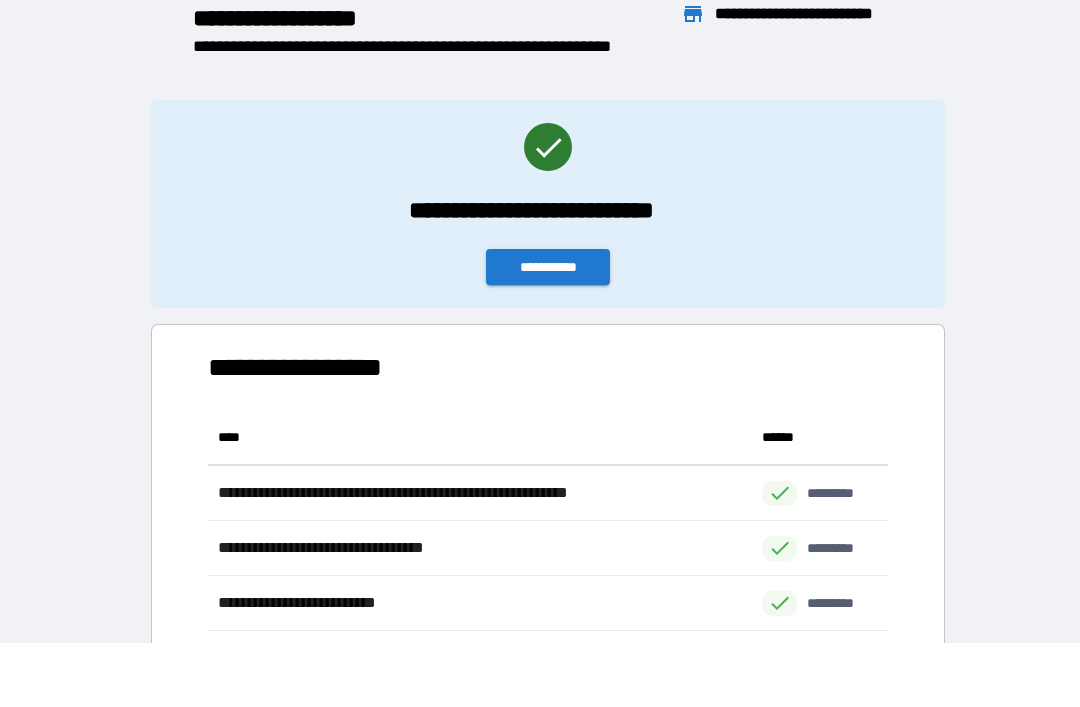 scroll, scrollTop: 276, scrollLeft: 680, axis: both 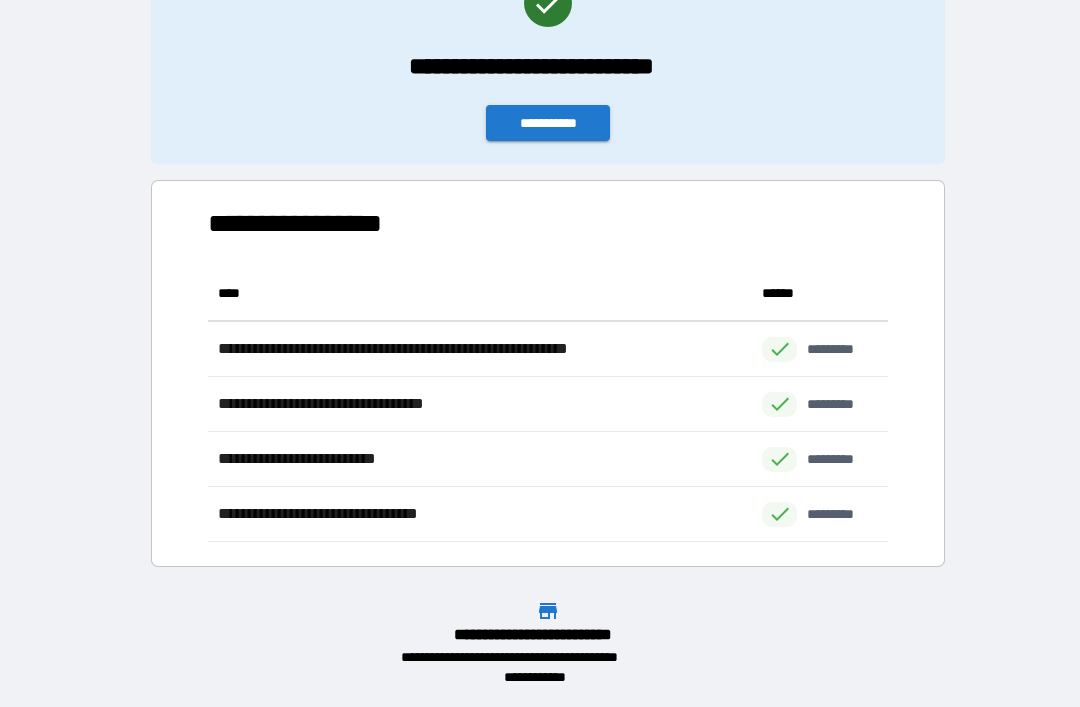 click on "**********" at bounding box center [548, 123] 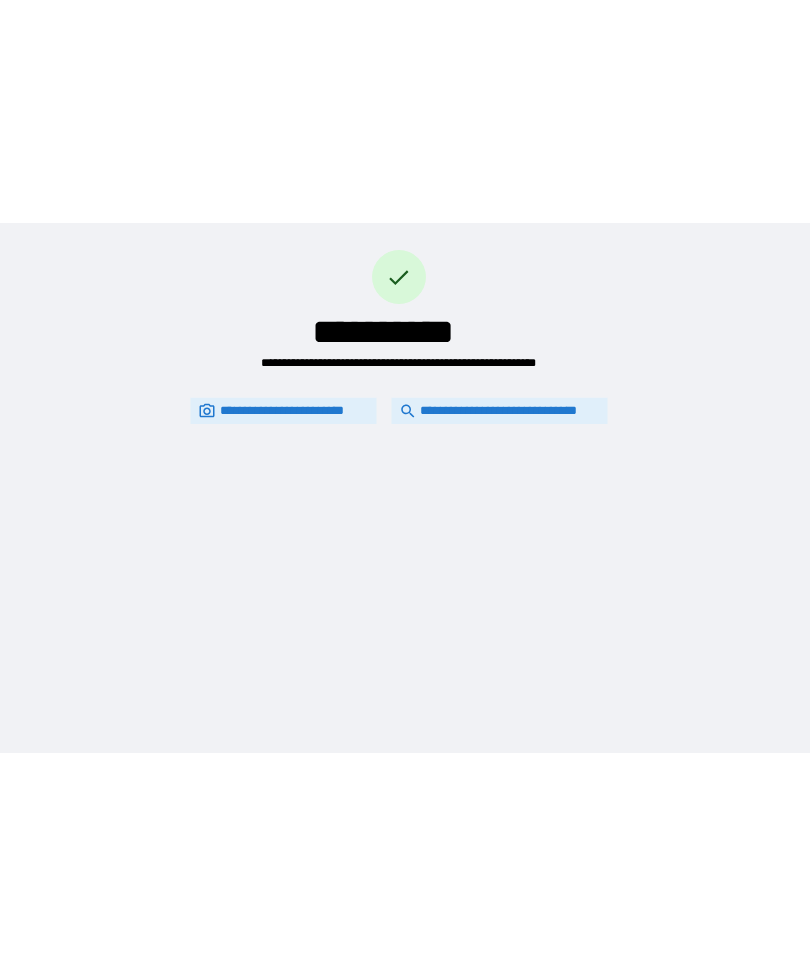 scroll, scrollTop: 0, scrollLeft: 0, axis: both 